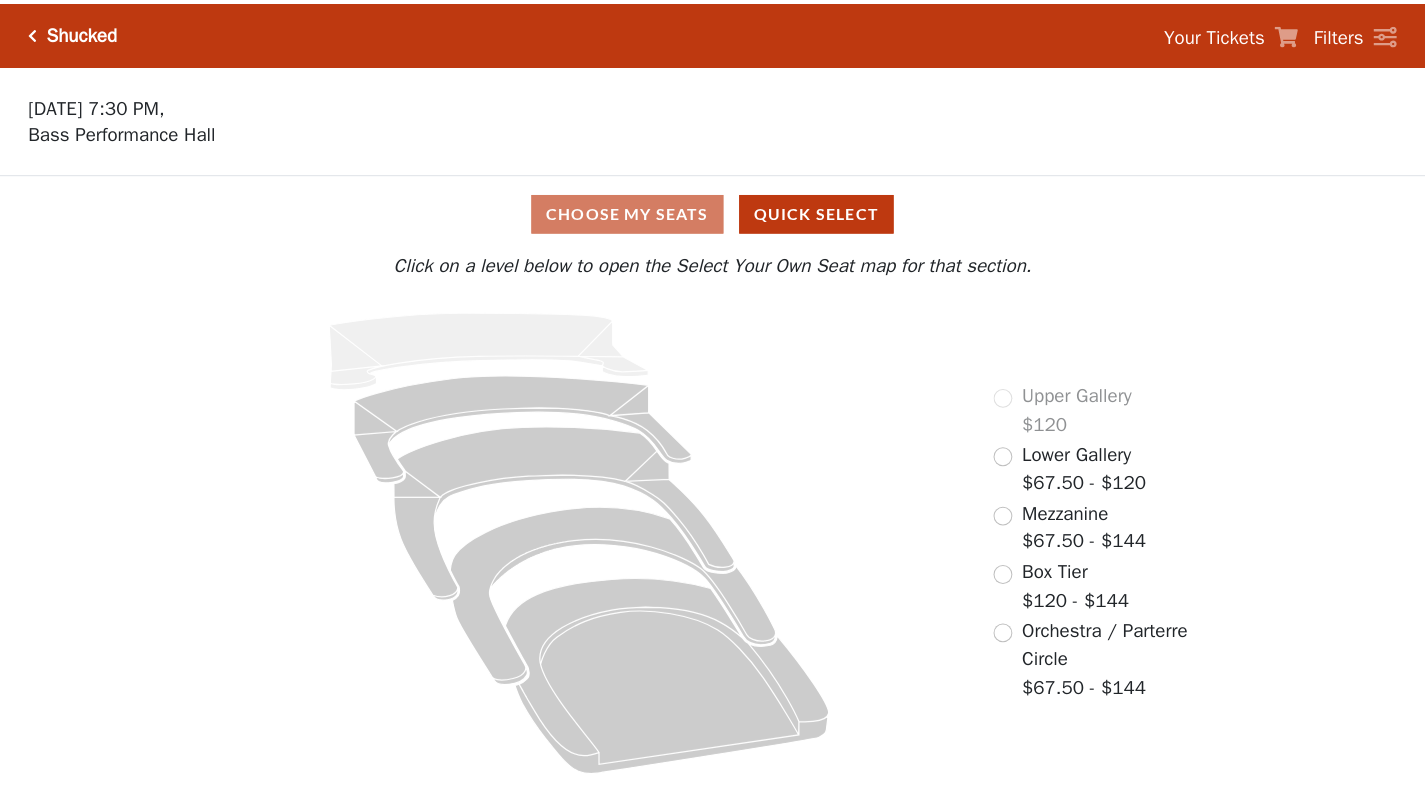 scroll, scrollTop: 0, scrollLeft: 0, axis: both 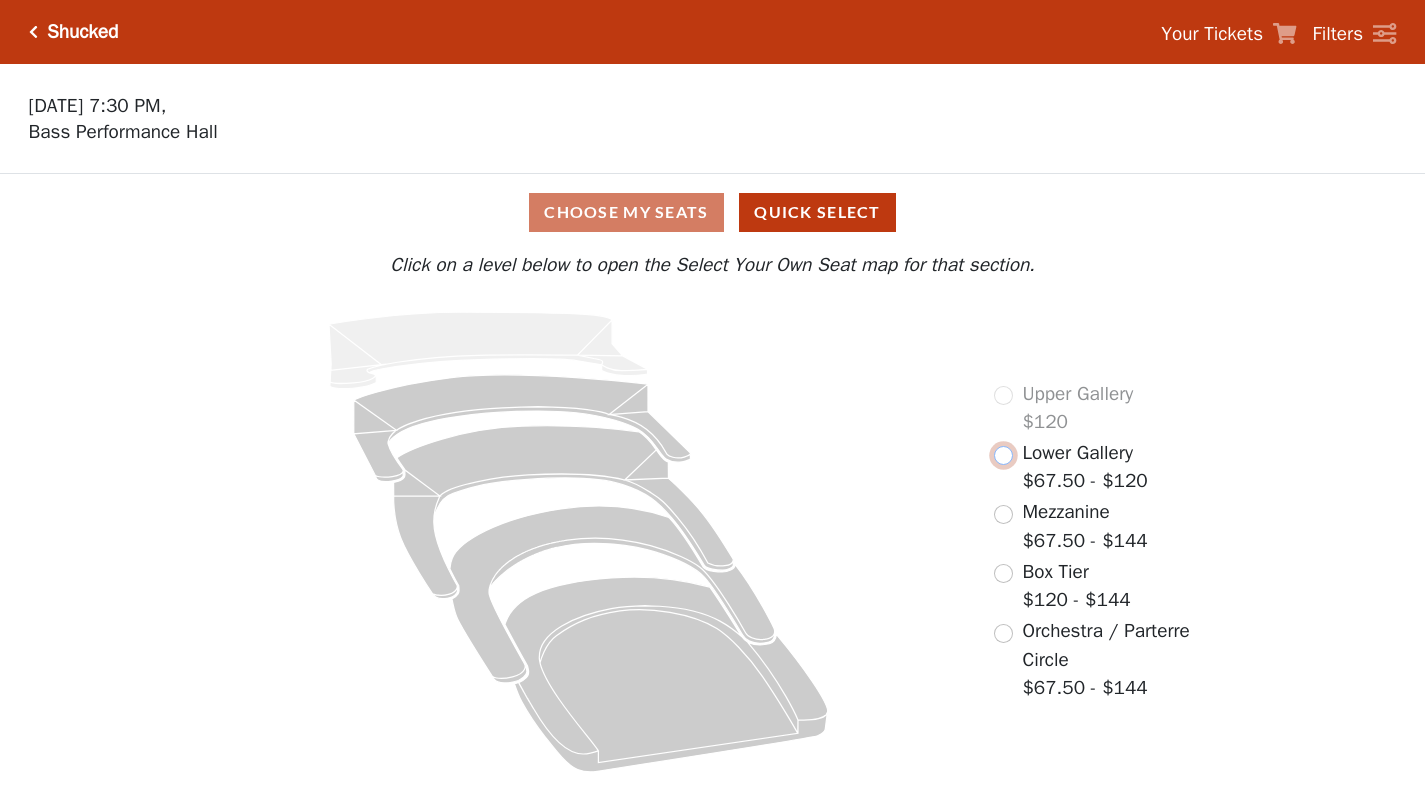 click at bounding box center [1003, 455] 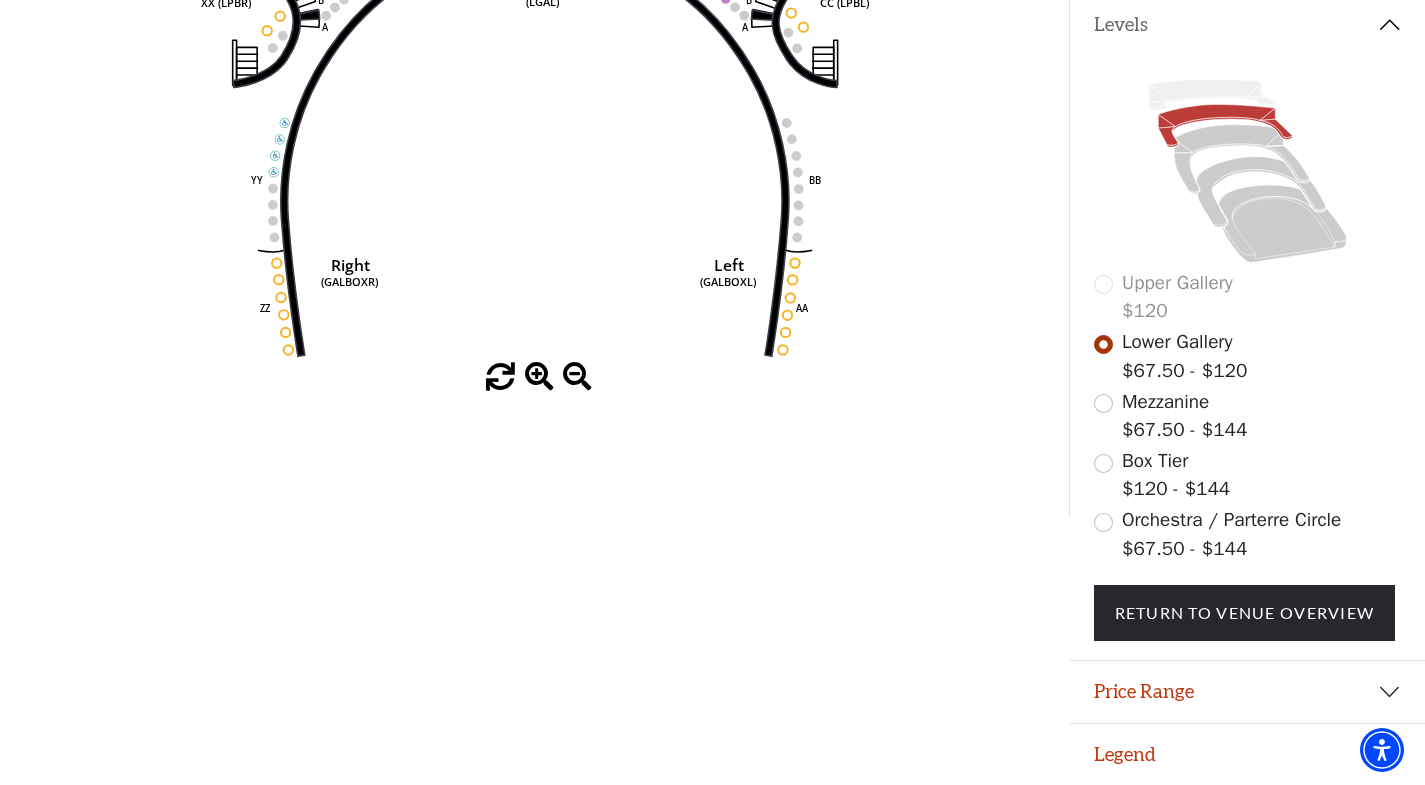 scroll, scrollTop: 444, scrollLeft: 0, axis: vertical 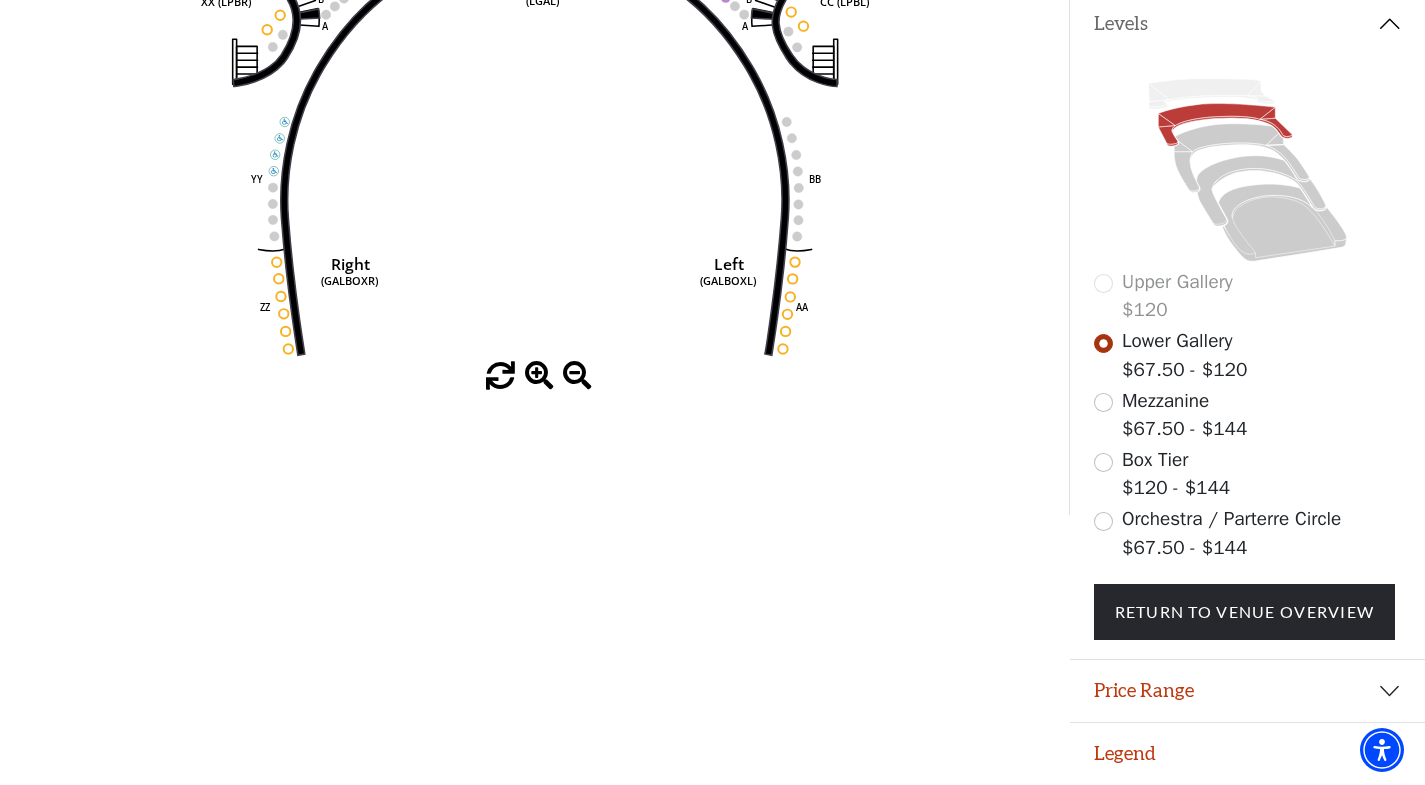 click at bounding box center (539, 376) 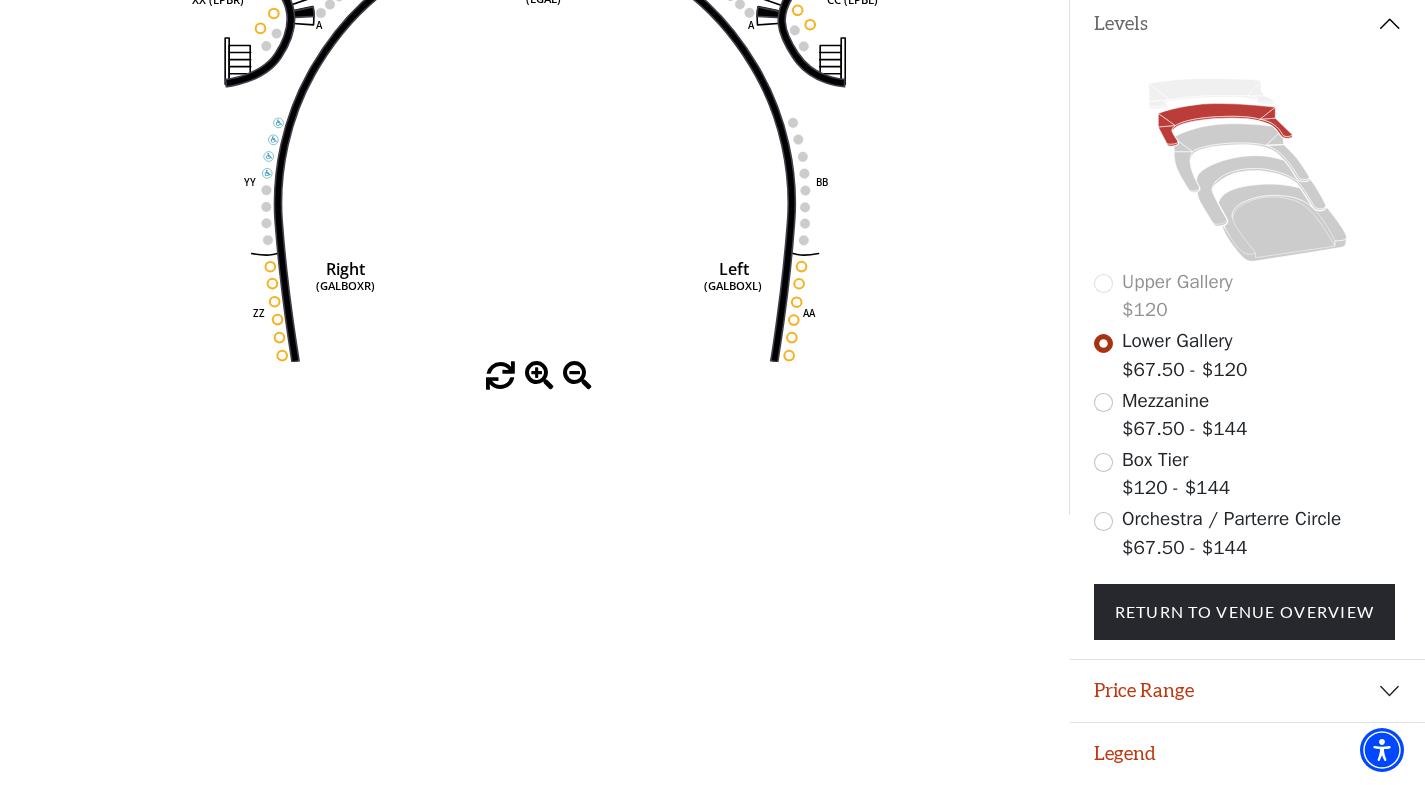 click at bounding box center (539, 376) 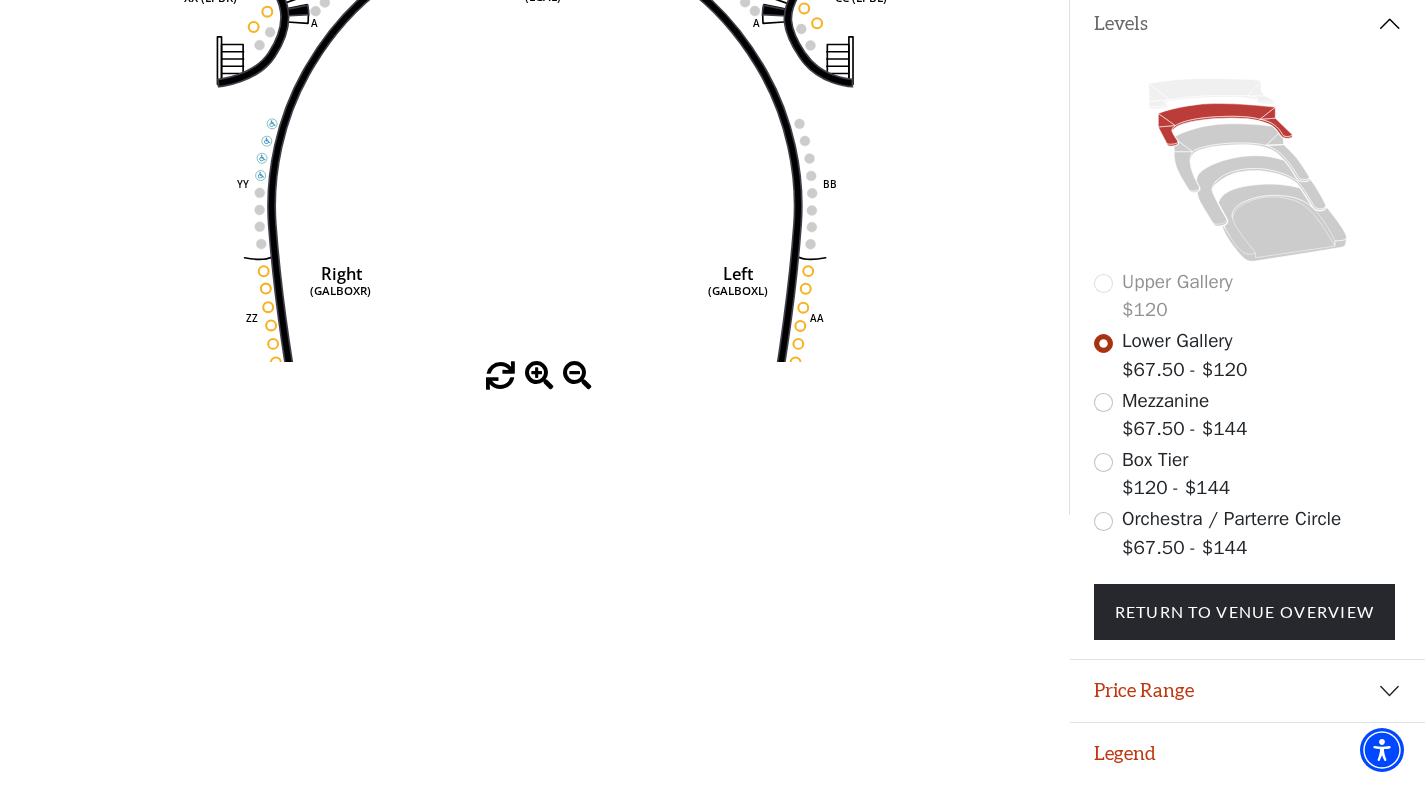 click at bounding box center (539, 376) 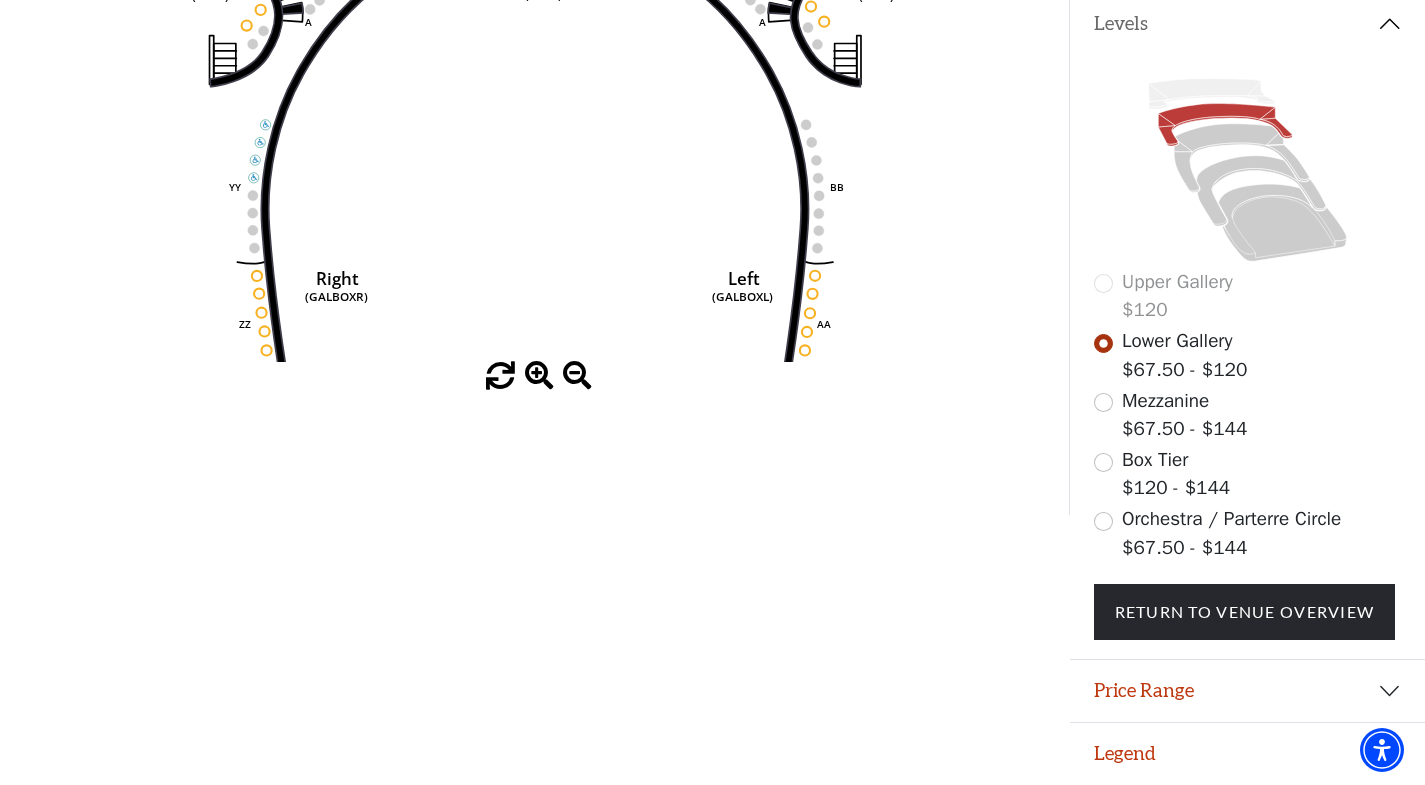 click at bounding box center [539, 376] 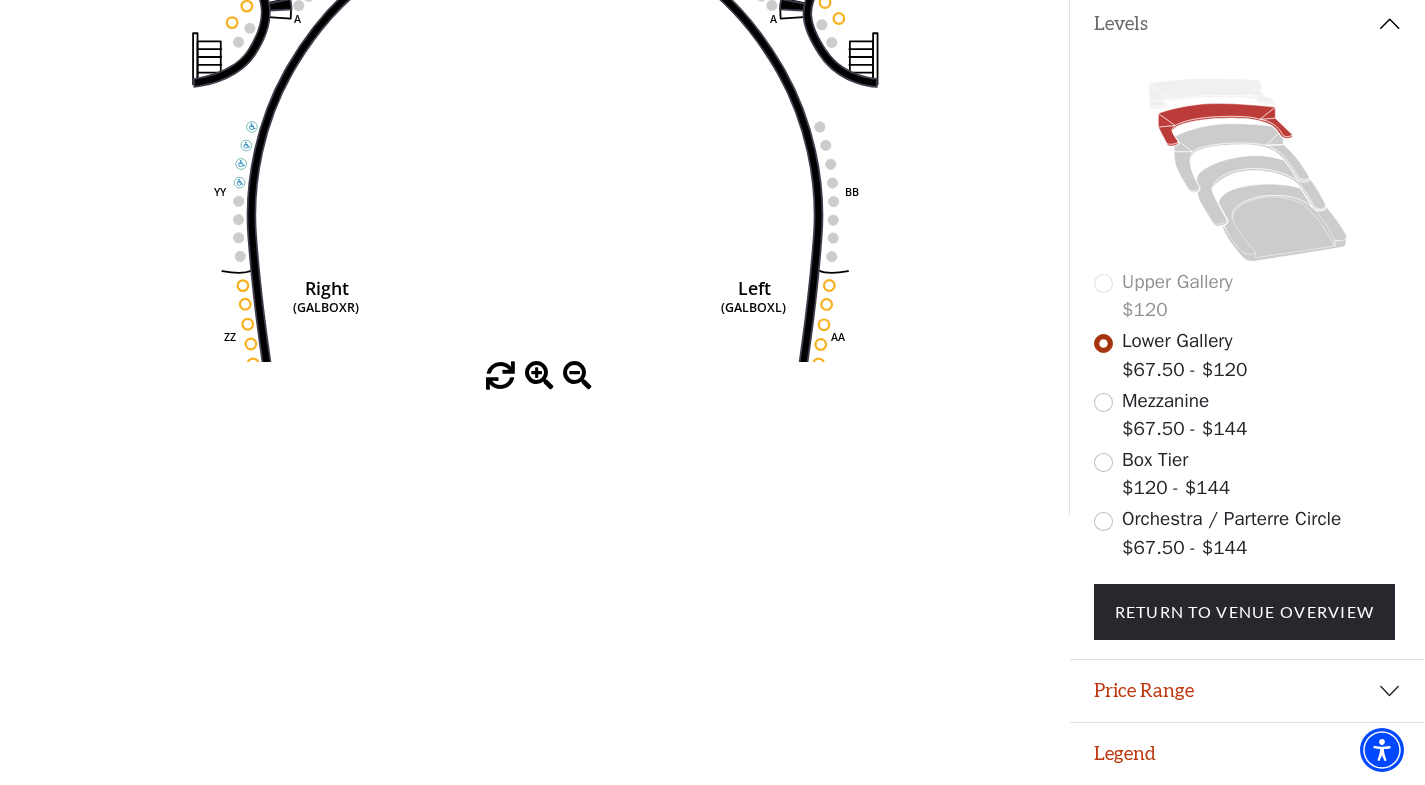 click at bounding box center [539, 376] 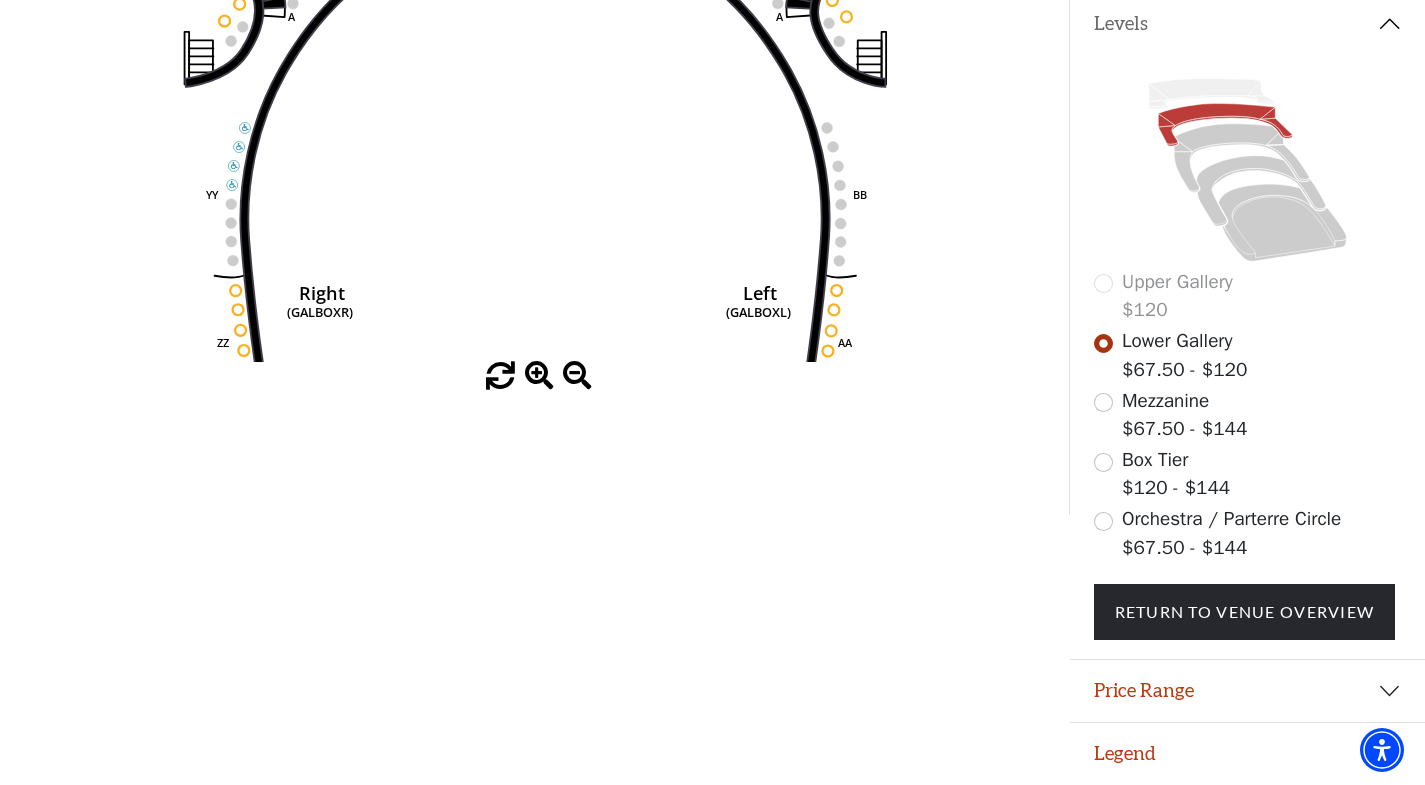 click at bounding box center [539, 376] 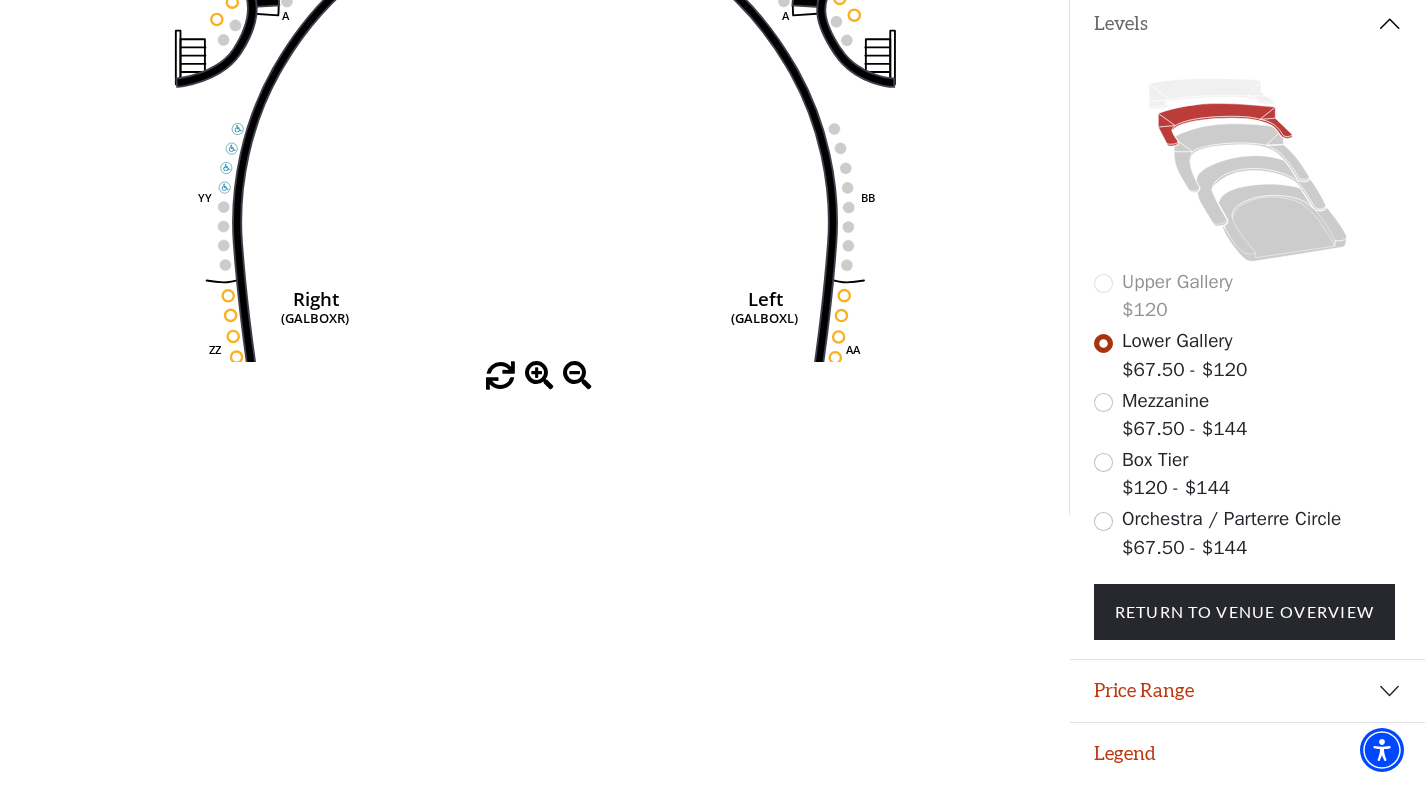 click at bounding box center (539, 376) 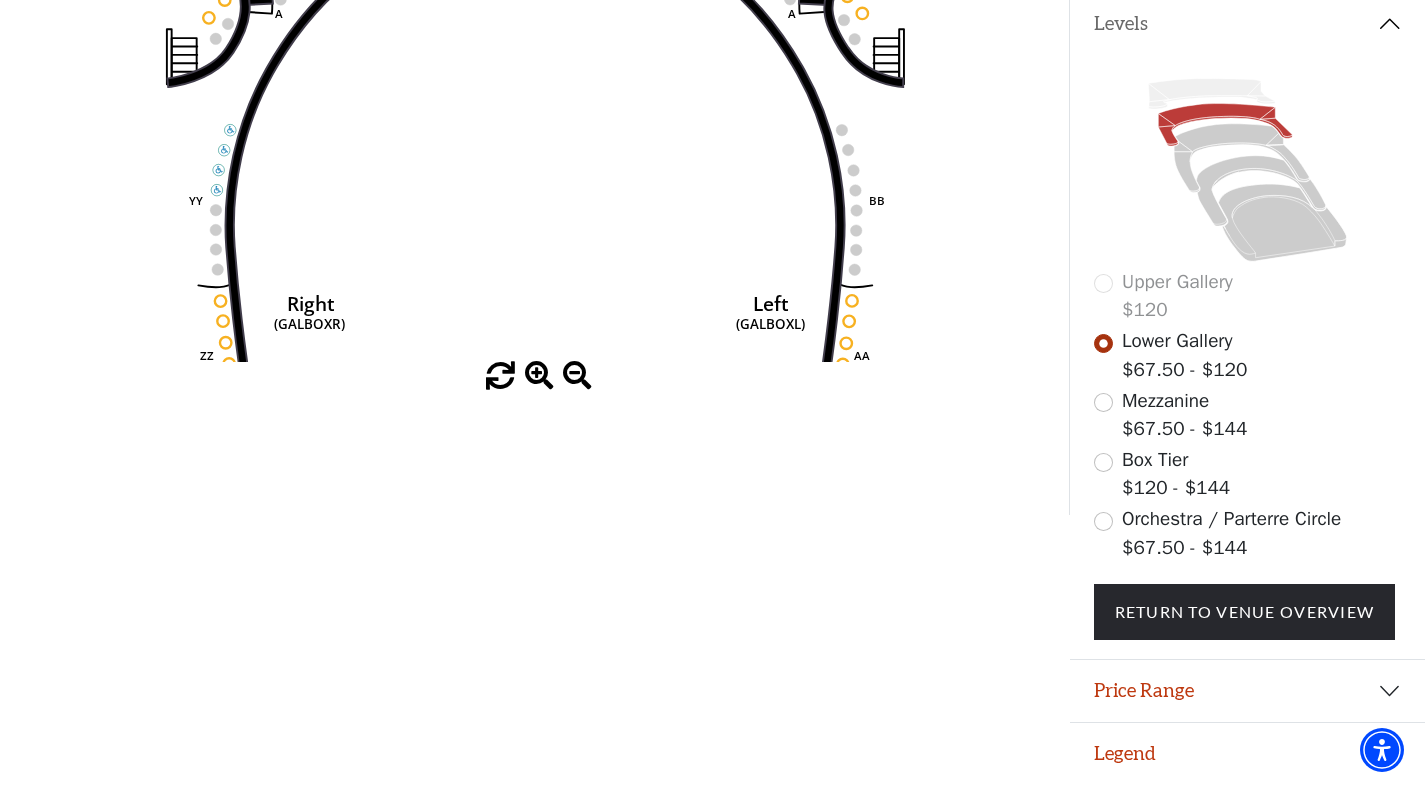click at bounding box center [539, 376] 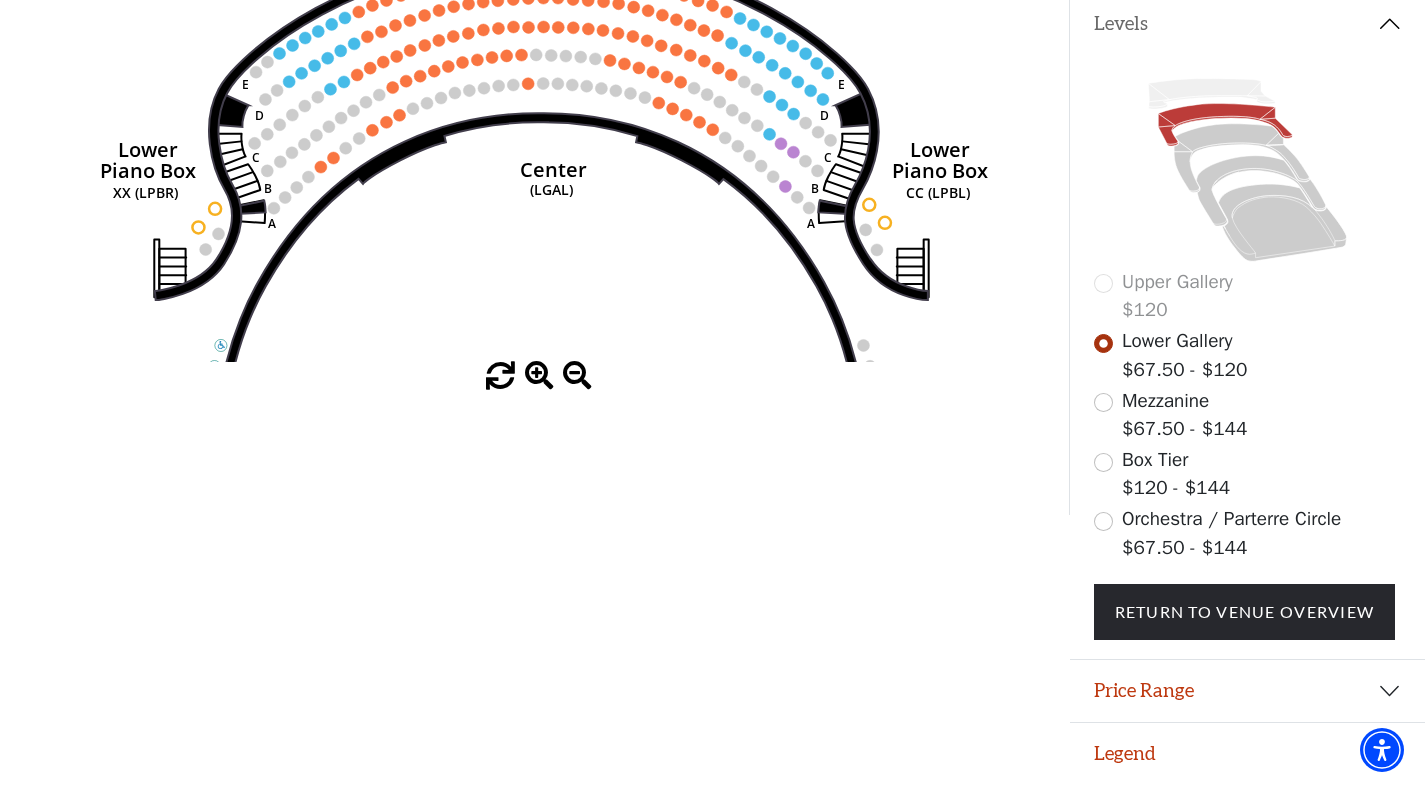 drag, startPoint x: 536, startPoint y: 316, endPoint x: 516, endPoint y: 569, distance: 253.78928 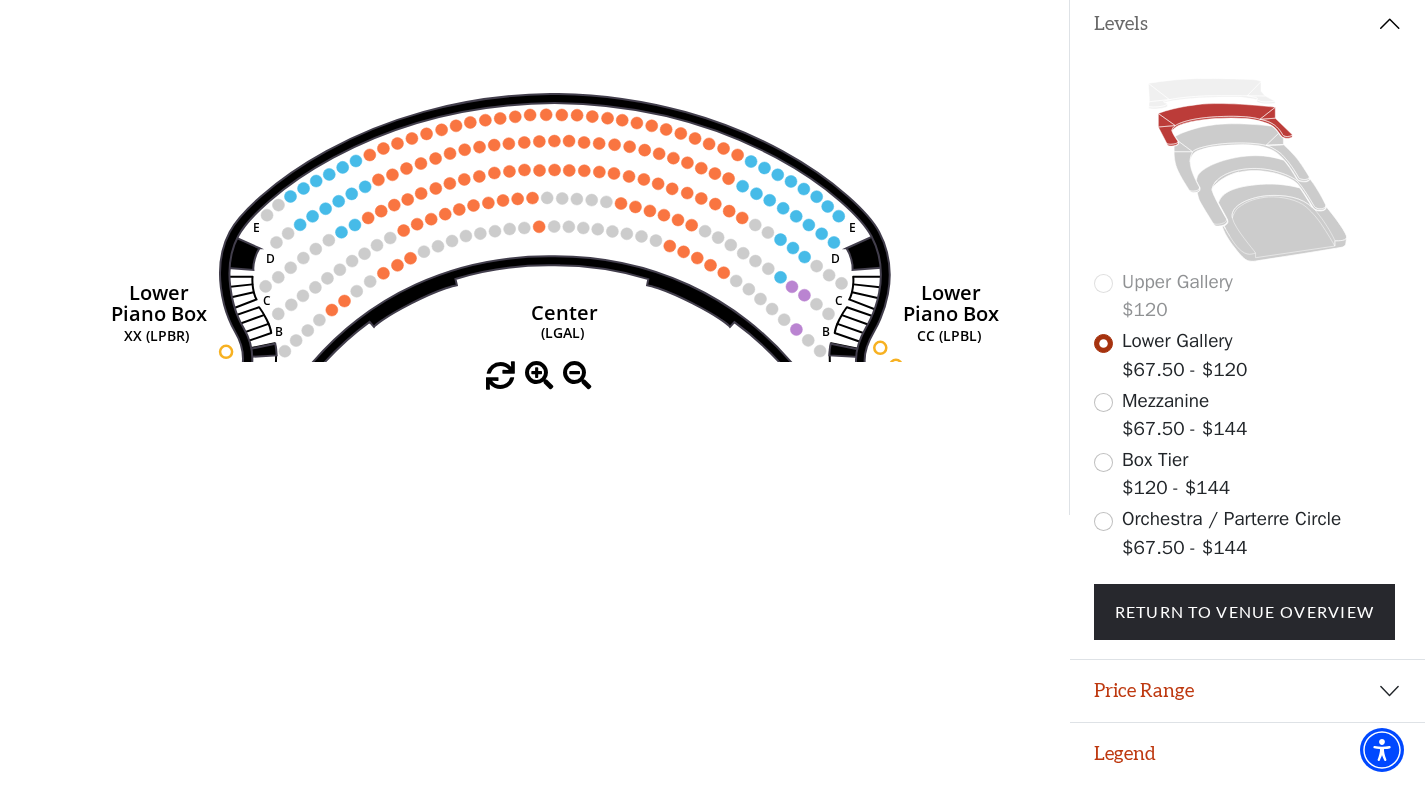 drag, startPoint x: 425, startPoint y: 193, endPoint x: 458, endPoint y: 104, distance: 94.92102 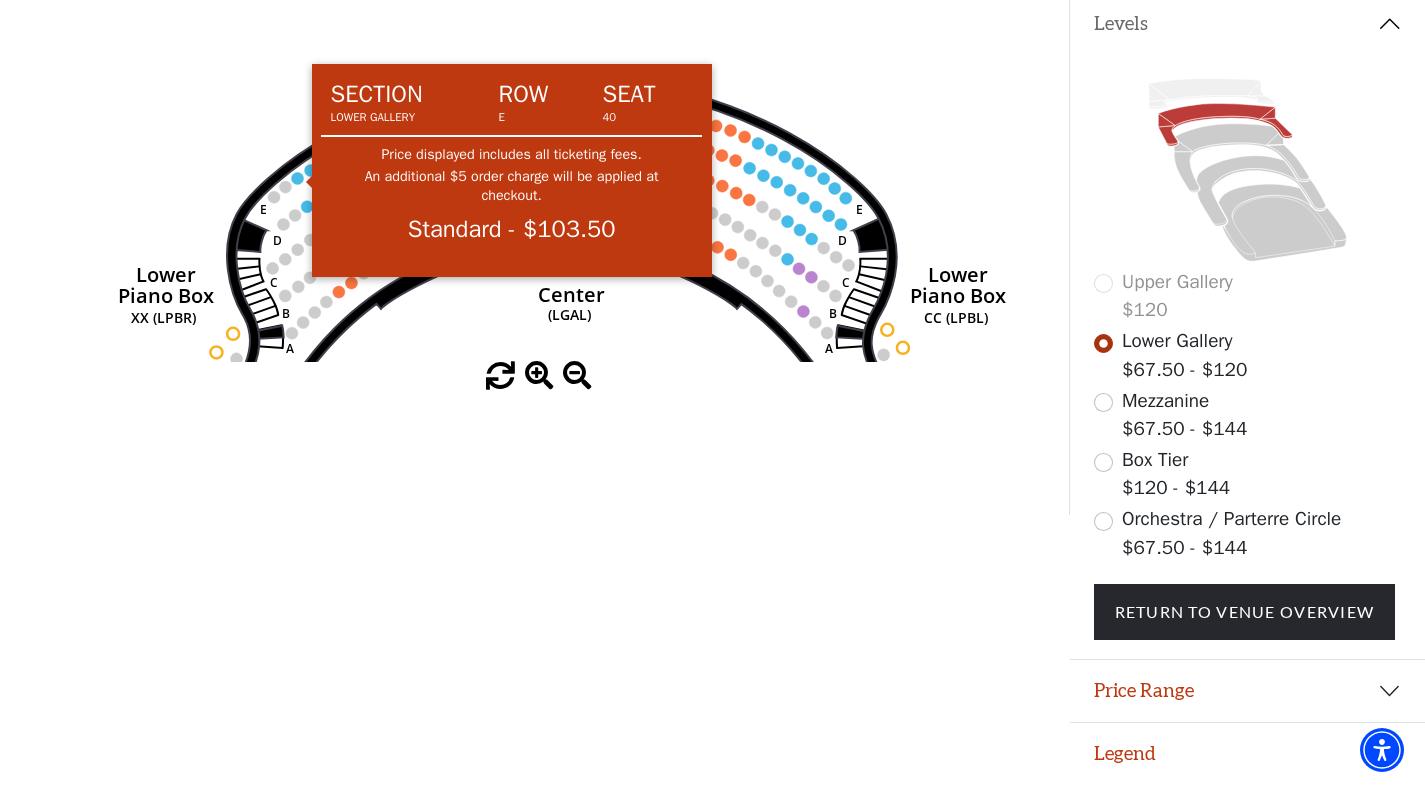 click 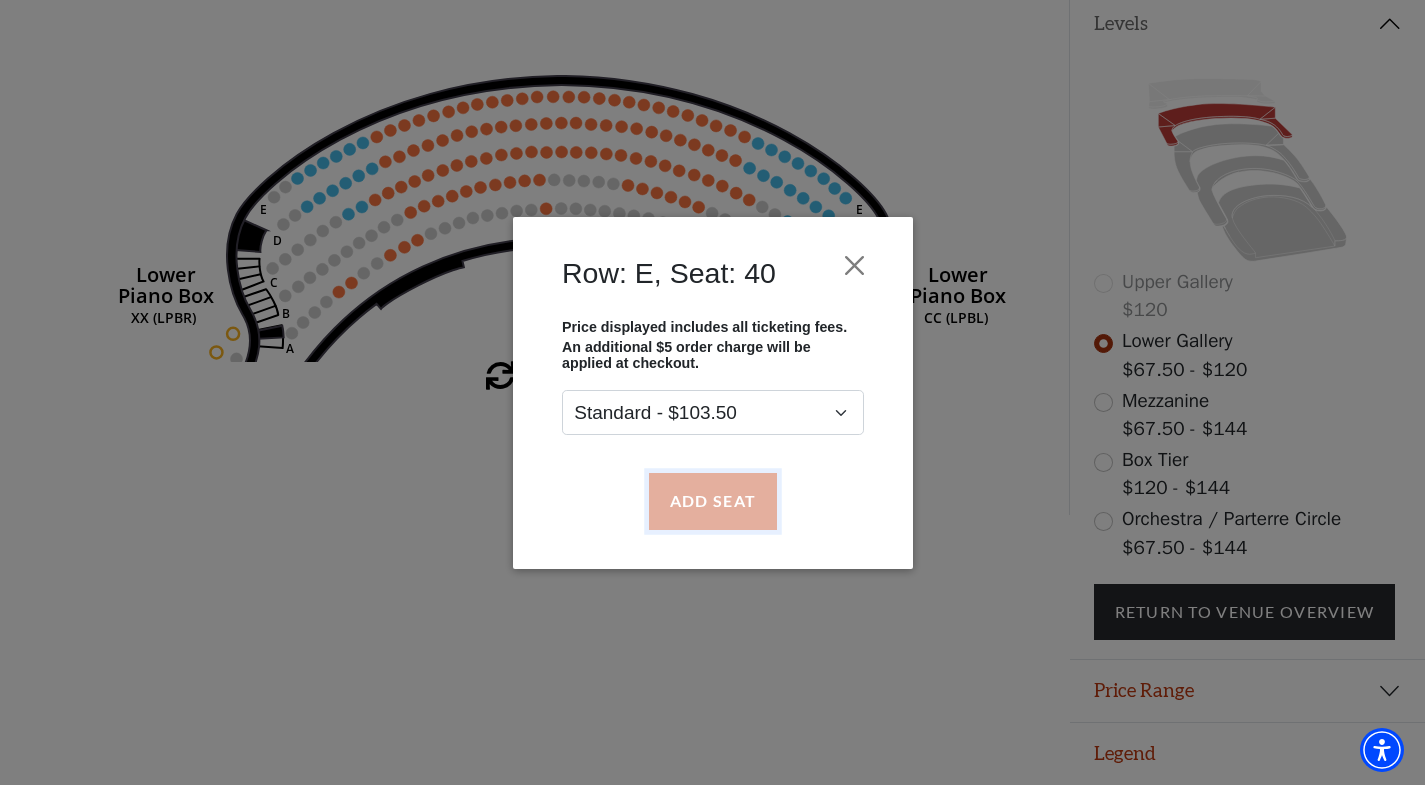 click on "Add Seat" at bounding box center [712, 501] 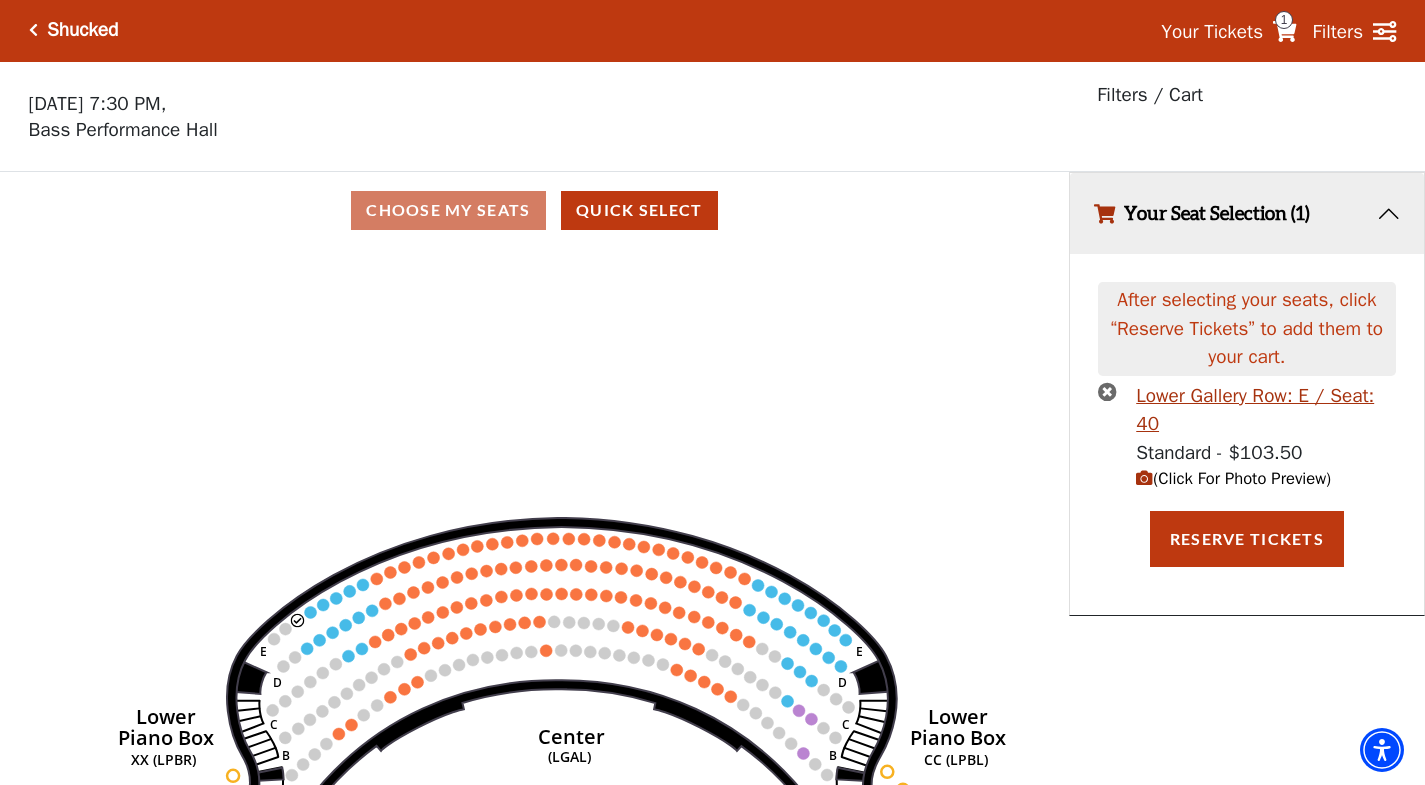 scroll, scrollTop: 0, scrollLeft: 0, axis: both 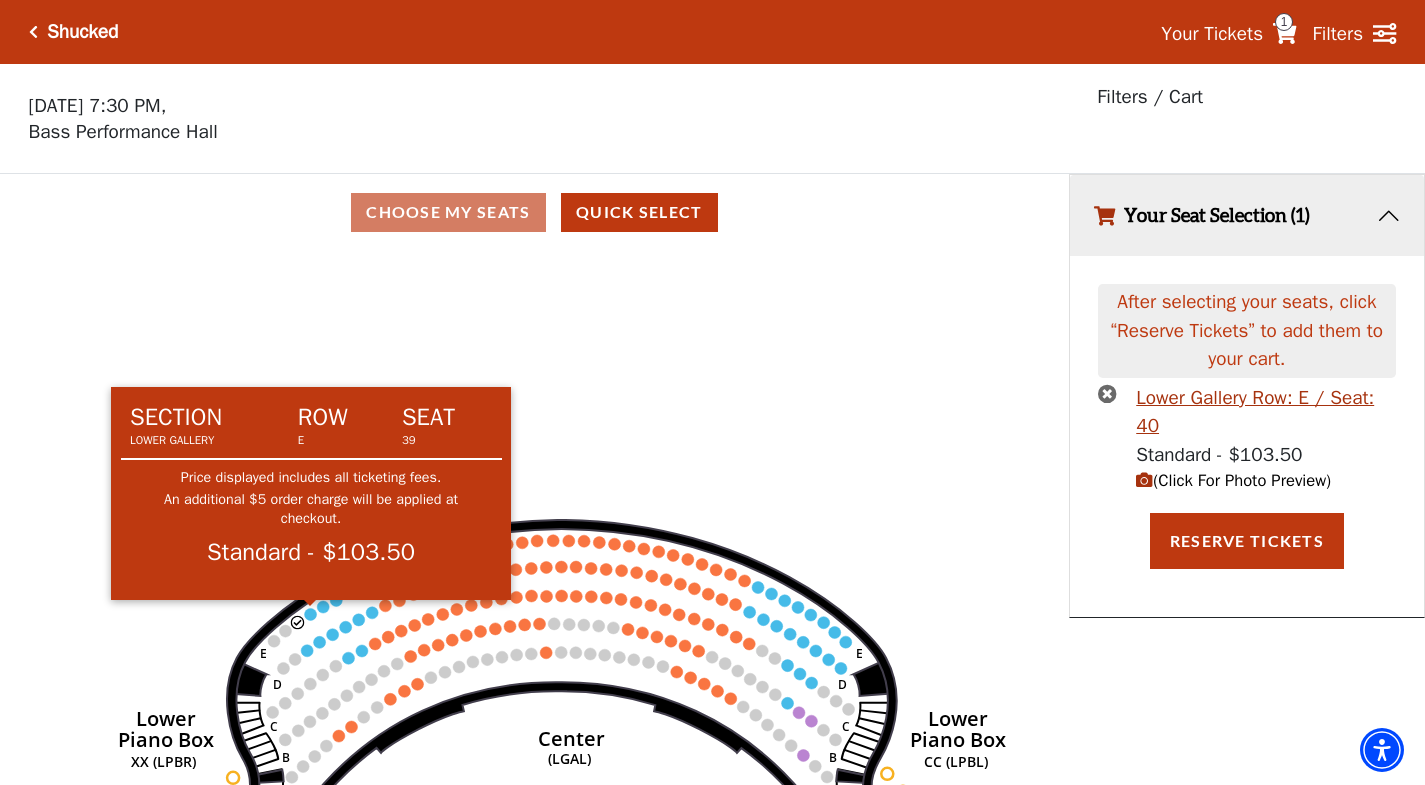 click 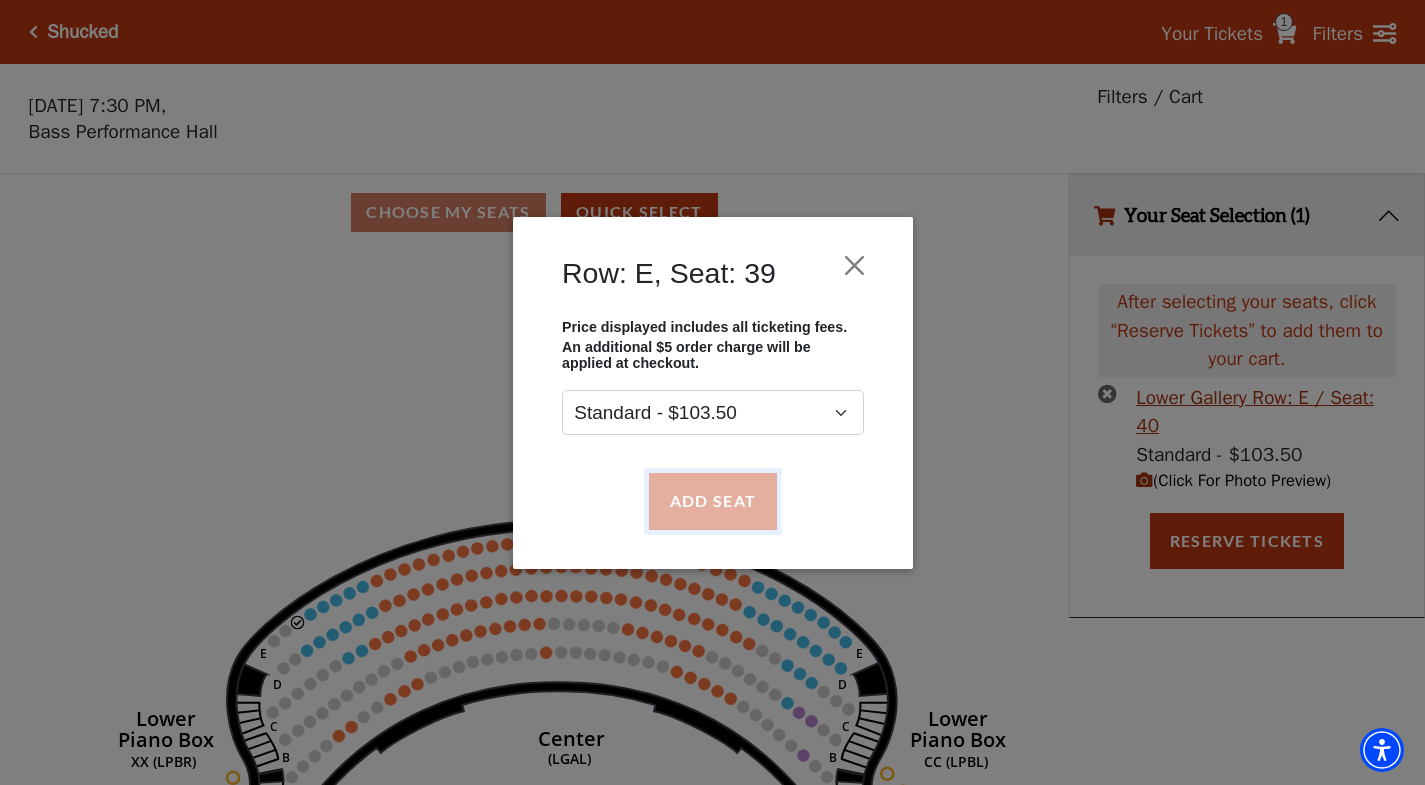 click on "Add Seat" at bounding box center (712, 501) 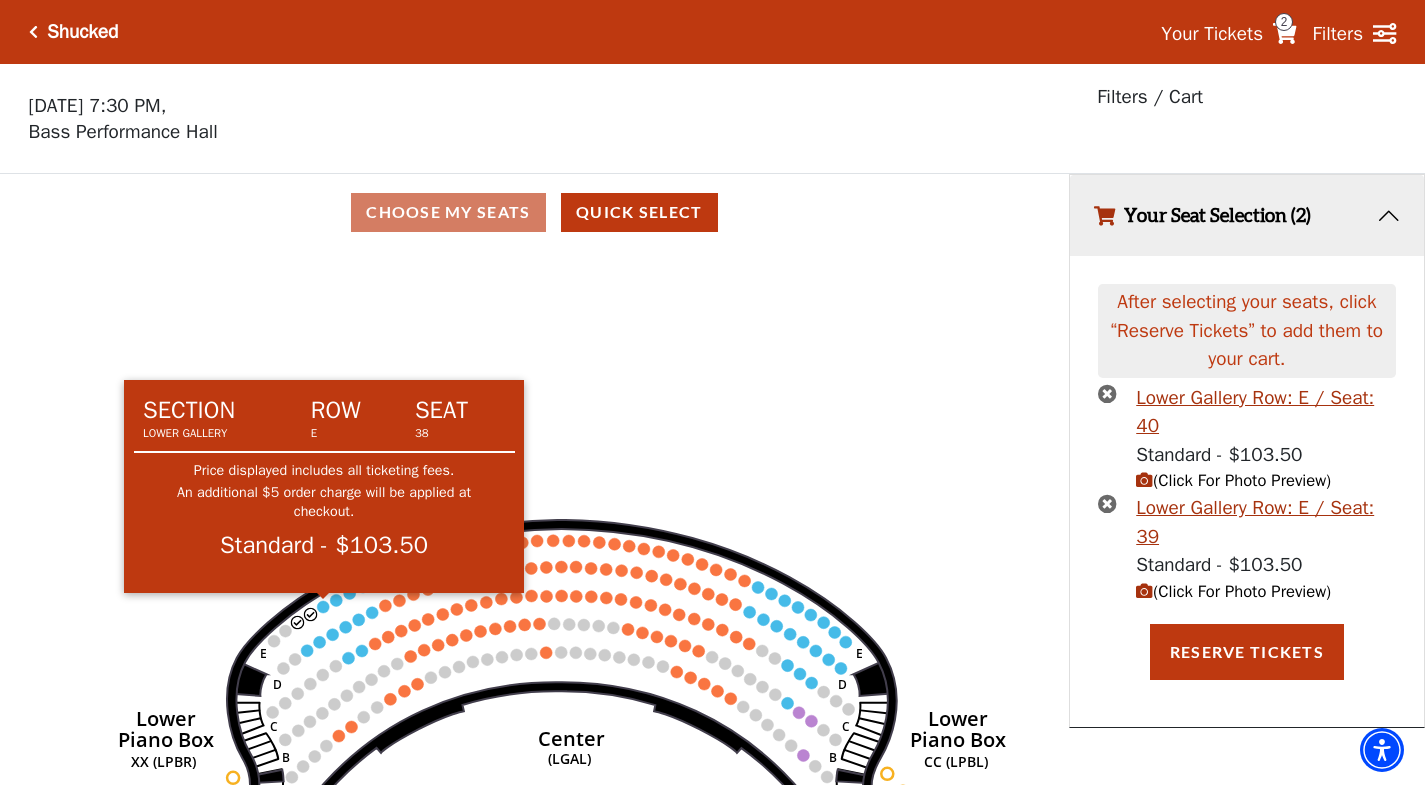 click 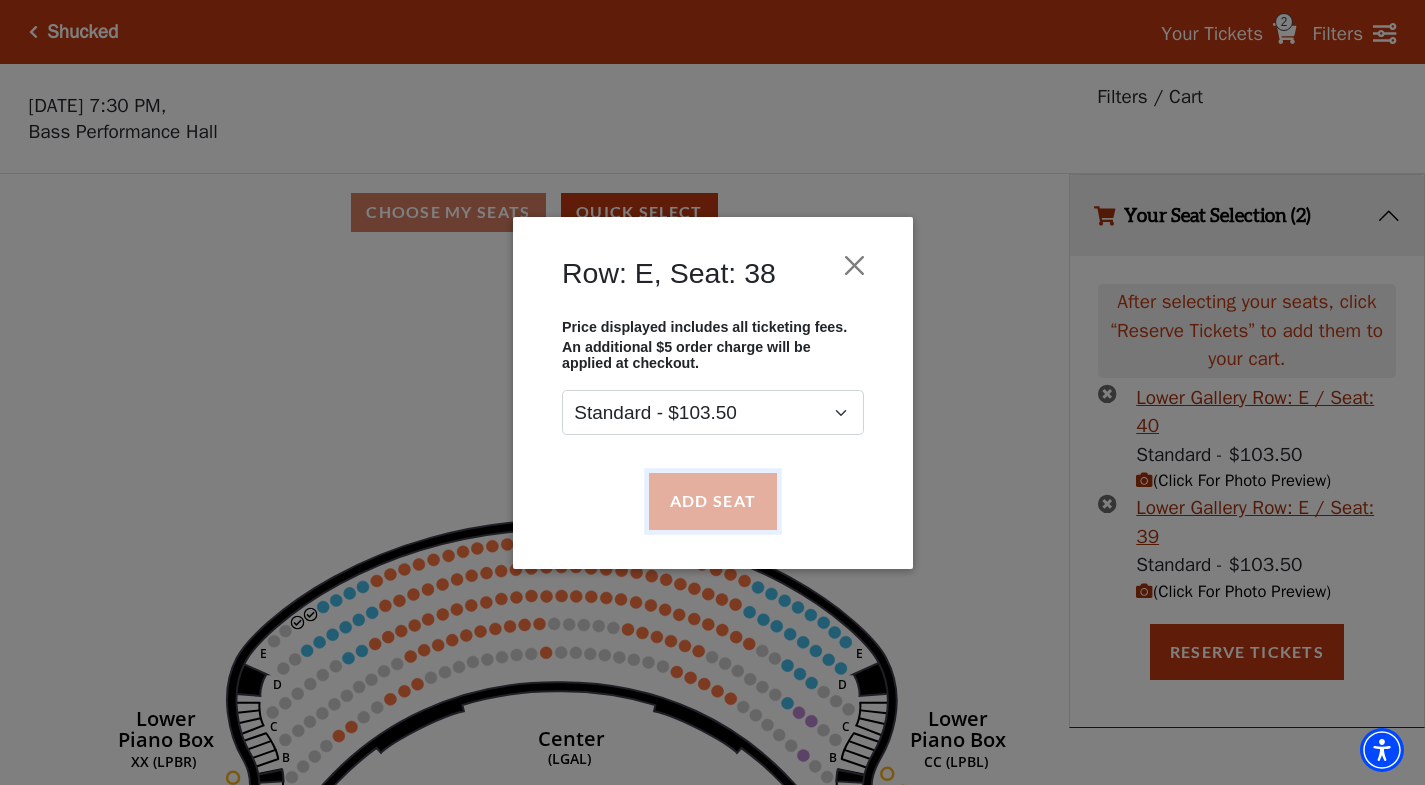 click on "Add Seat" at bounding box center (712, 501) 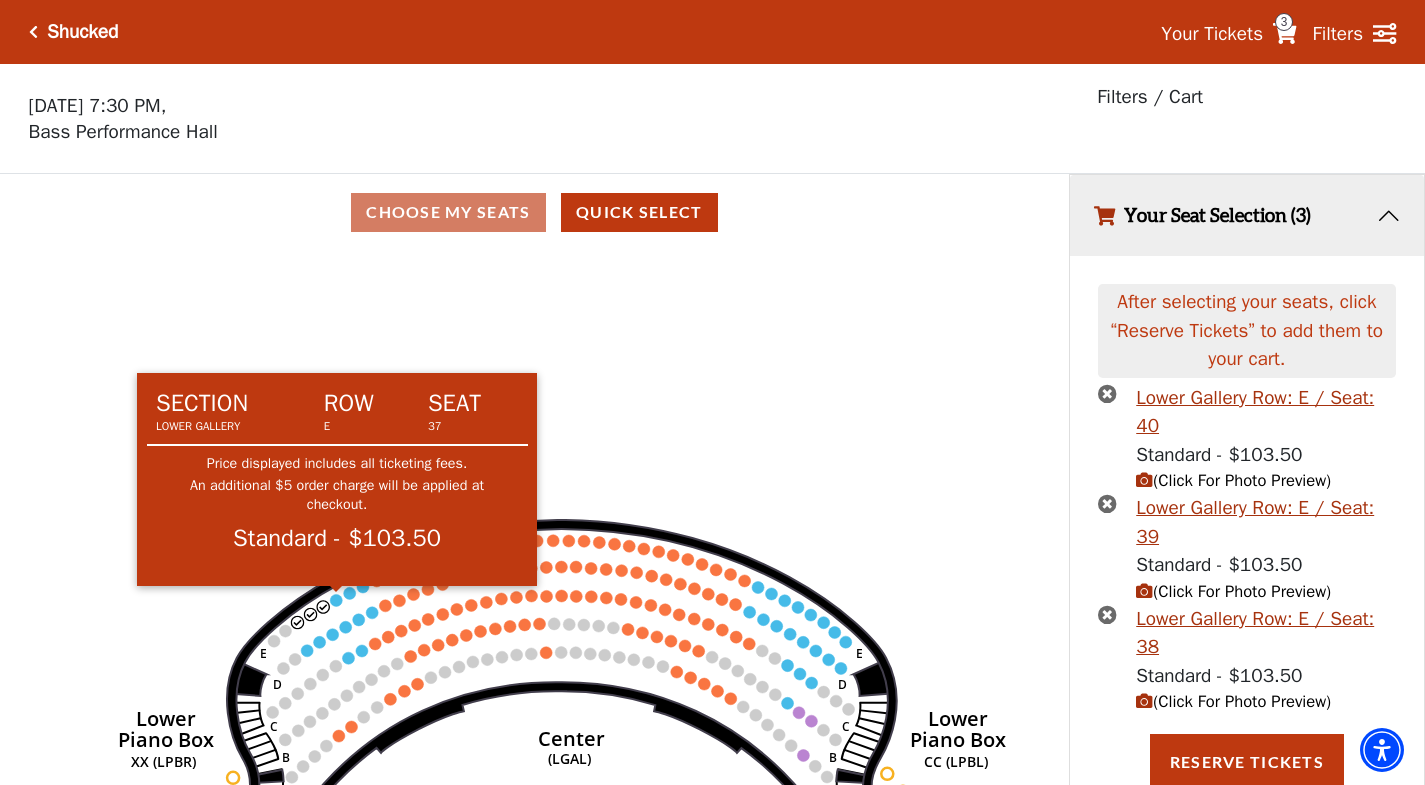 click 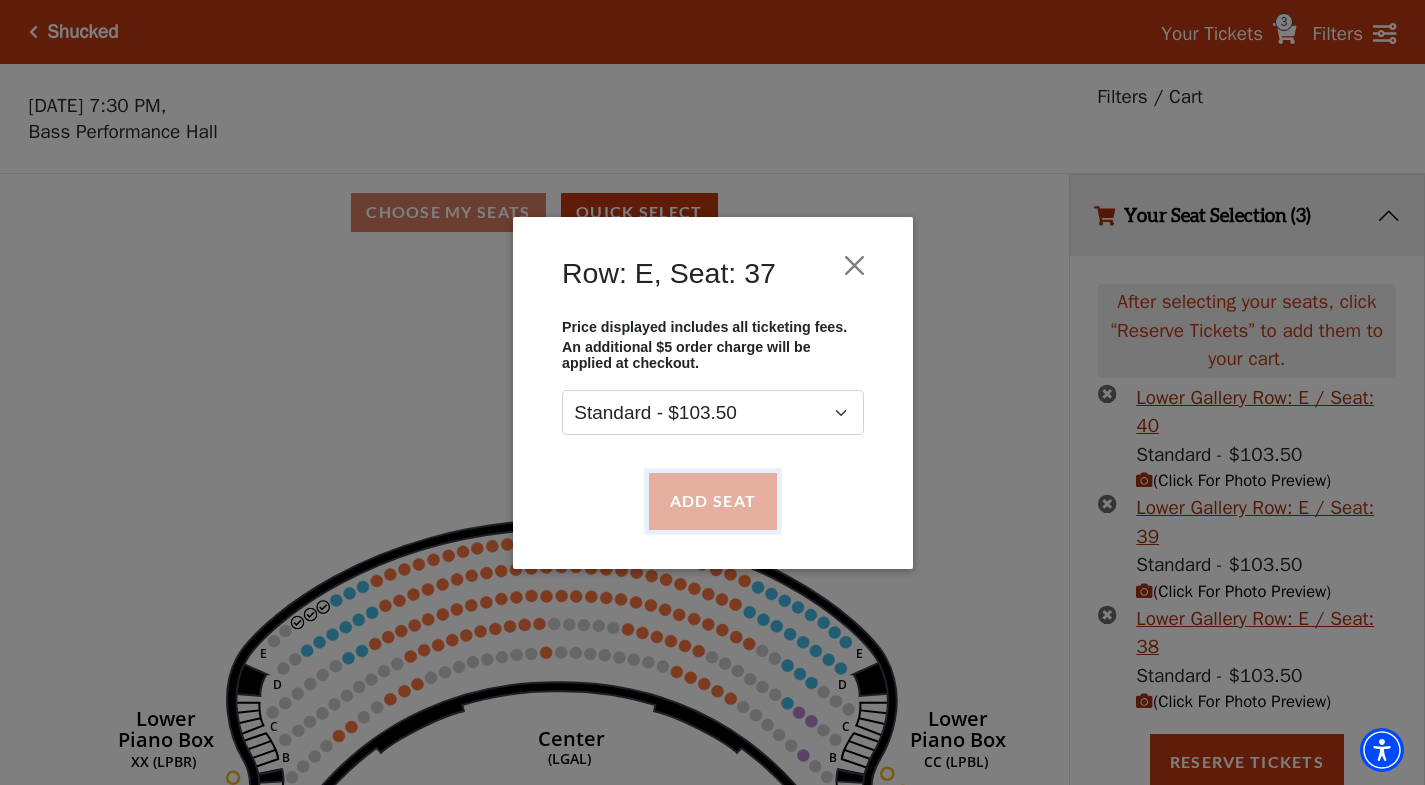 drag, startPoint x: 696, startPoint y: 514, endPoint x: 704, endPoint y: 507, distance: 10.630146 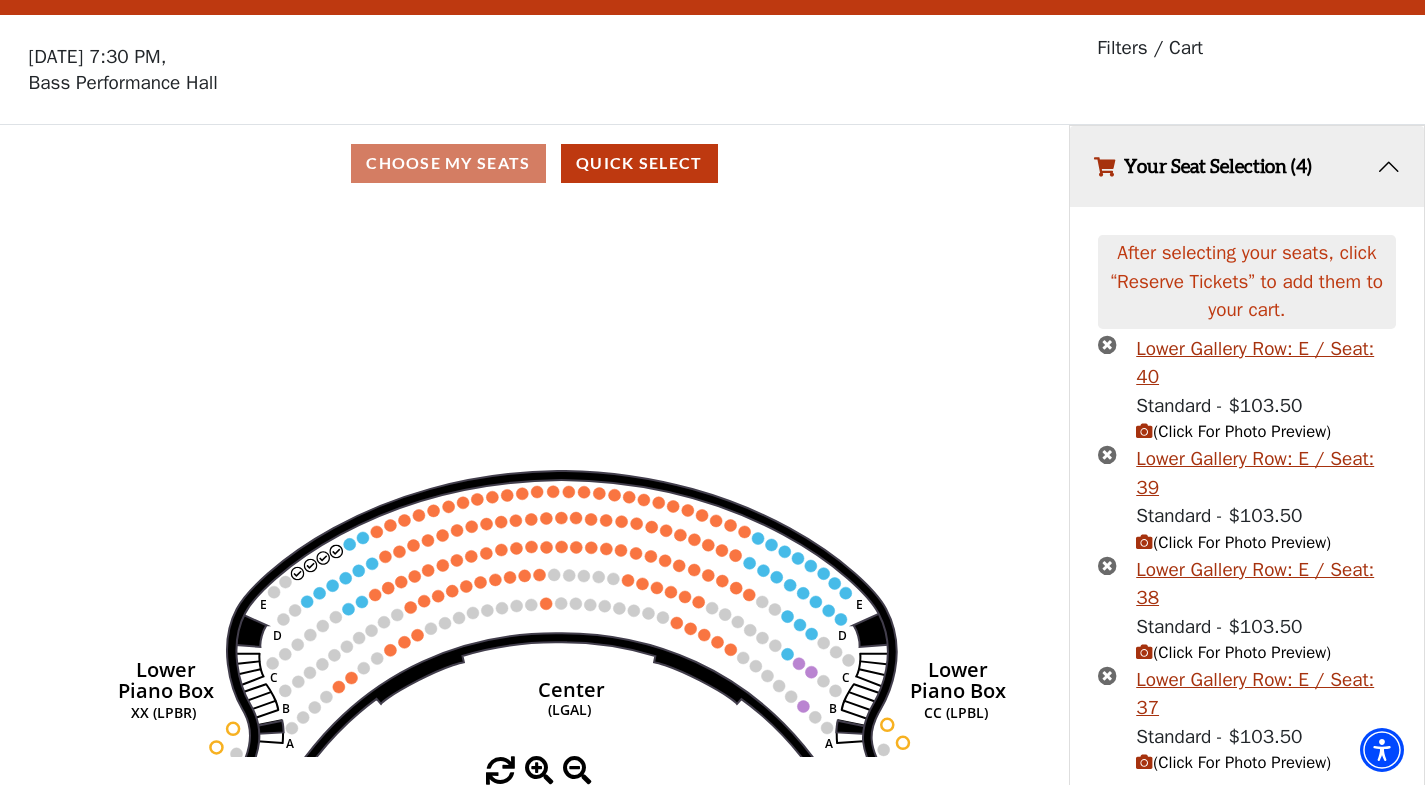 scroll, scrollTop: 50, scrollLeft: 0, axis: vertical 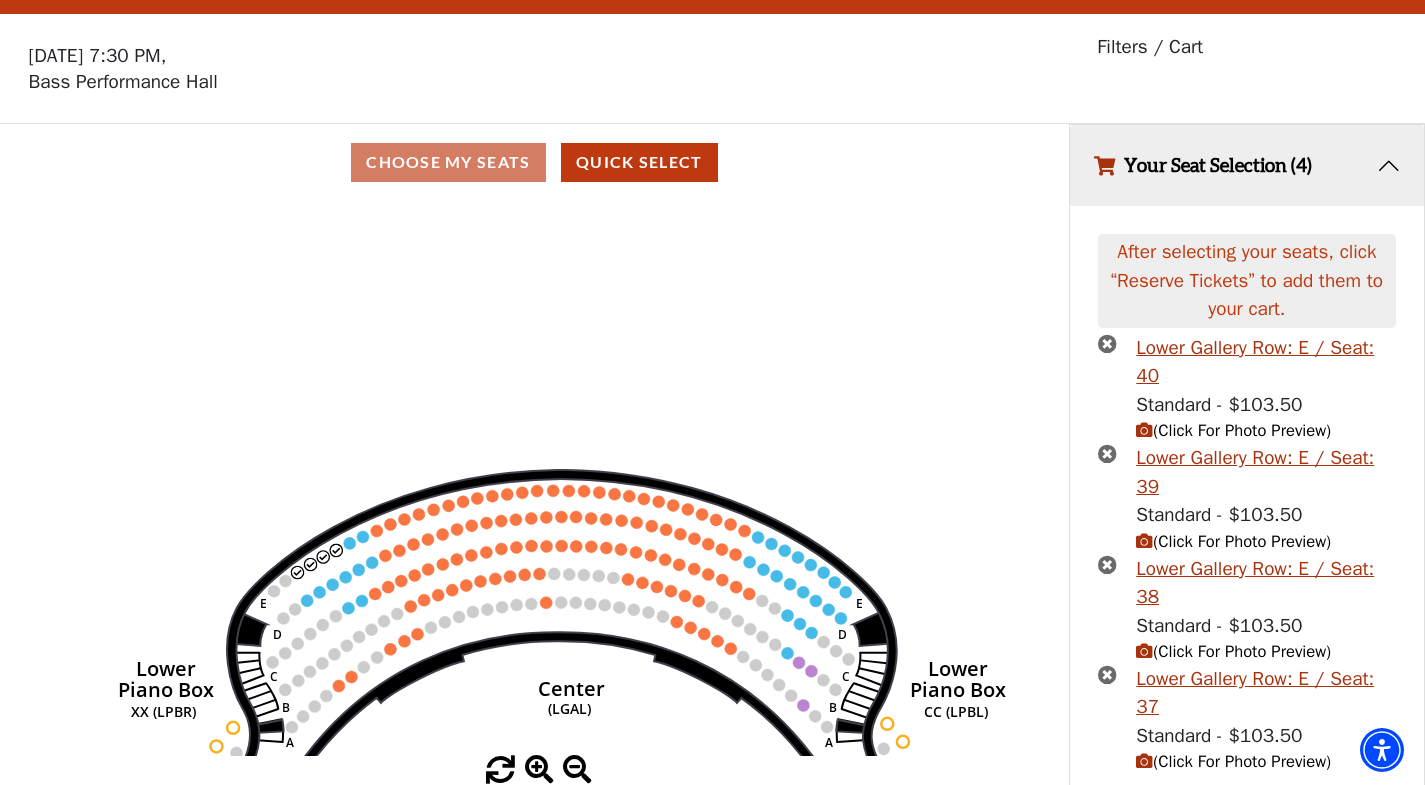 click on "Reserve Tickets" at bounding box center [1247, 822] 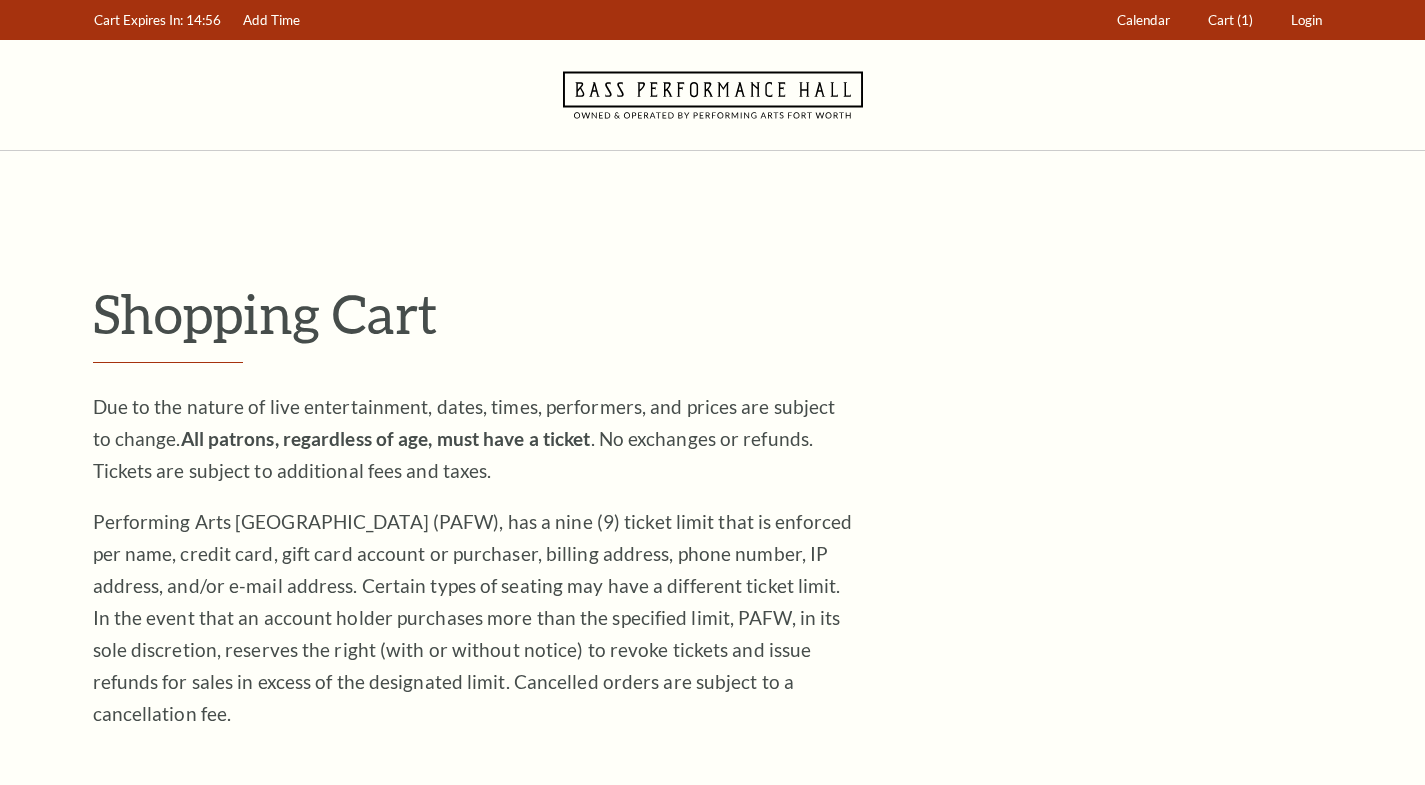 scroll, scrollTop: 0, scrollLeft: 0, axis: both 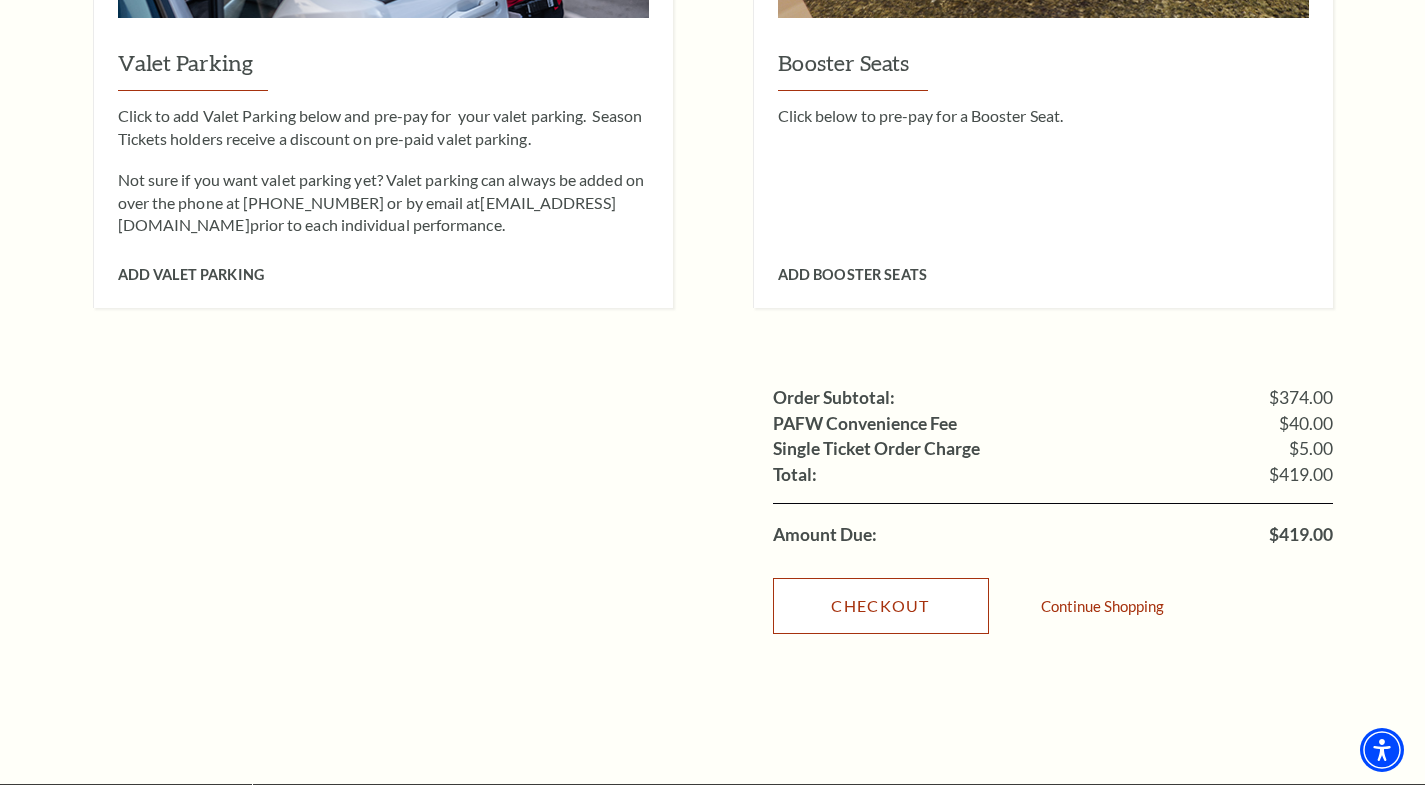 click on "Checkout" at bounding box center (881, 606) 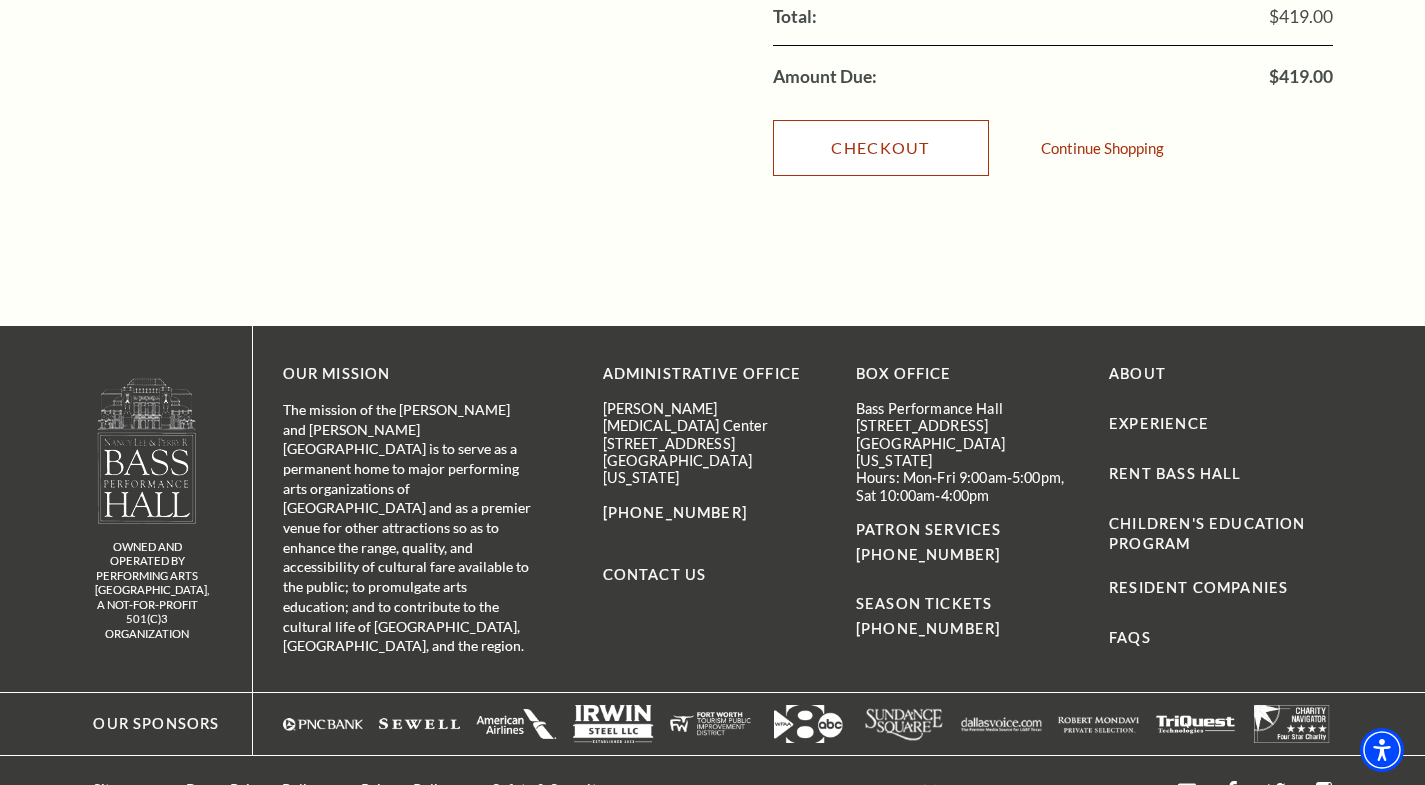 scroll, scrollTop: 2361, scrollLeft: 0, axis: vertical 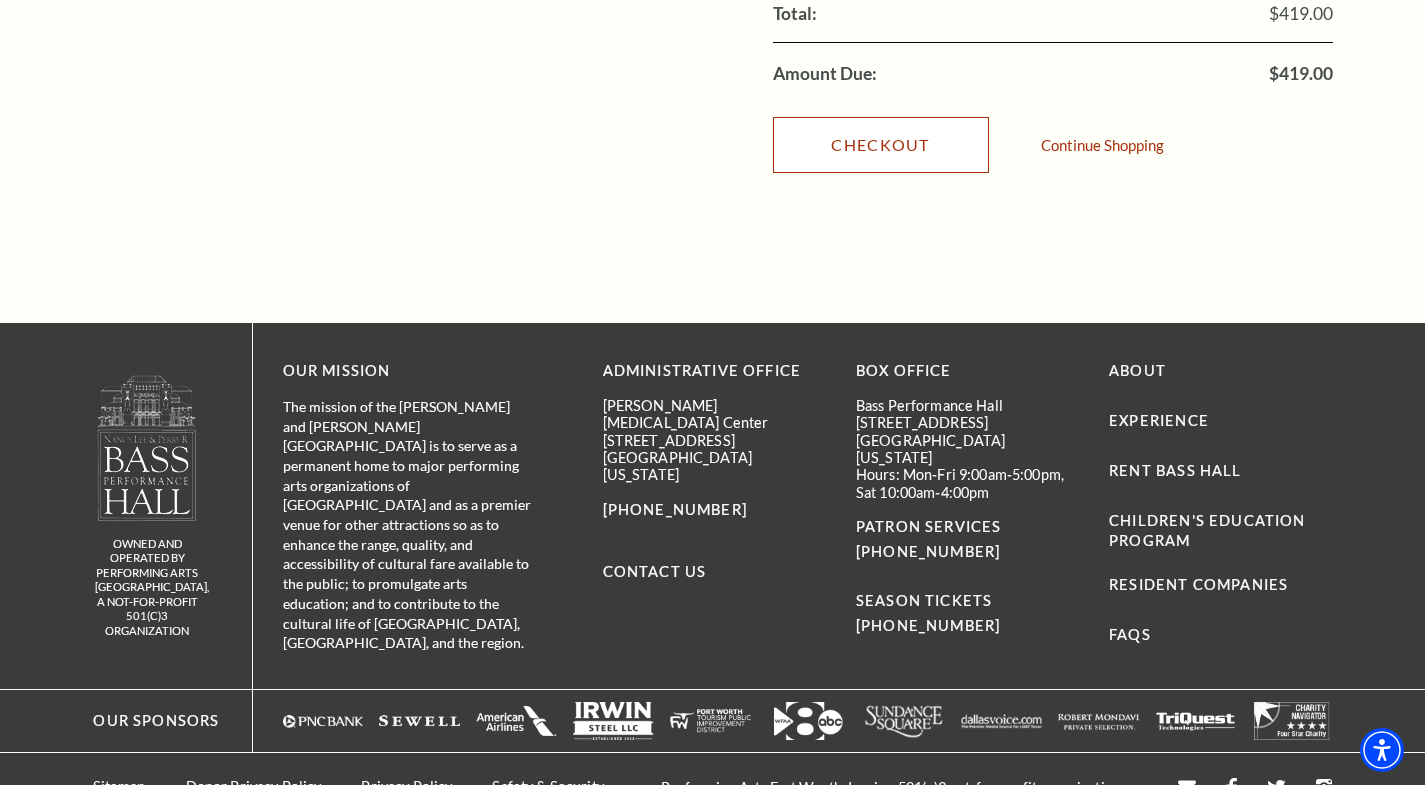 click on "Checkout" at bounding box center (881, 145) 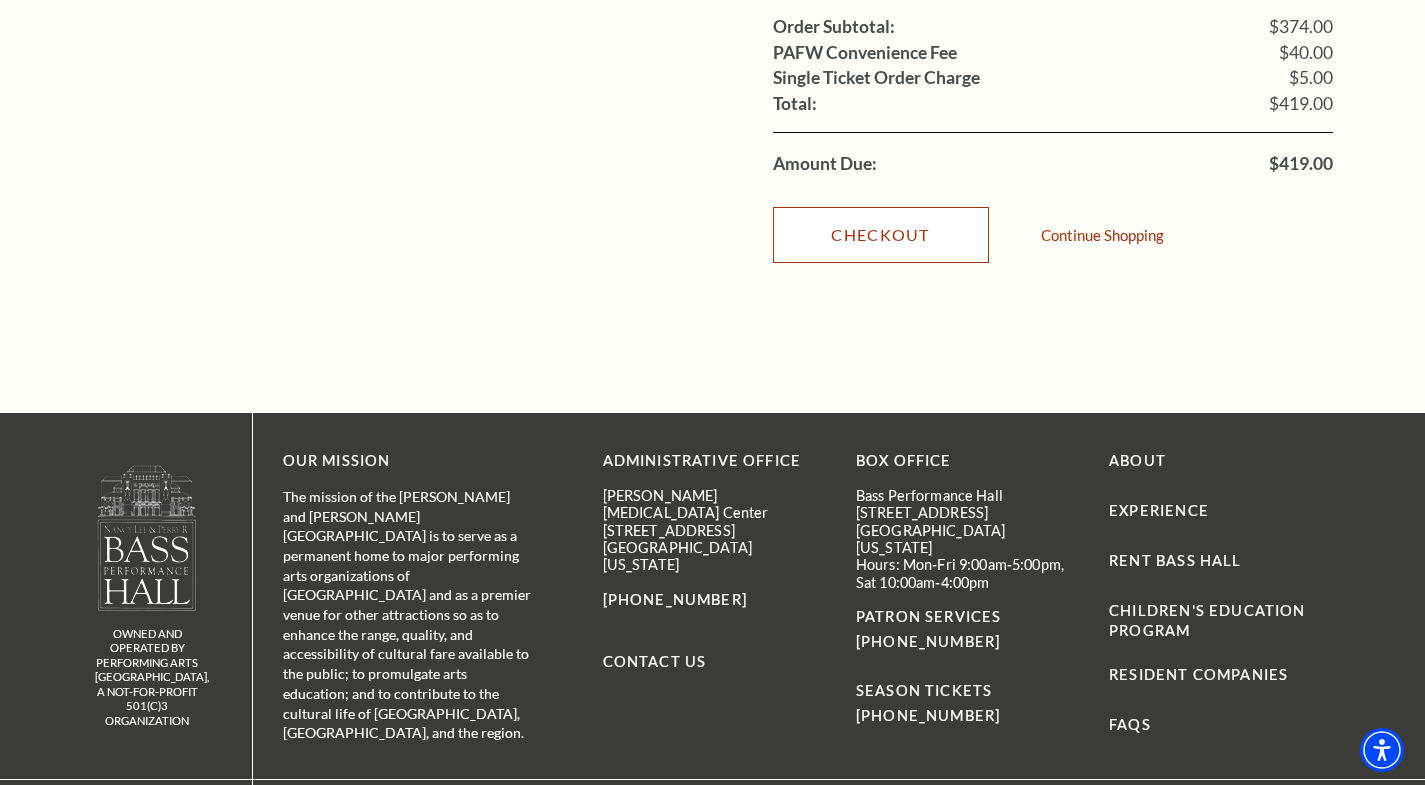 scroll, scrollTop: 2061, scrollLeft: 0, axis: vertical 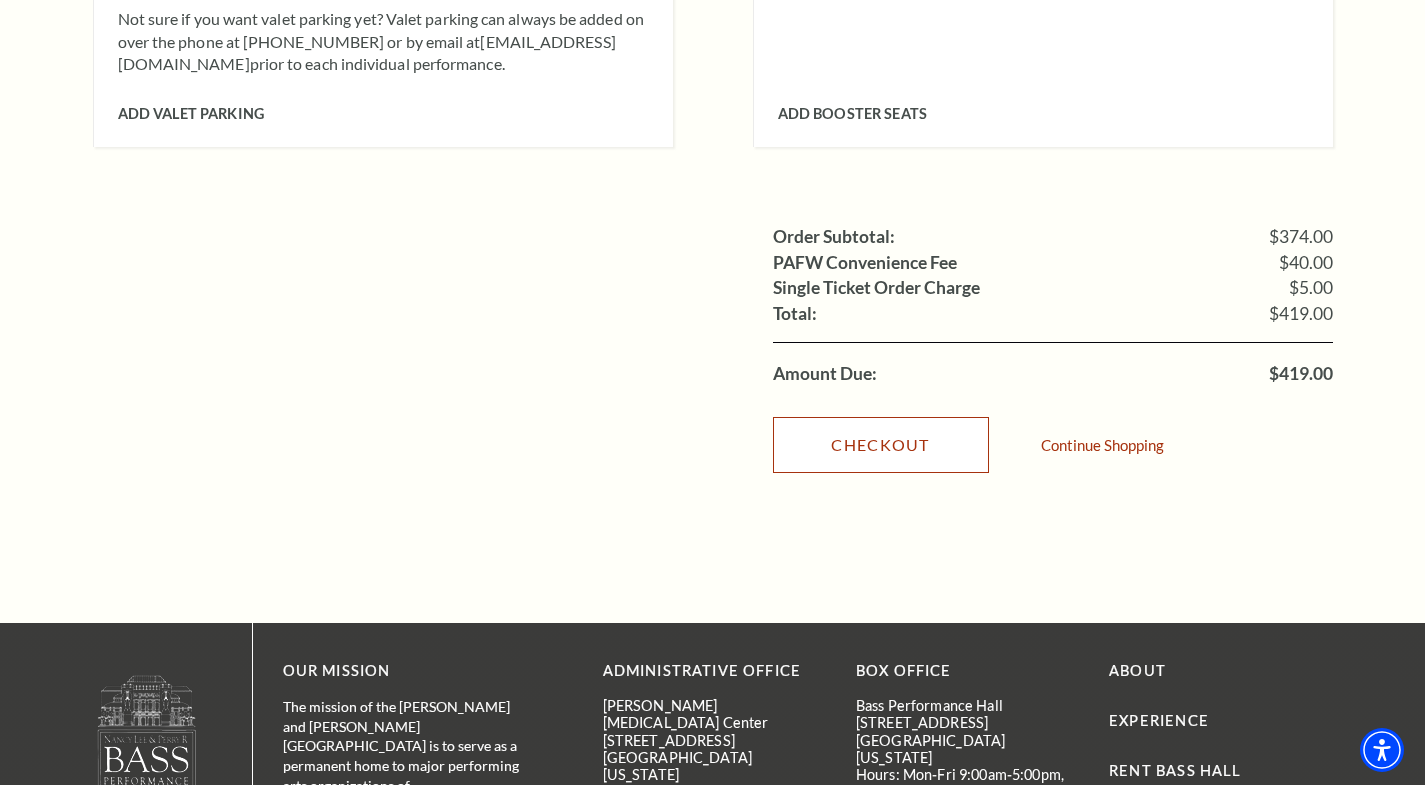 click on "Checkout" at bounding box center (881, 445) 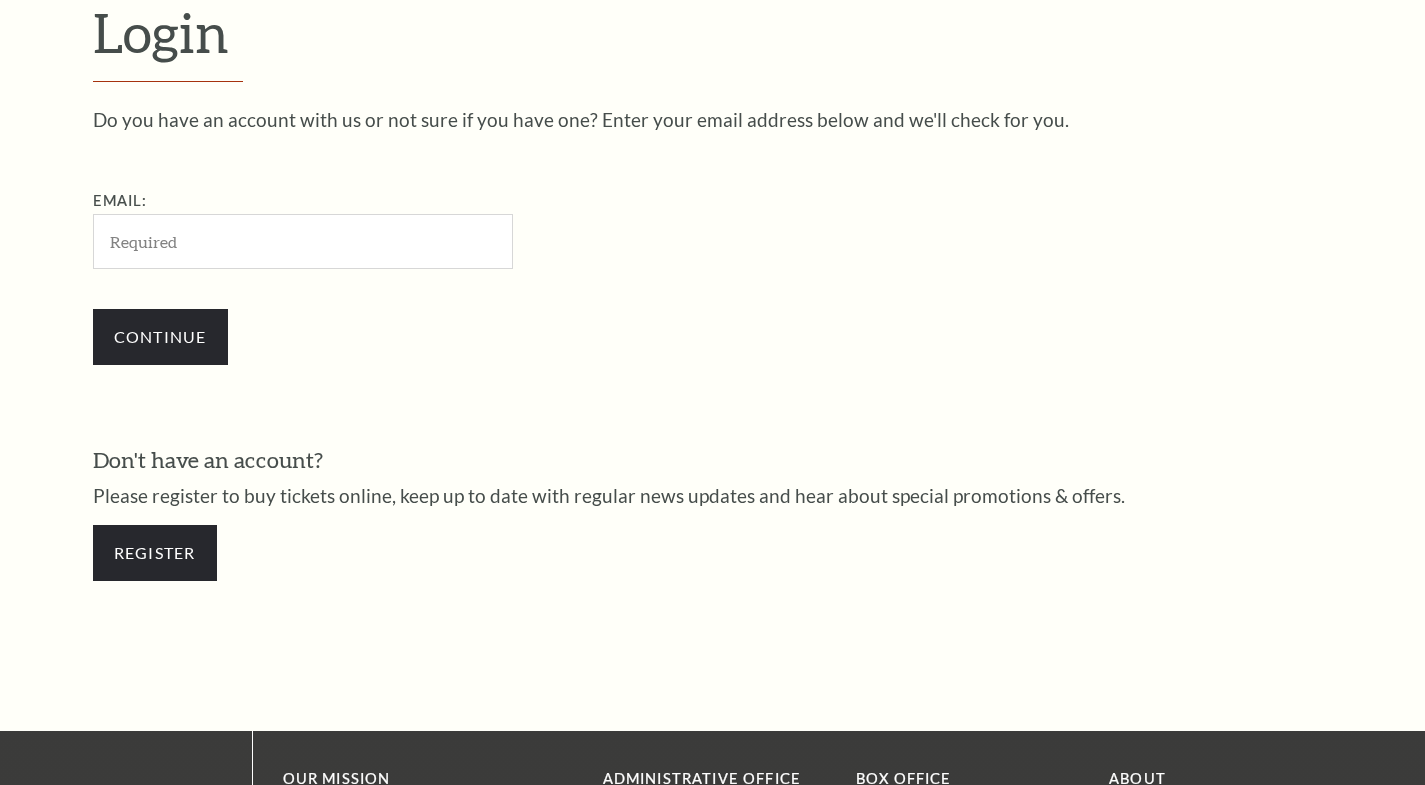 scroll, scrollTop: 573, scrollLeft: 0, axis: vertical 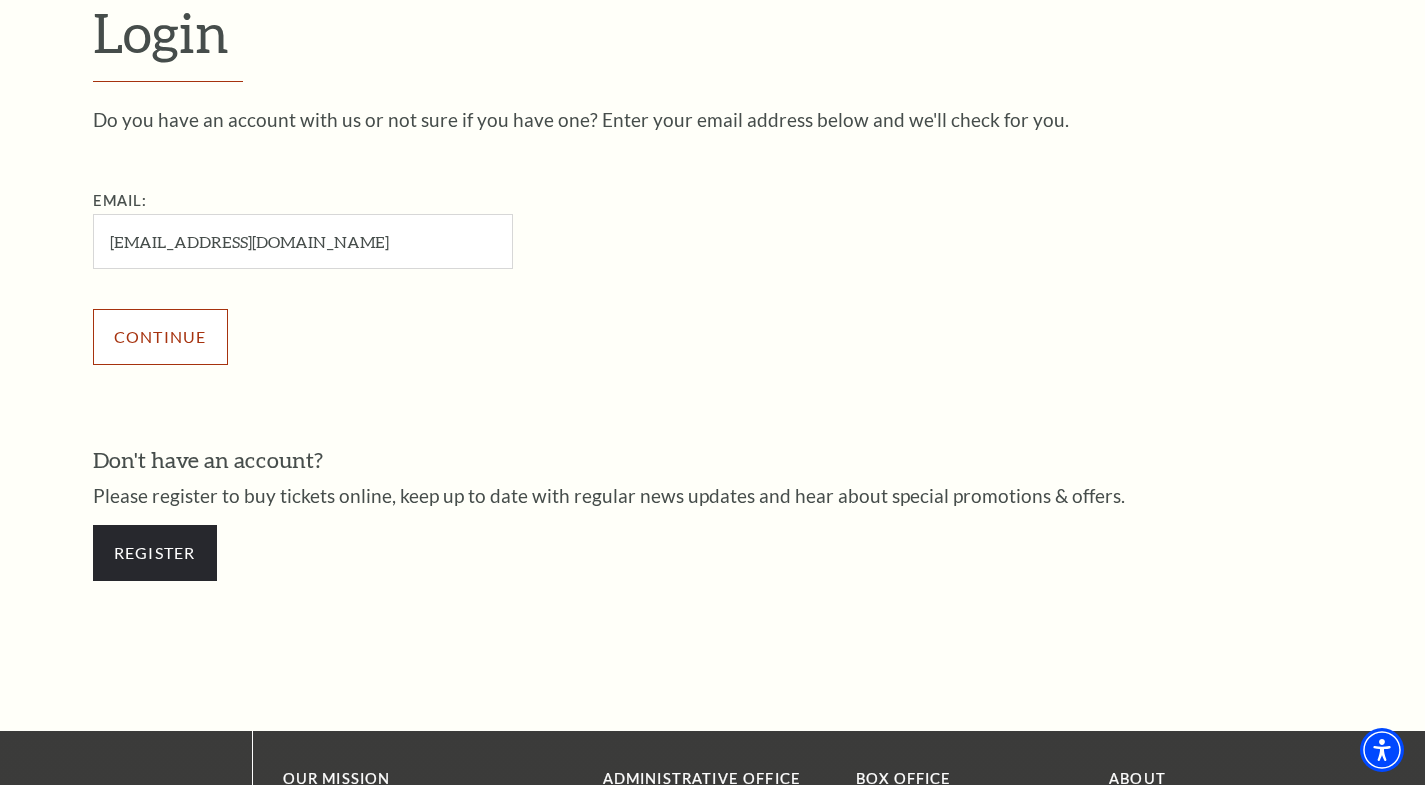 click on "Continue" at bounding box center (160, 337) 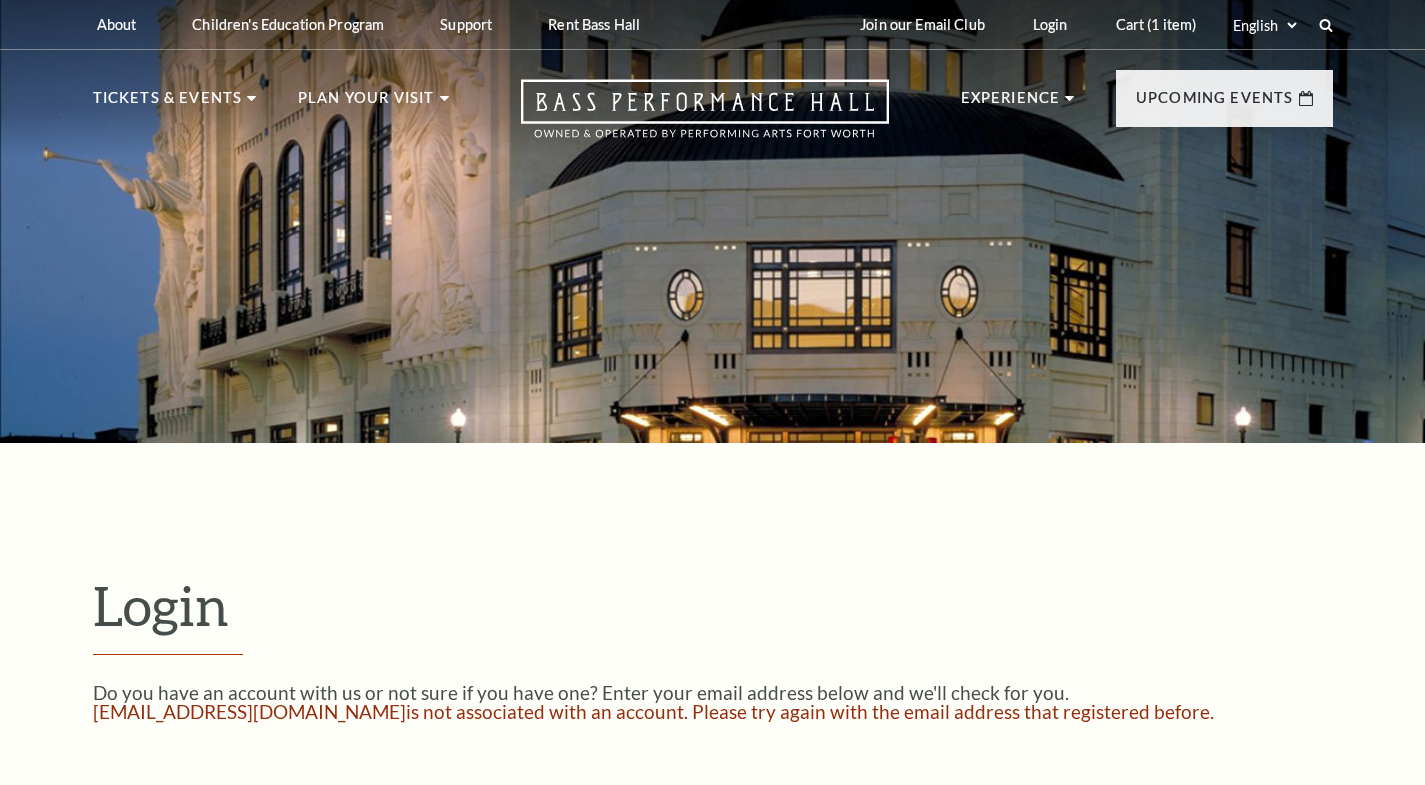 scroll, scrollTop: 441, scrollLeft: 0, axis: vertical 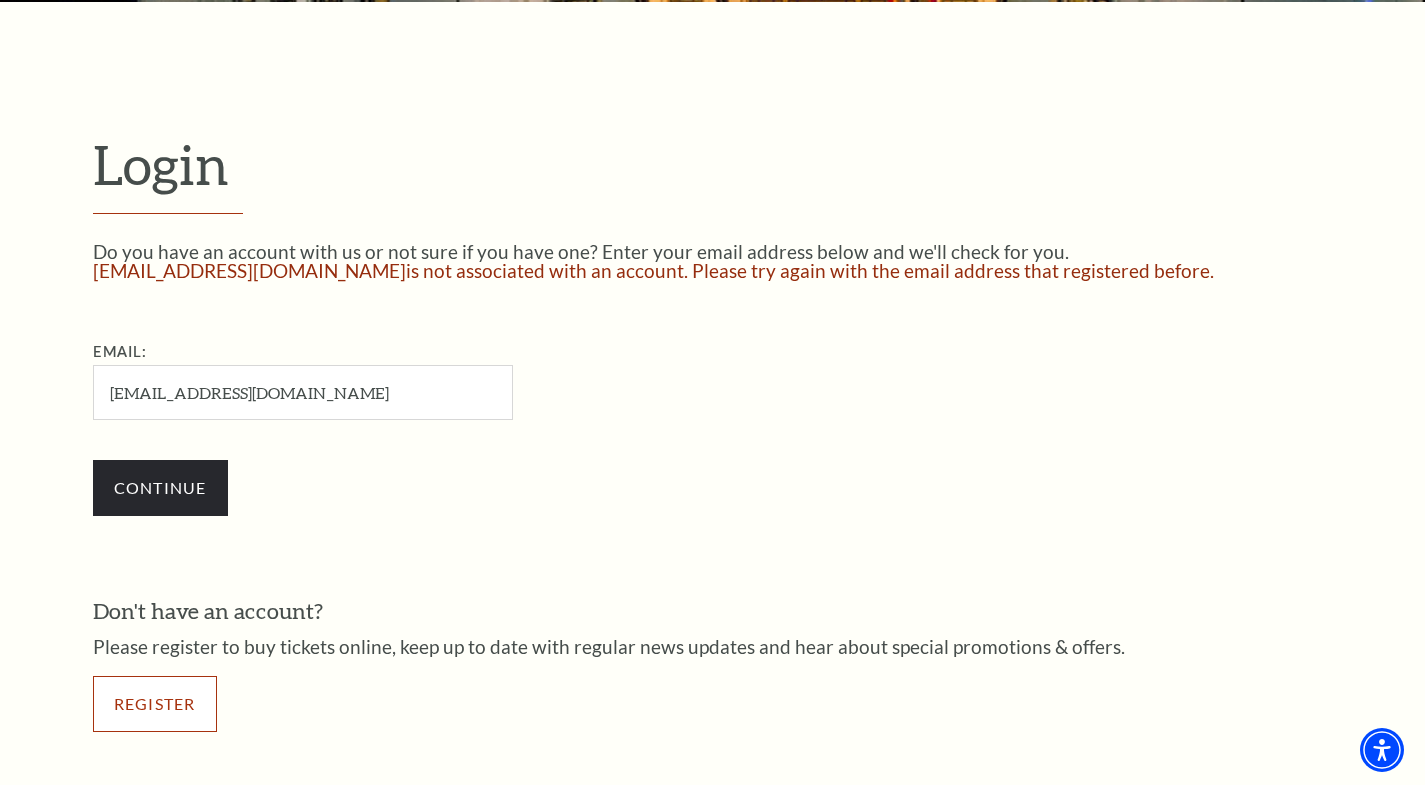 click on "Register" at bounding box center [155, 704] 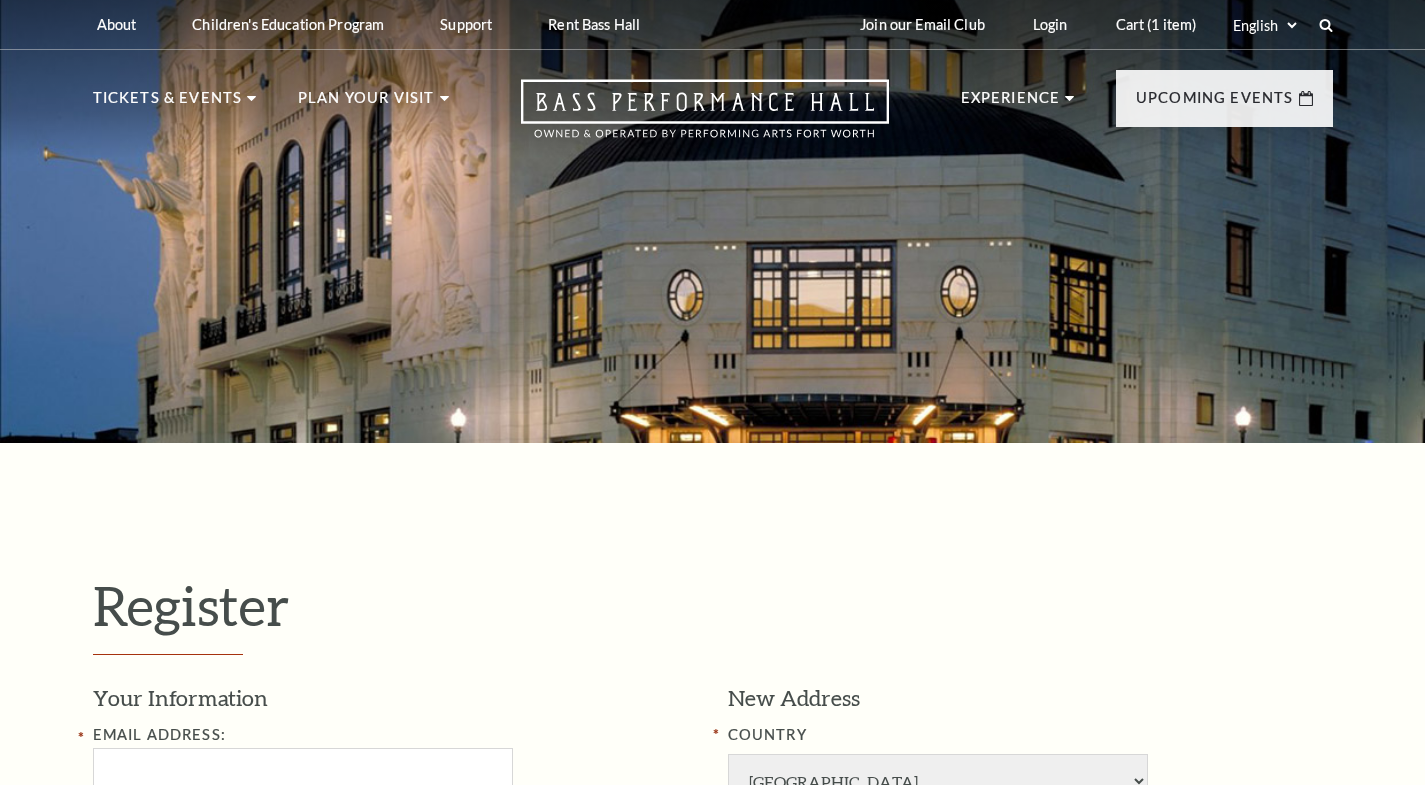 select on "1" 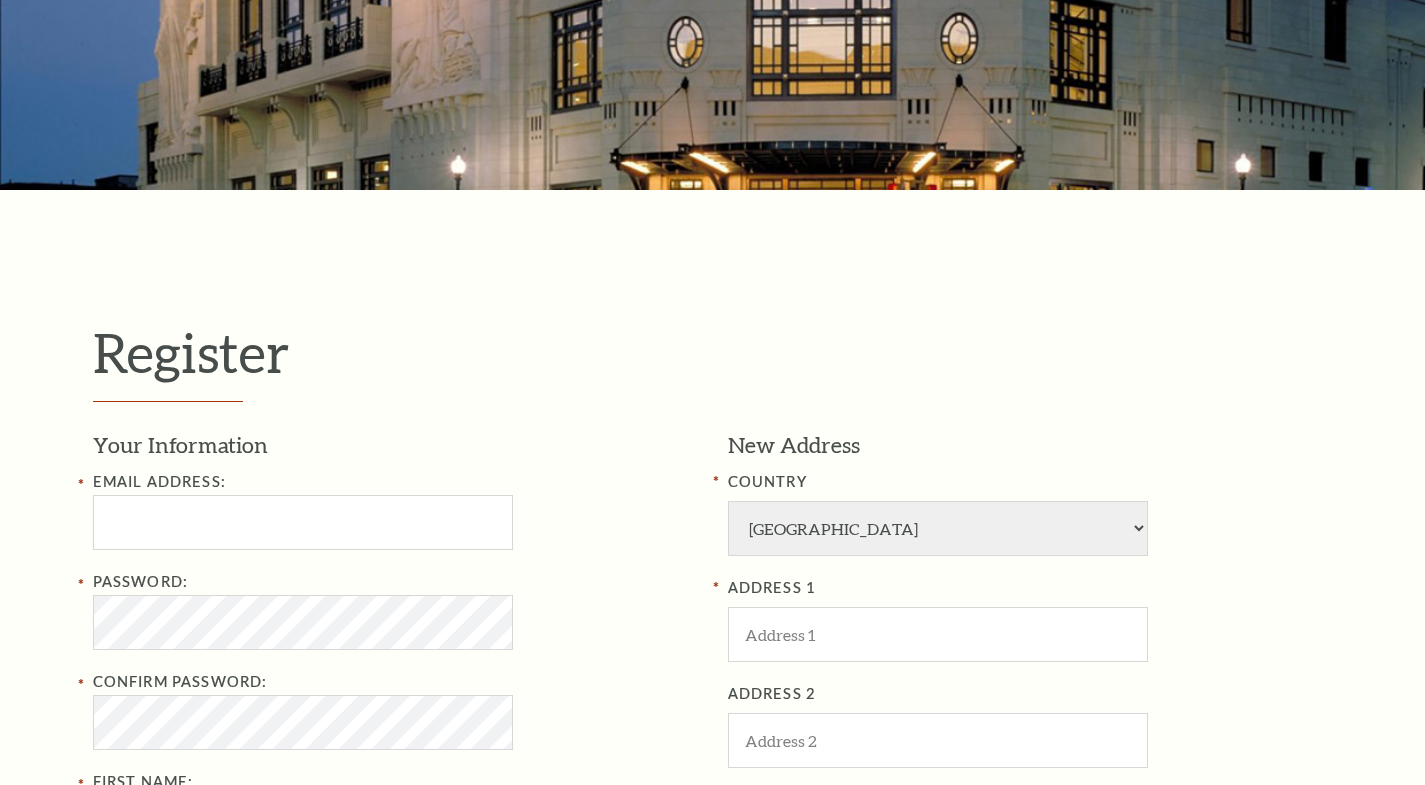 scroll, scrollTop: 500, scrollLeft: 0, axis: vertical 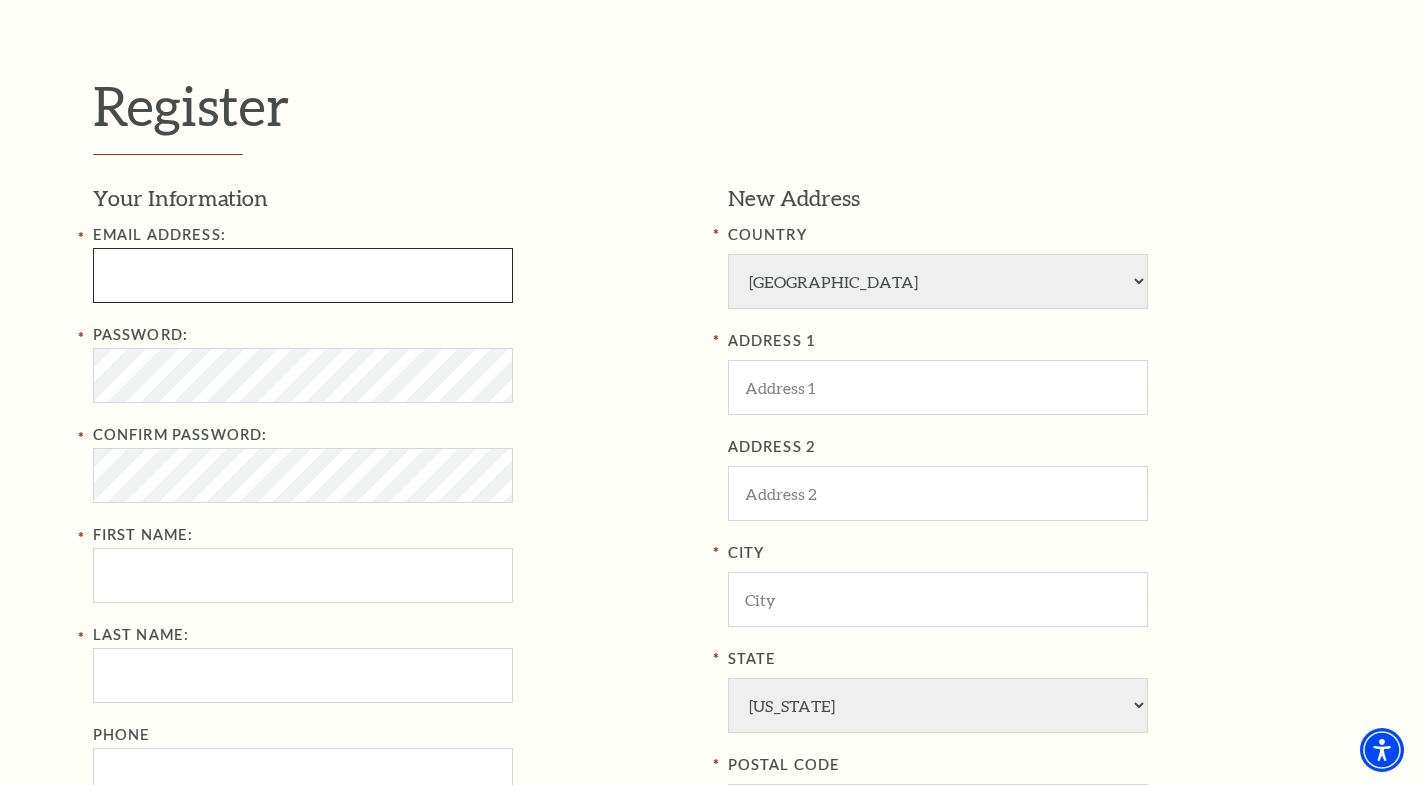 click at bounding box center (303, 275) 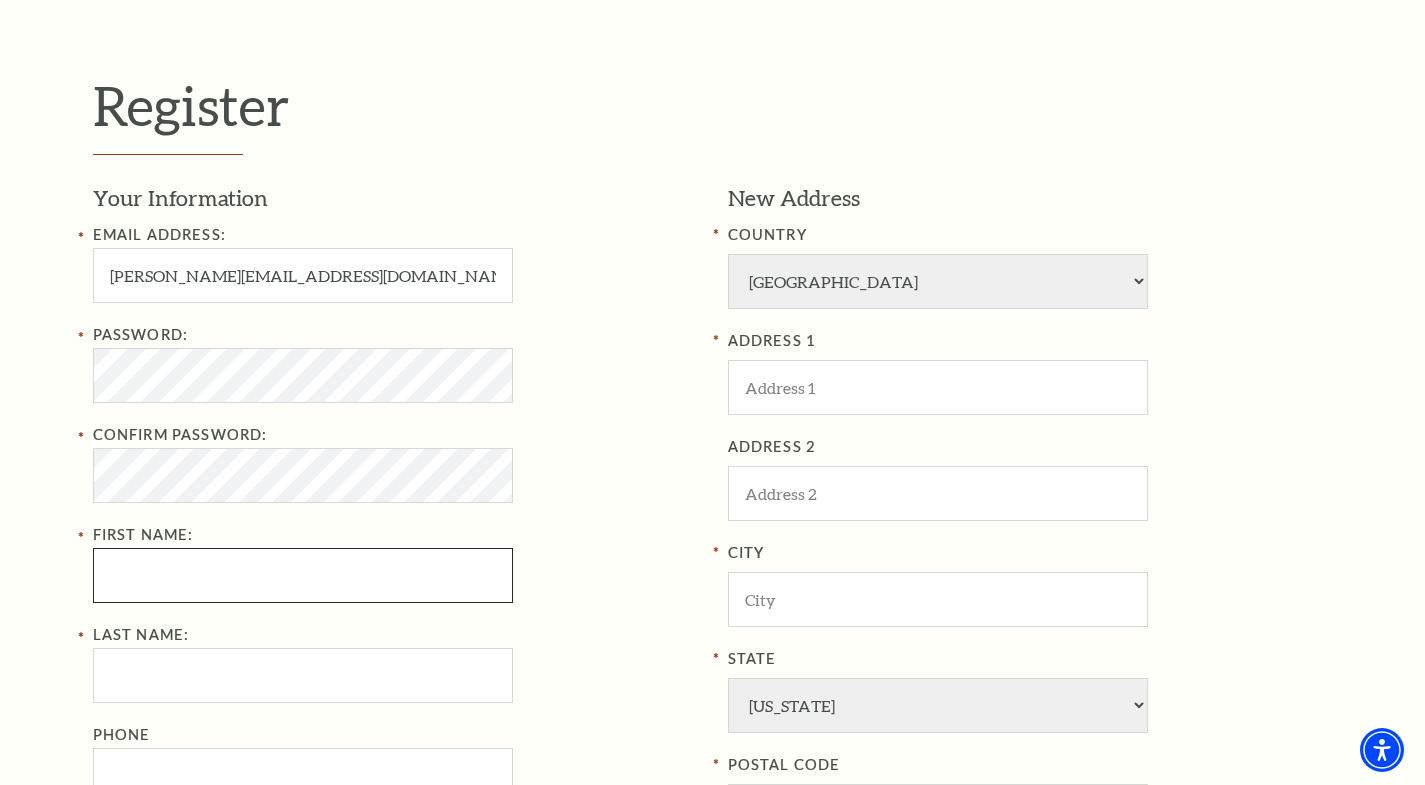 type on "subham" 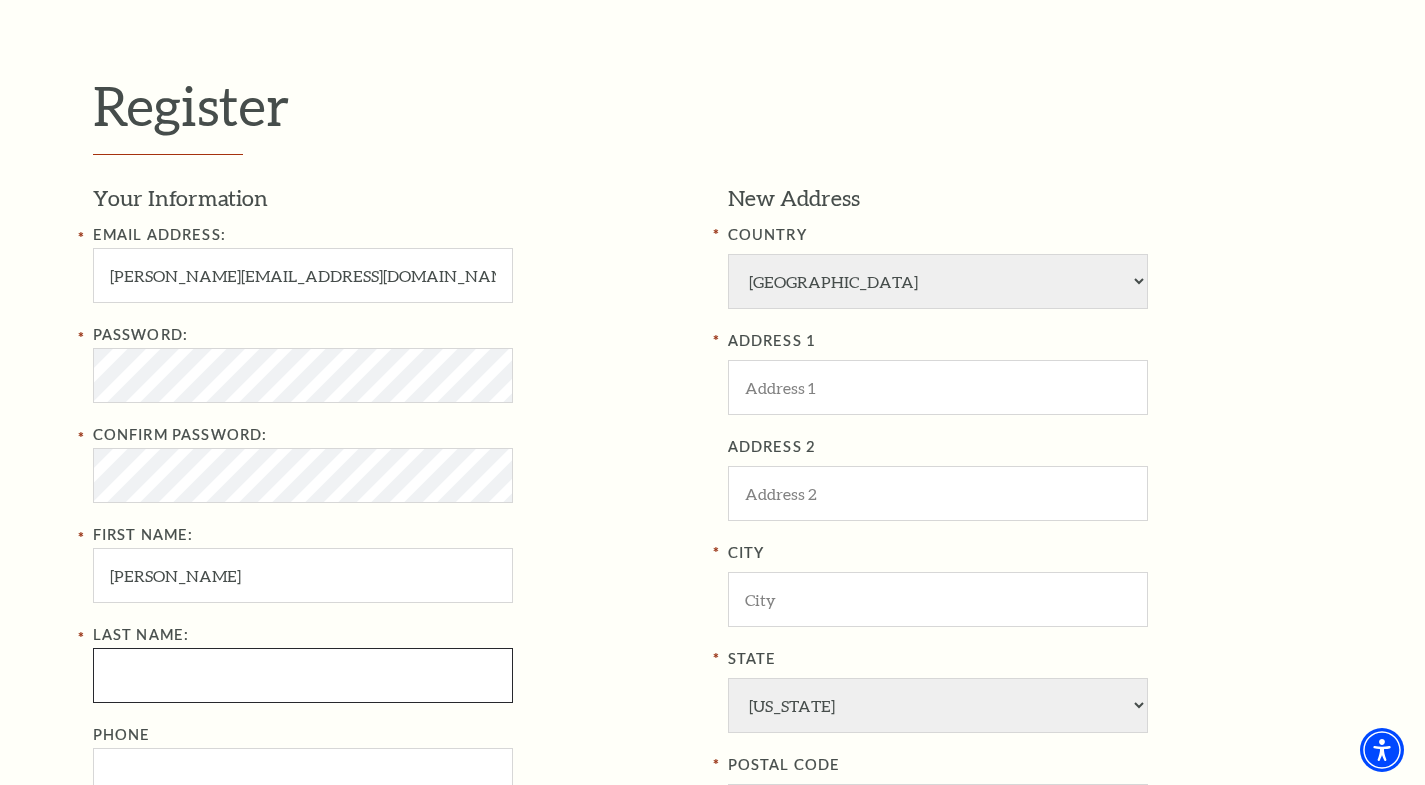 type on "sahoo" 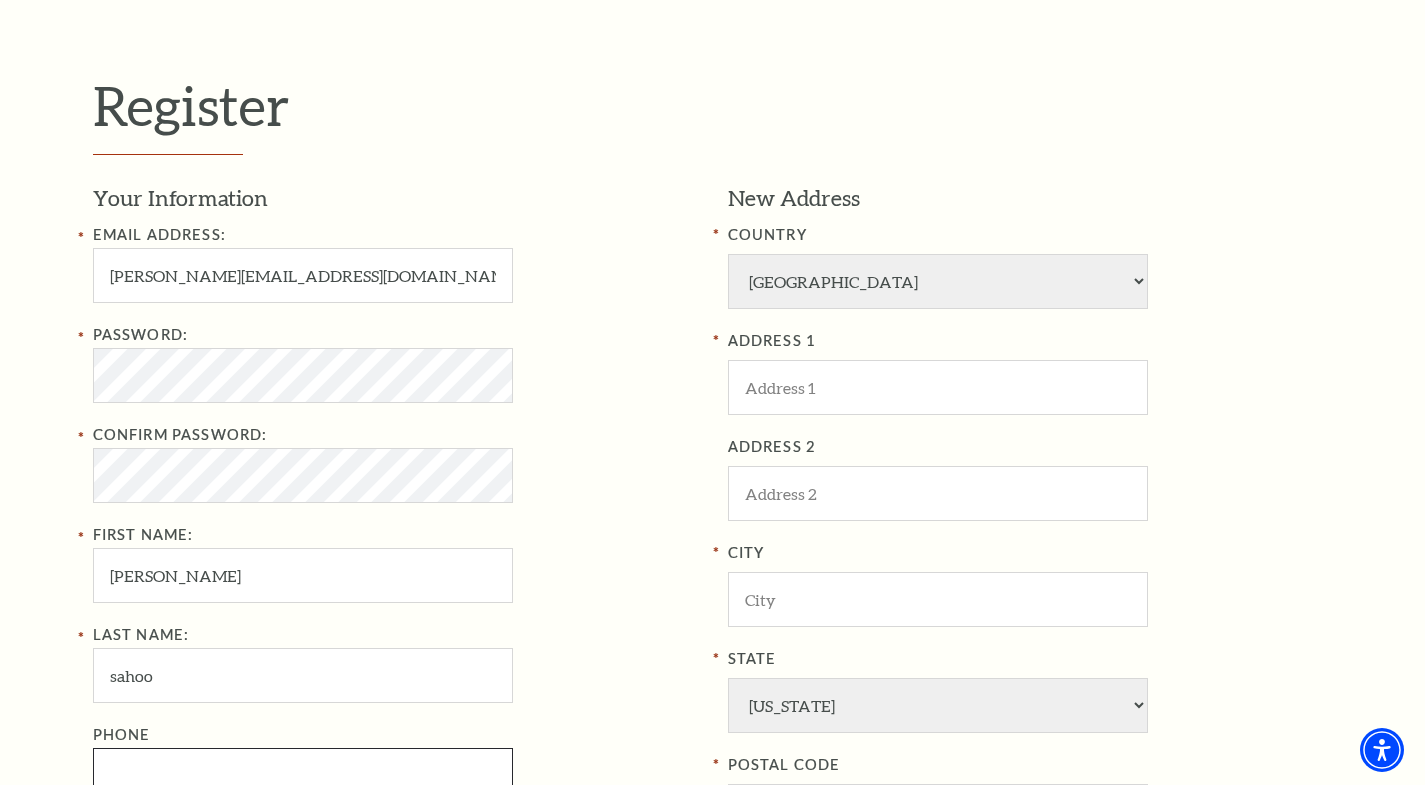 type on "2006251448" 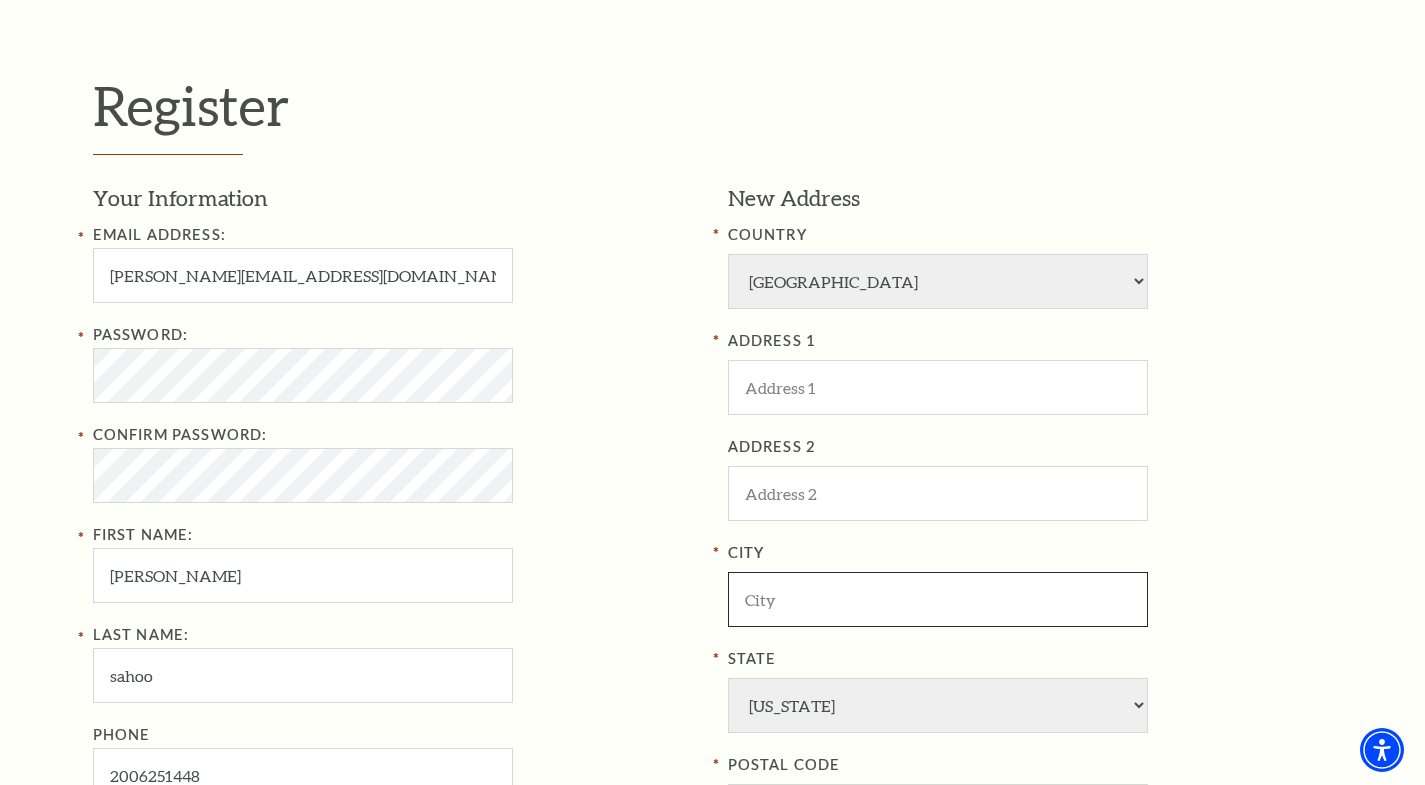 type on "Santa Rosa," 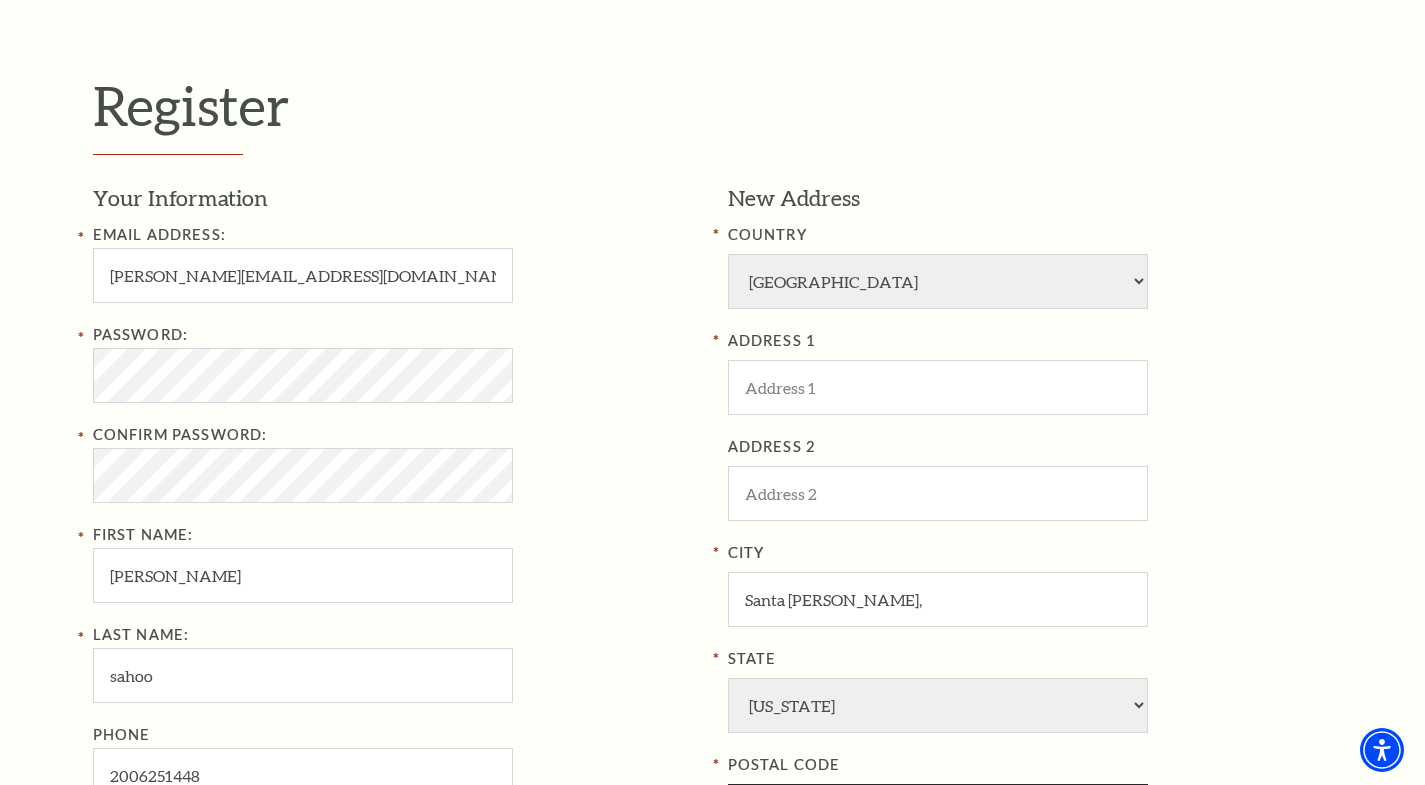type on "60657" 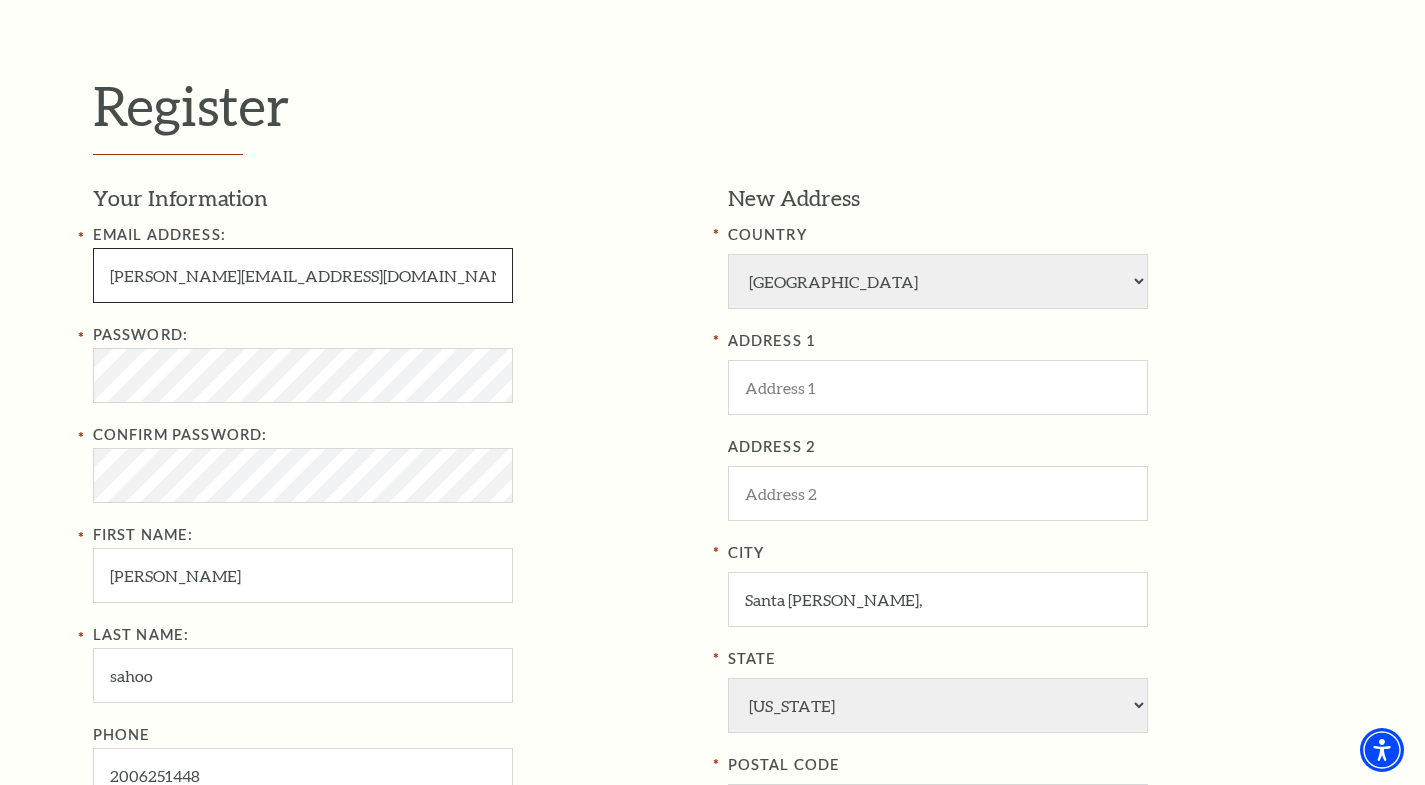 type on "200-625-1448" 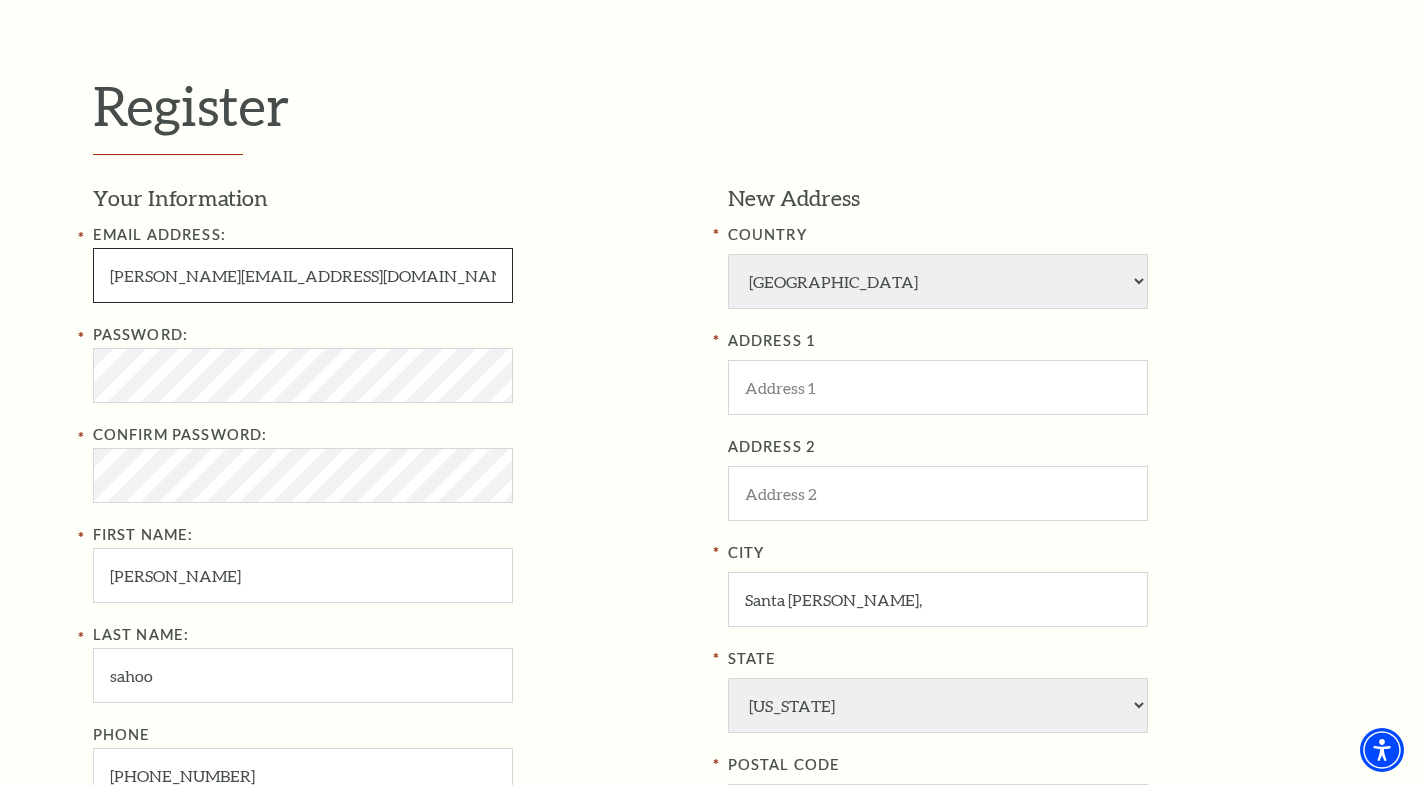 drag, startPoint x: 264, startPoint y: 277, endPoint x: 183, endPoint y: 278, distance: 81.00617 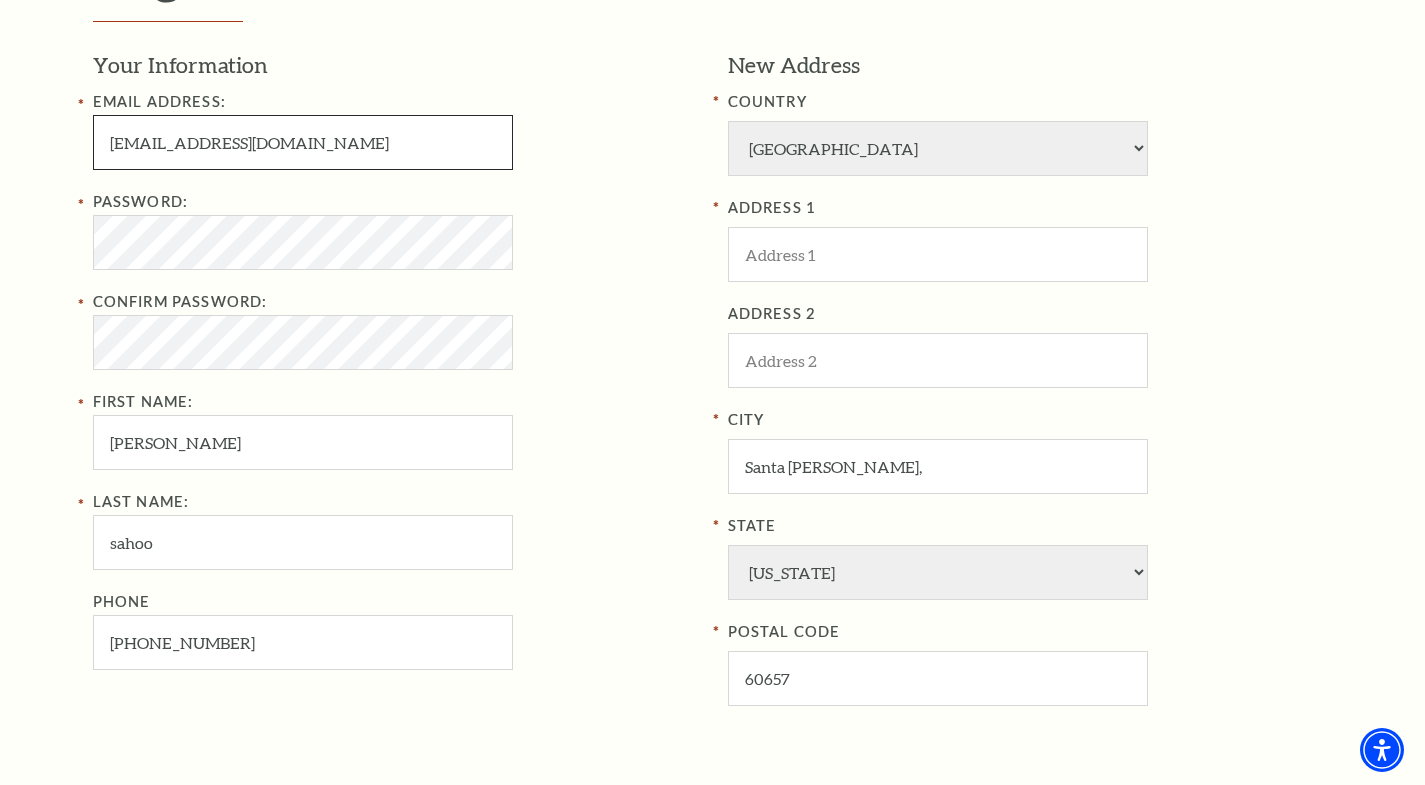 scroll, scrollTop: 700, scrollLeft: 0, axis: vertical 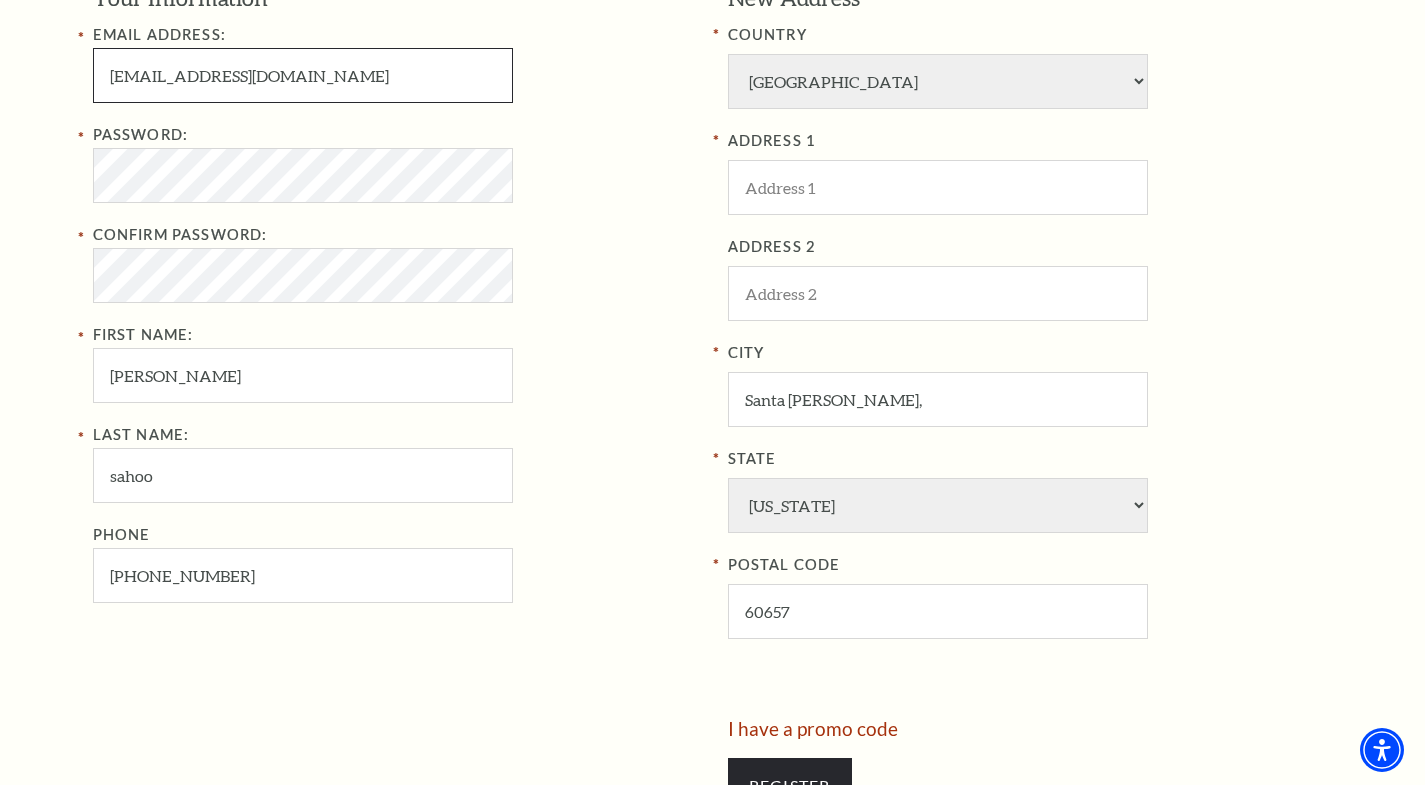 type on "[EMAIL_ADDRESS][DOMAIN_NAME]" 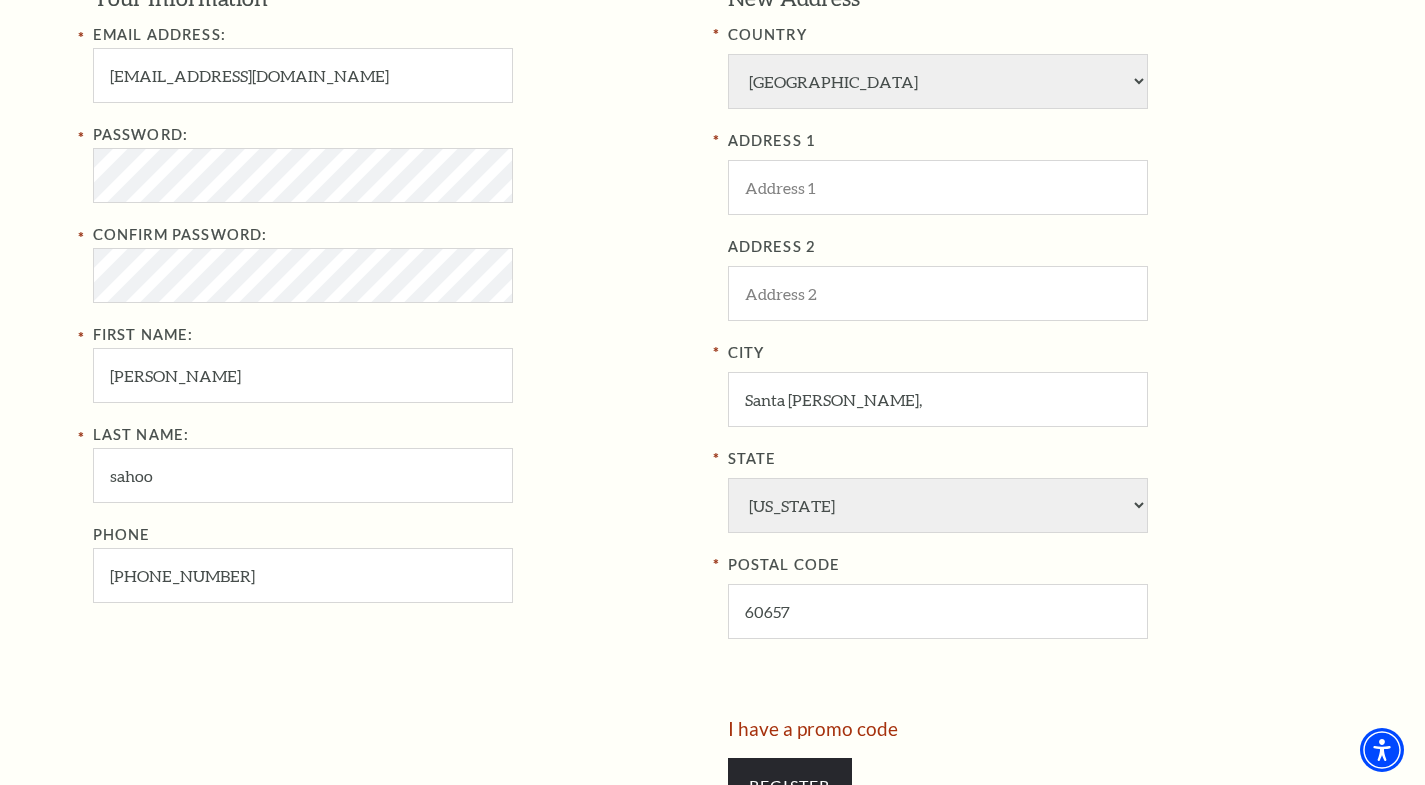 click on "Password:" at bounding box center (395, 163) 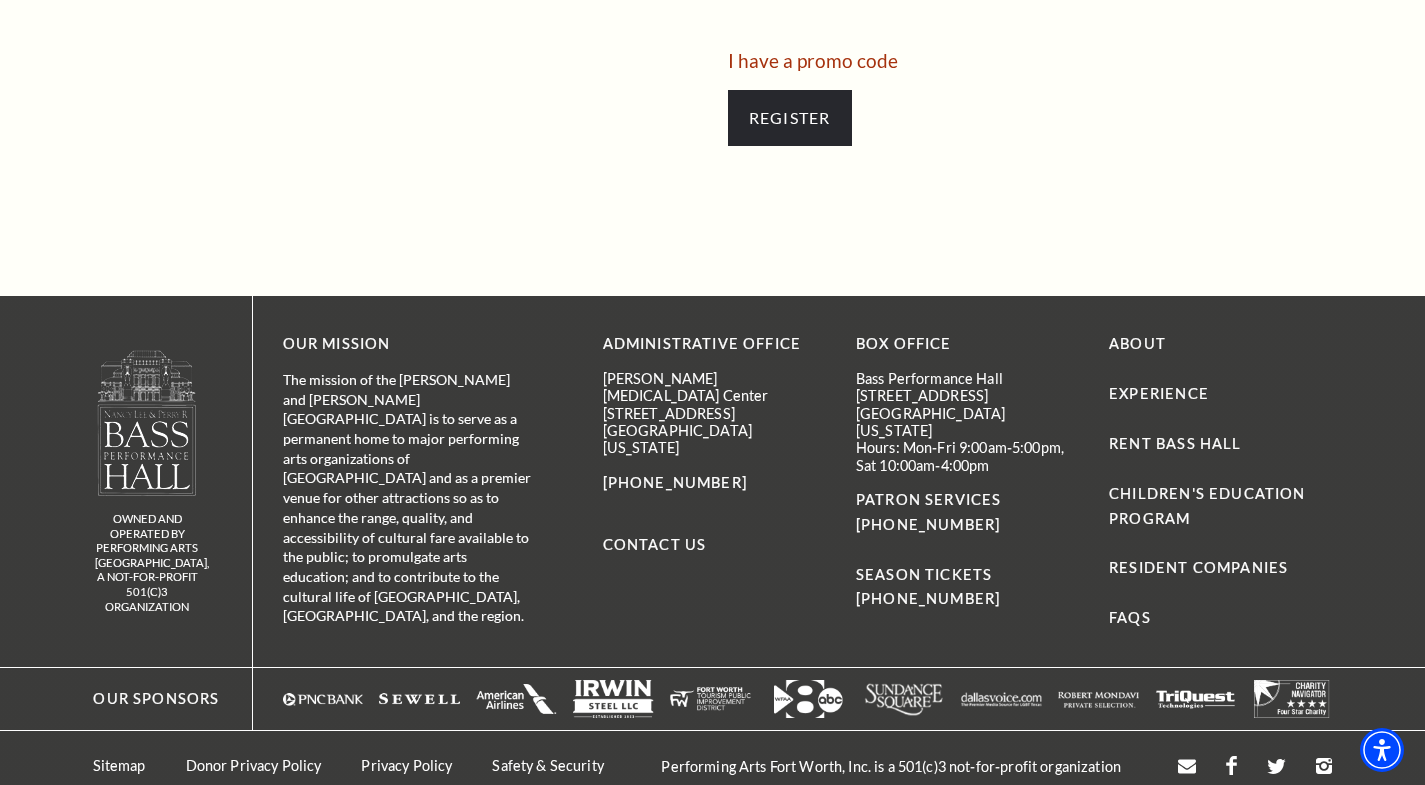 scroll, scrollTop: 1385, scrollLeft: 0, axis: vertical 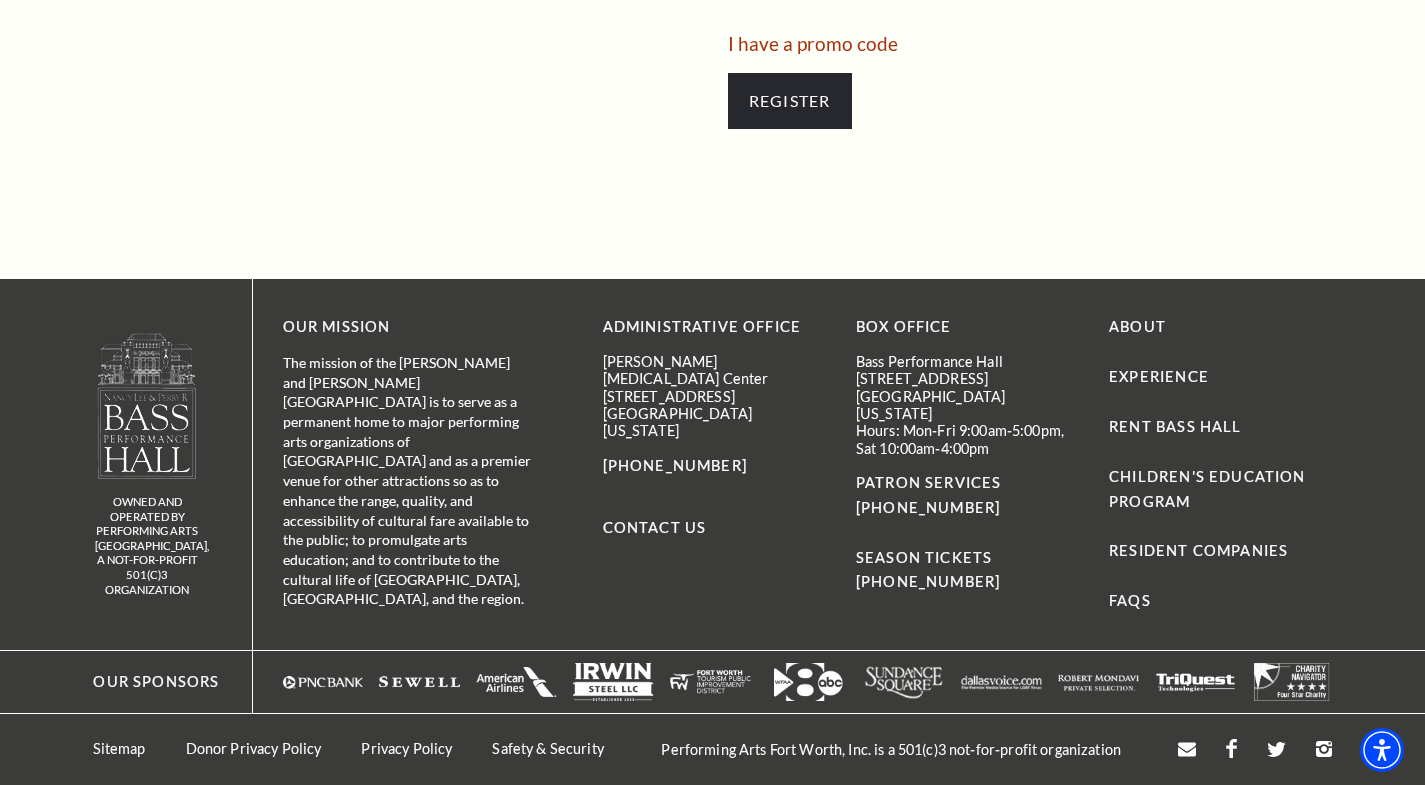 drag, startPoint x: 850, startPoint y: 358, endPoint x: 1011, endPoint y: 383, distance: 162.92943 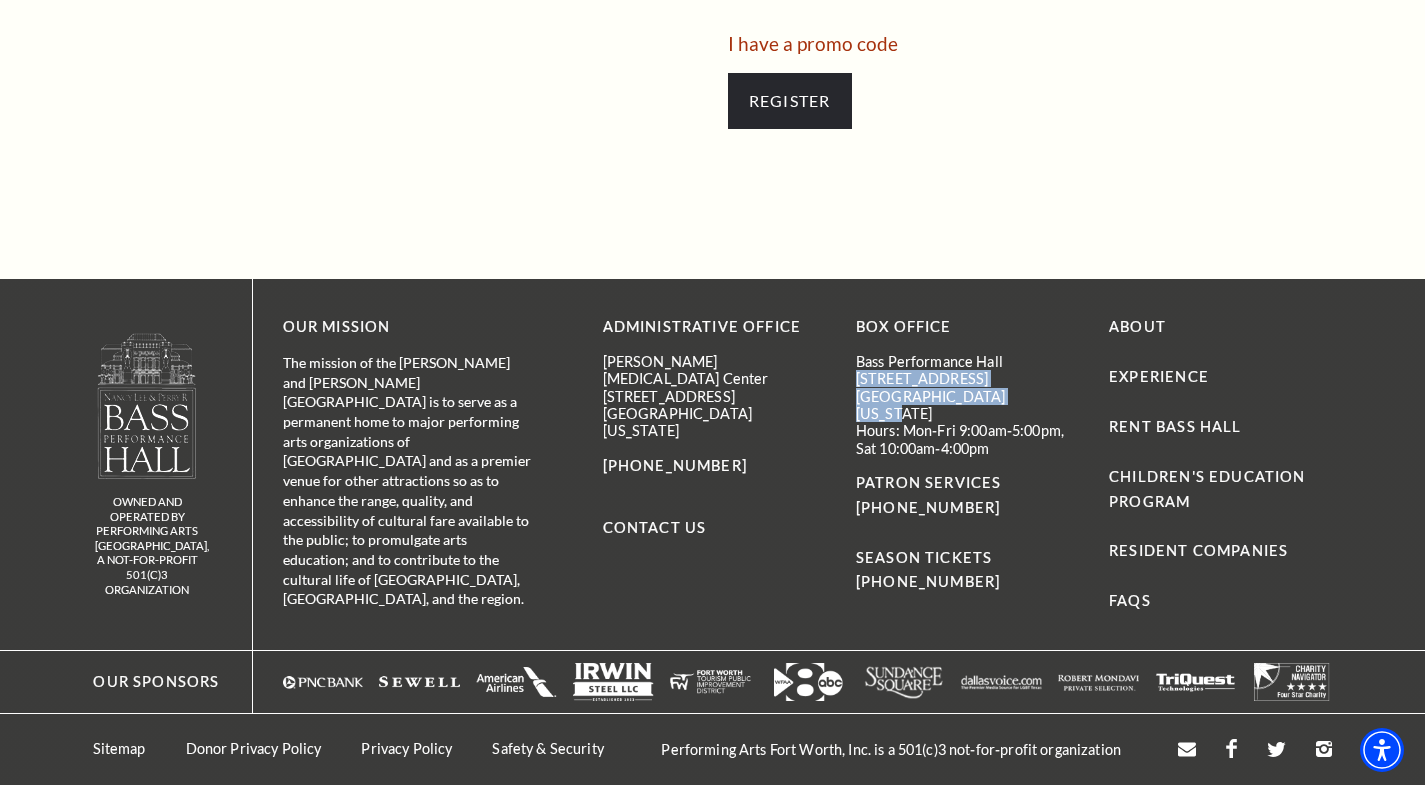drag, startPoint x: 854, startPoint y: 378, endPoint x: 1020, endPoint y: 396, distance: 166.97305 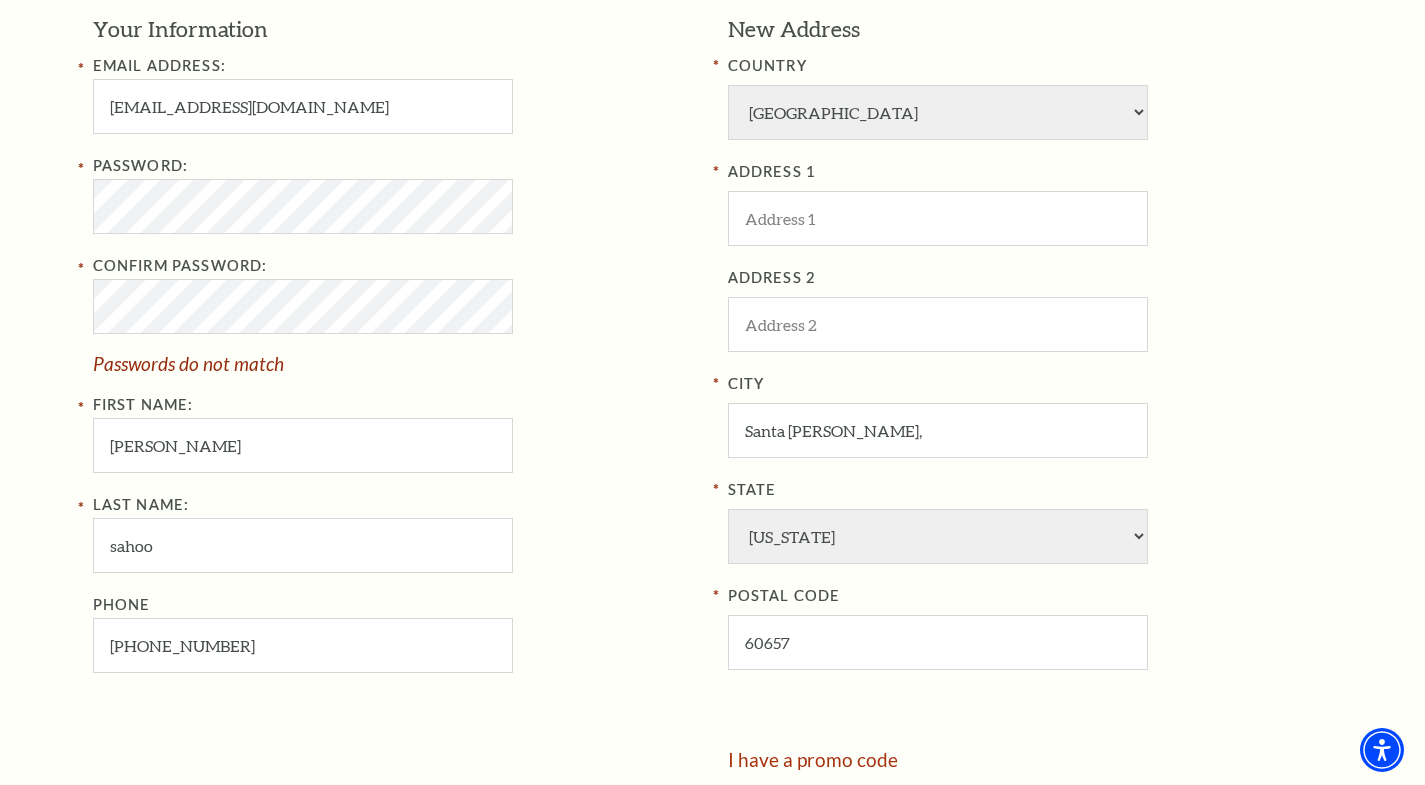 scroll, scrollTop: 685, scrollLeft: 0, axis: vertical 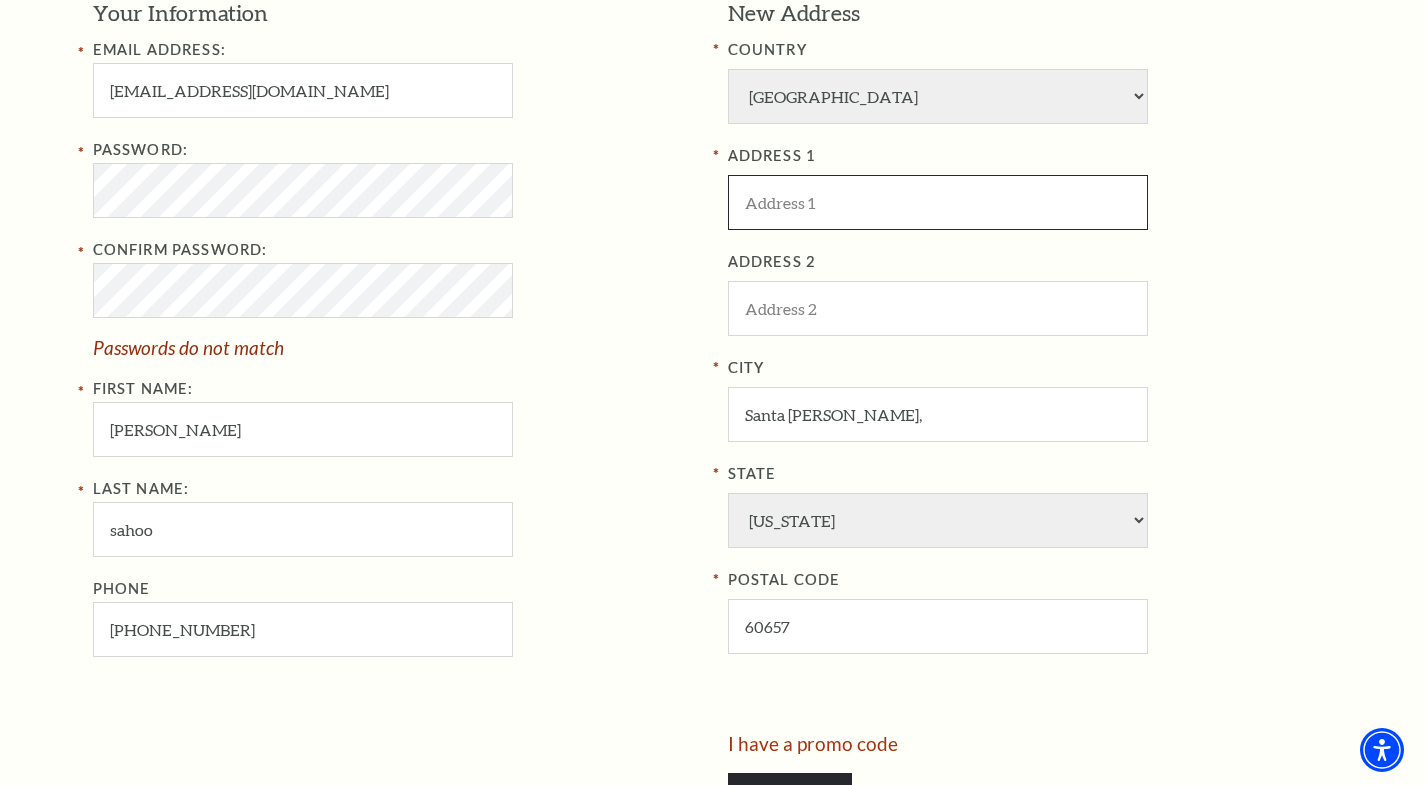 click at bounding box center [938, 202] 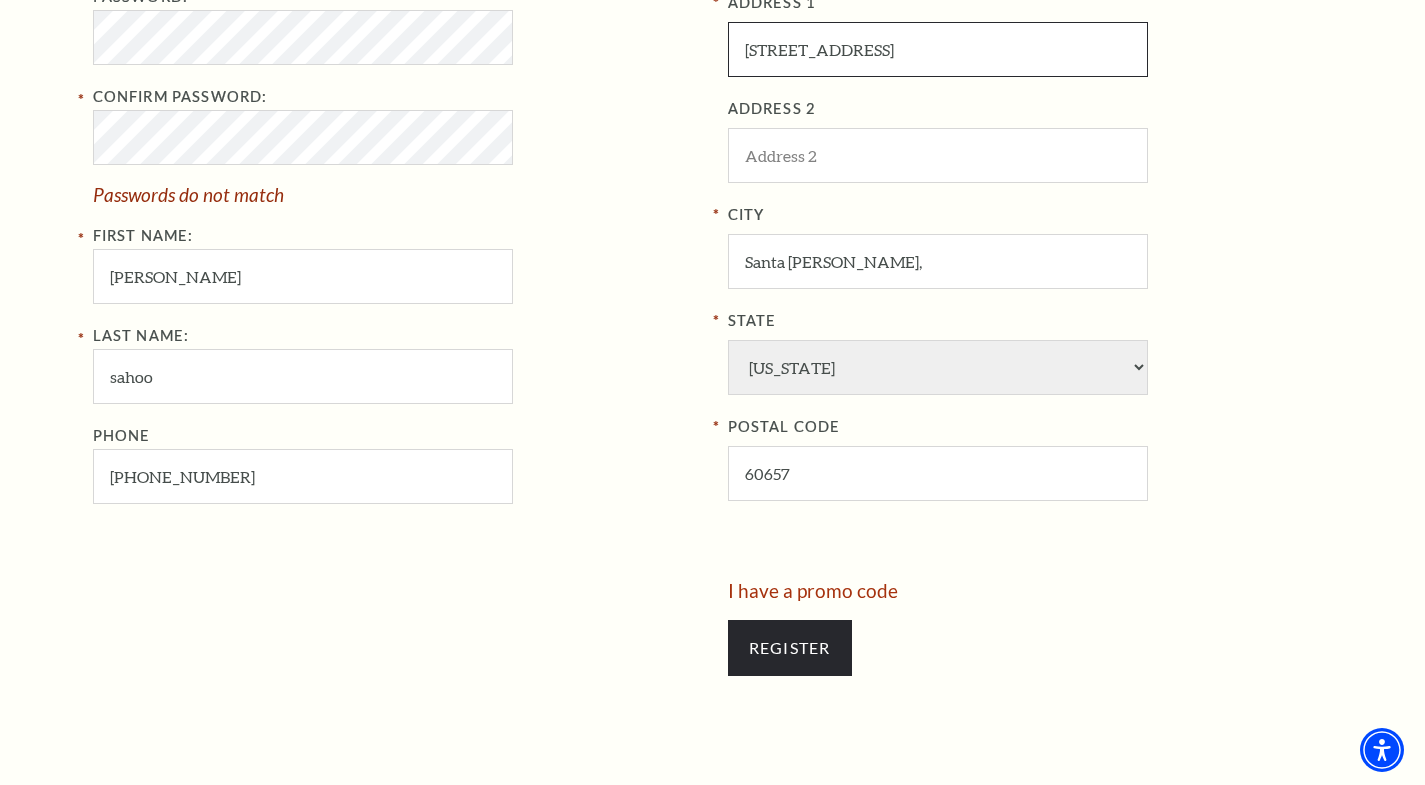 scroll, scrollTop: 785, scrollLeft: 0, axis: vertical 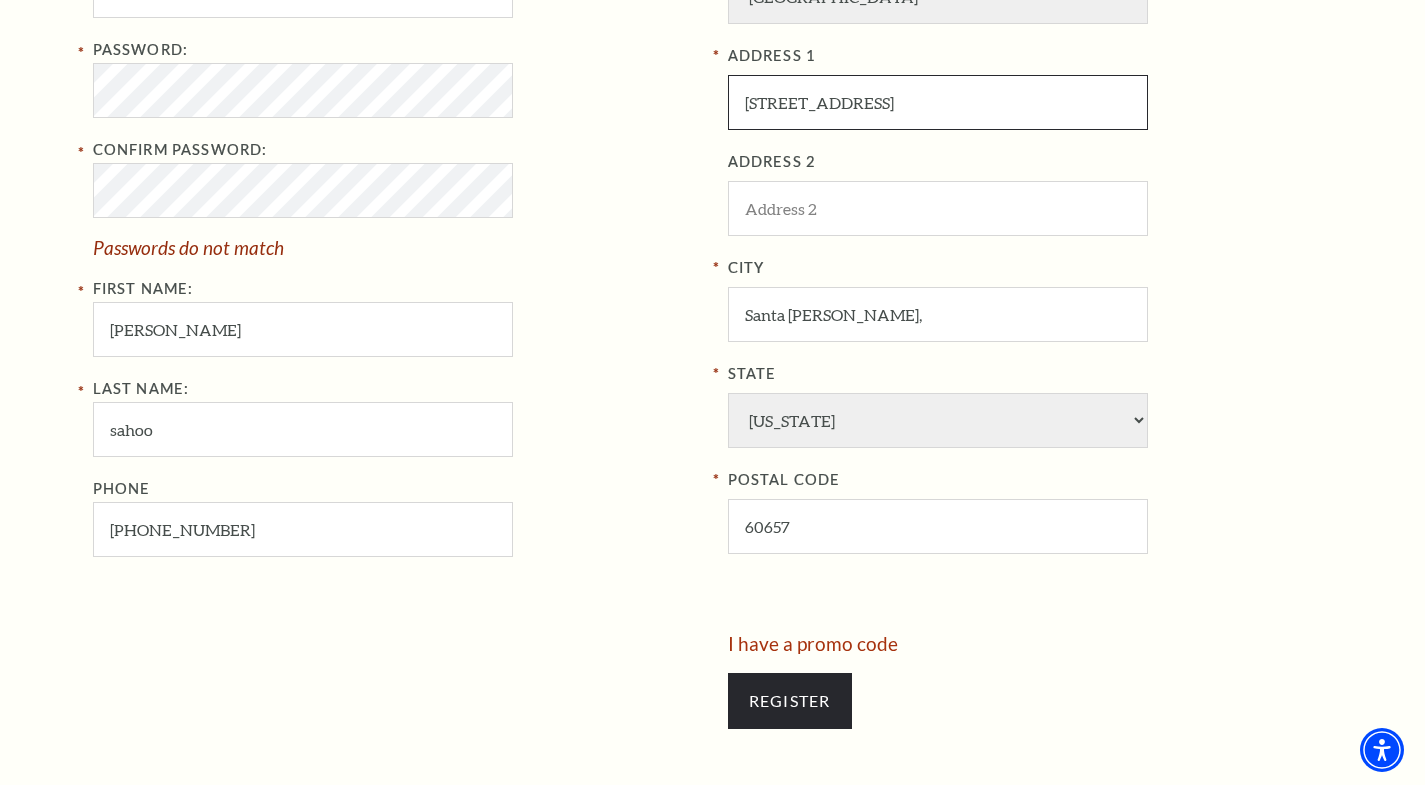type on "[STREET_ADDRESS]" 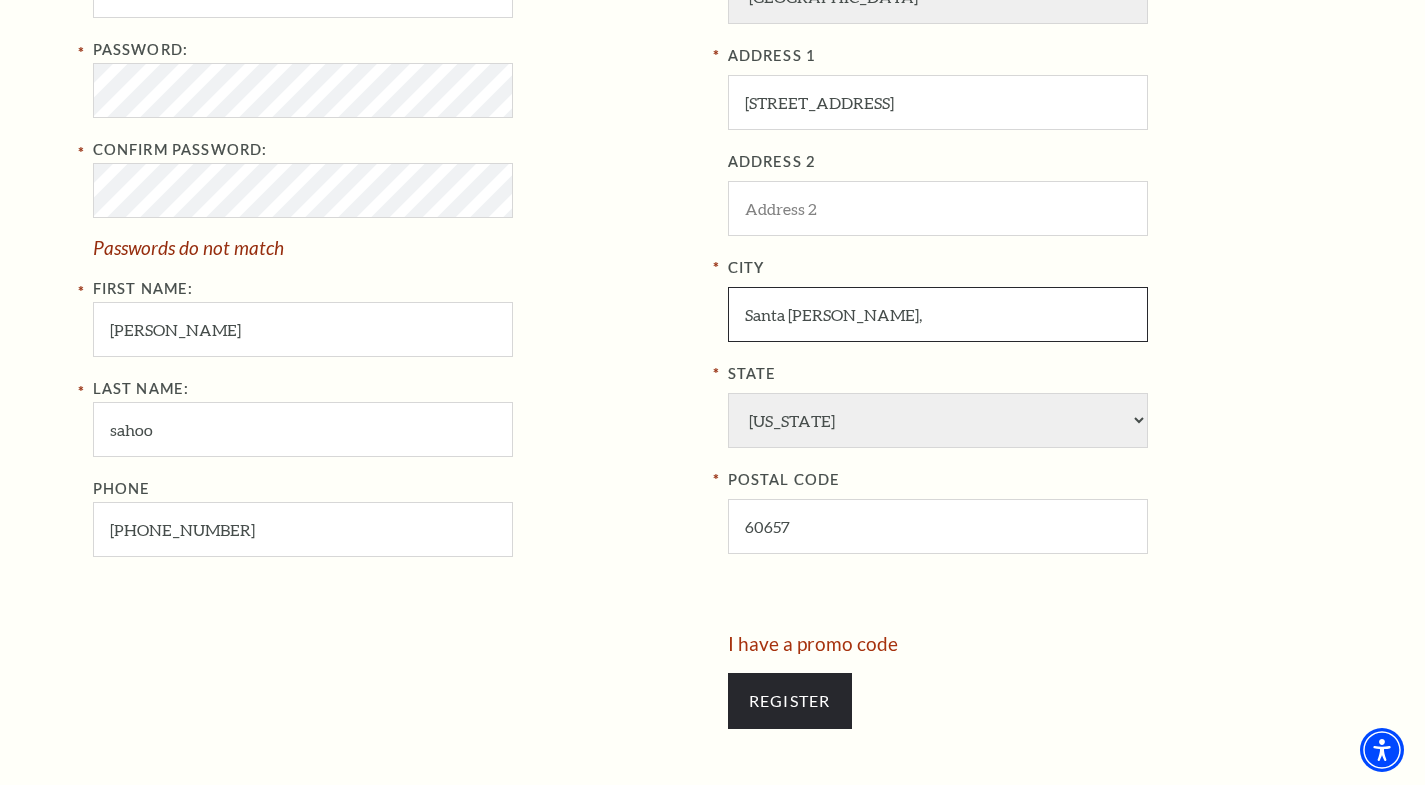 drag, startPoint x: 862, startPoint y: 321, endPoint x: 692, endPoint y: 320, distance: 170.00294 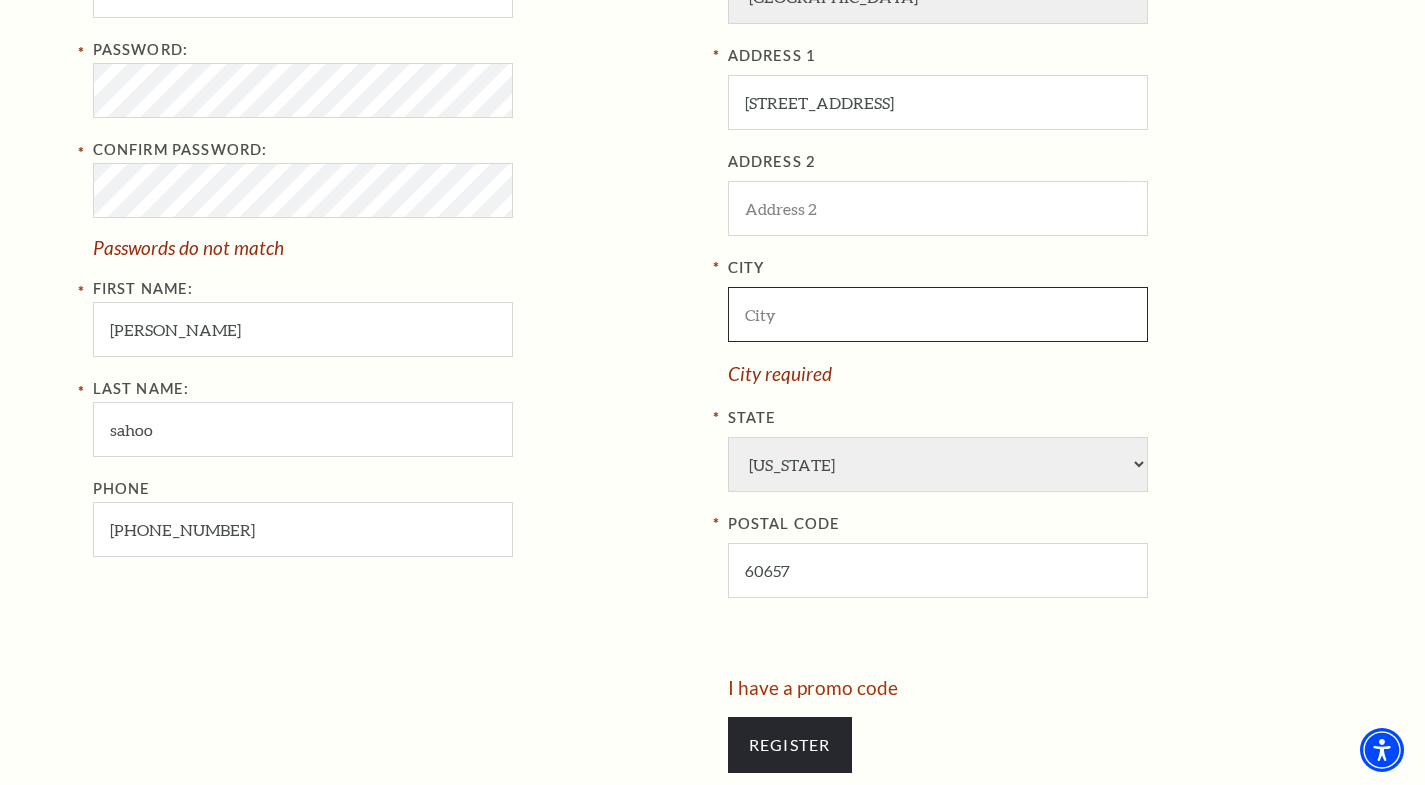paste on "525 Commerce Street  Fort Worth, Texas 76102" 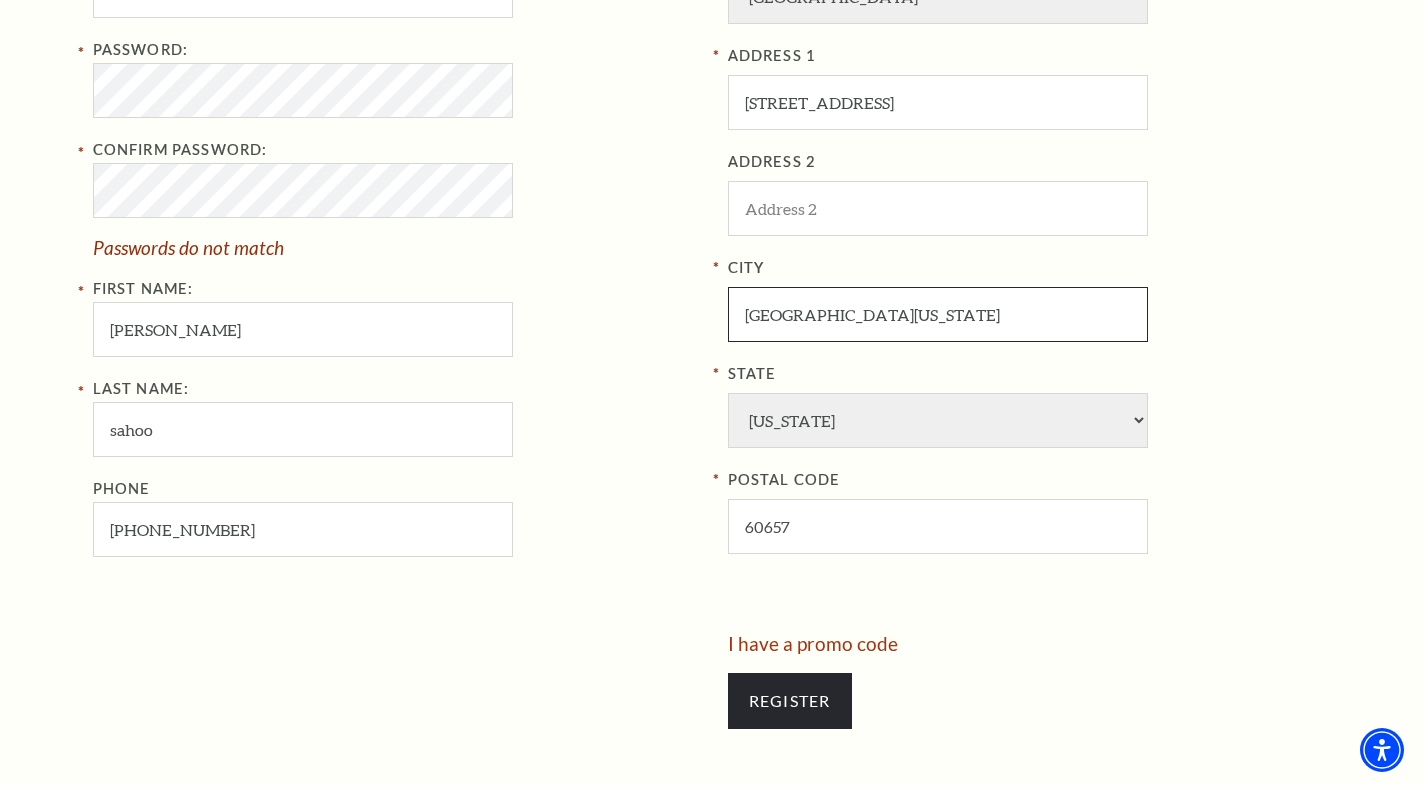 click on "[GEOGRAPHIC_DATA][US_STATE]" at bounding box center [938, 314] 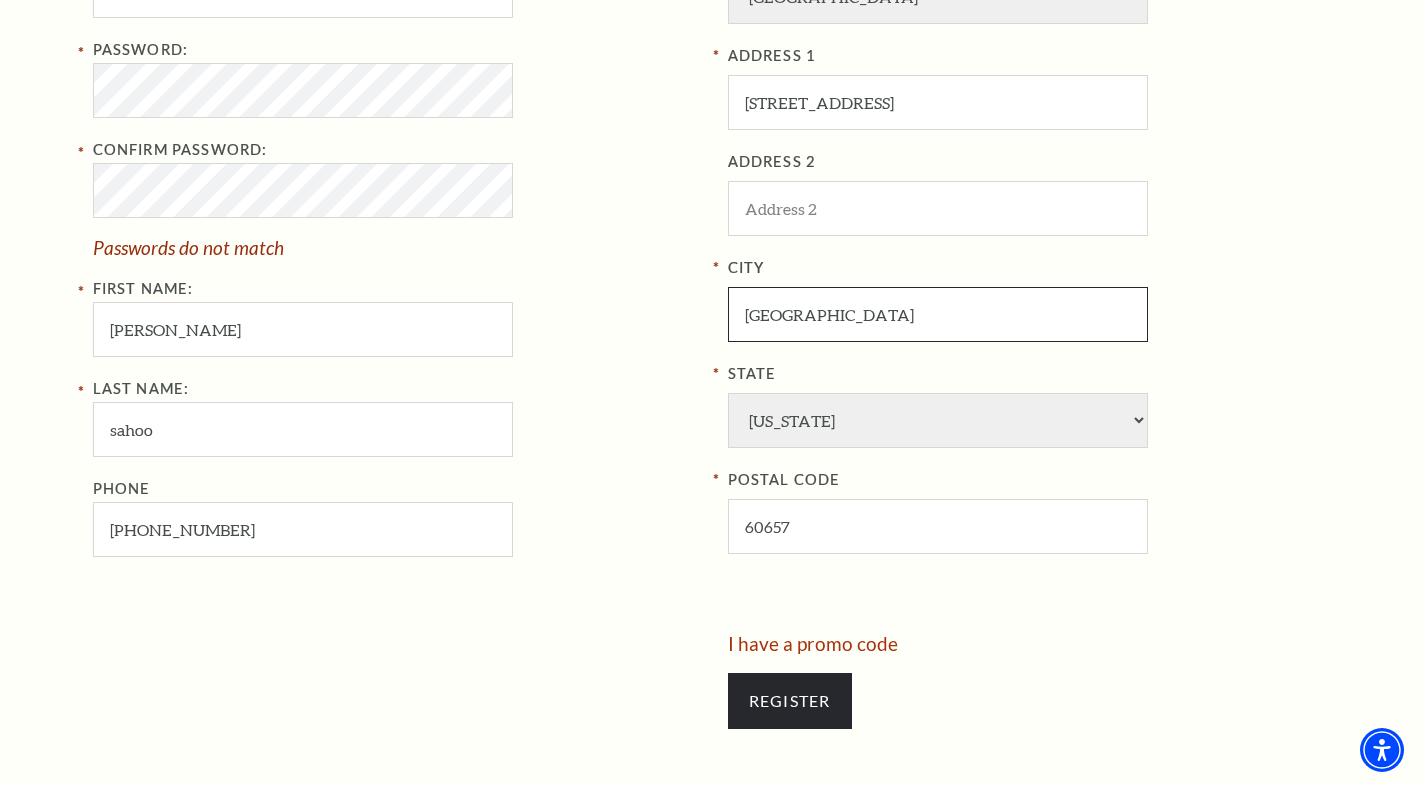 scroll, scrollTop: 885, scrollLeft: 0, axis: vertical 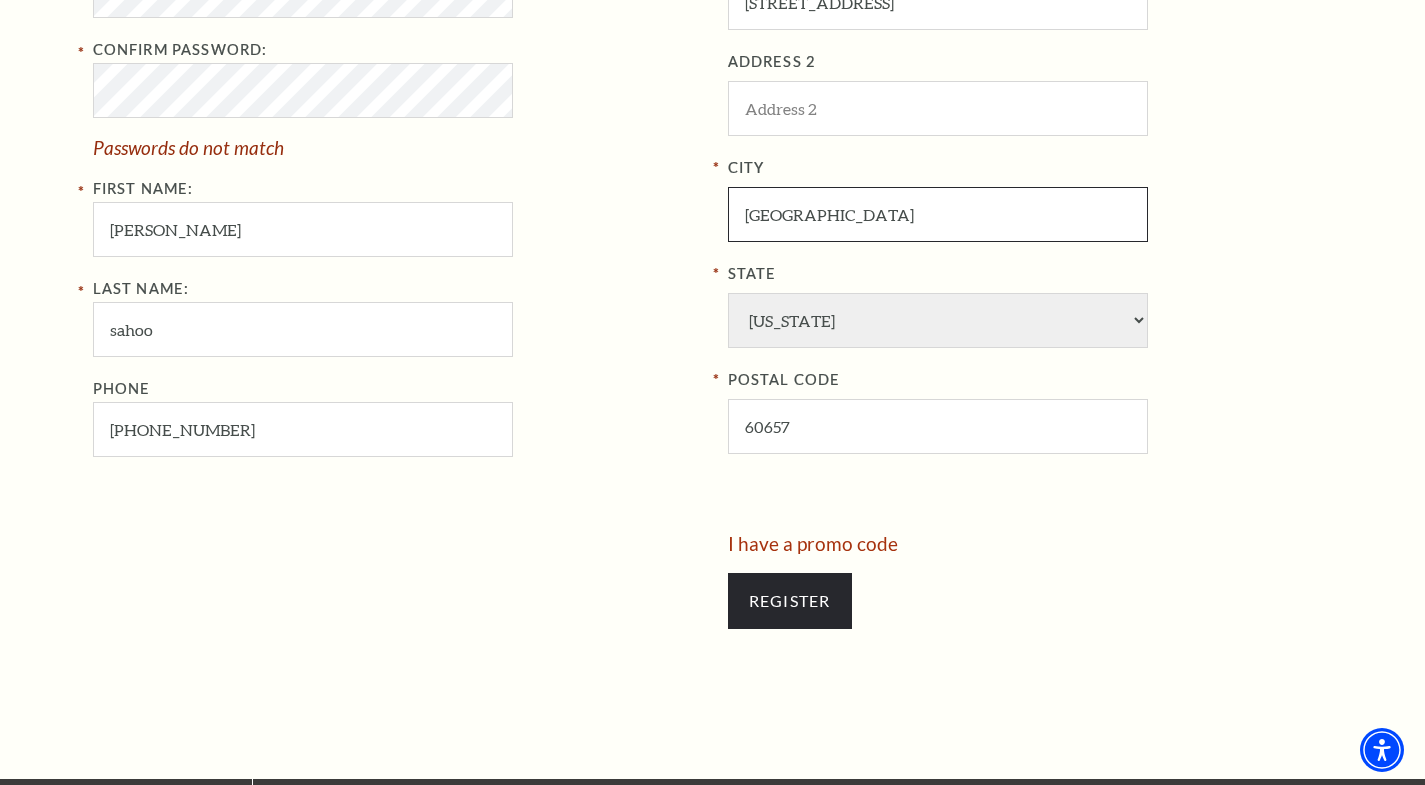 type on "[GEOGRAPHIC_DATA]" 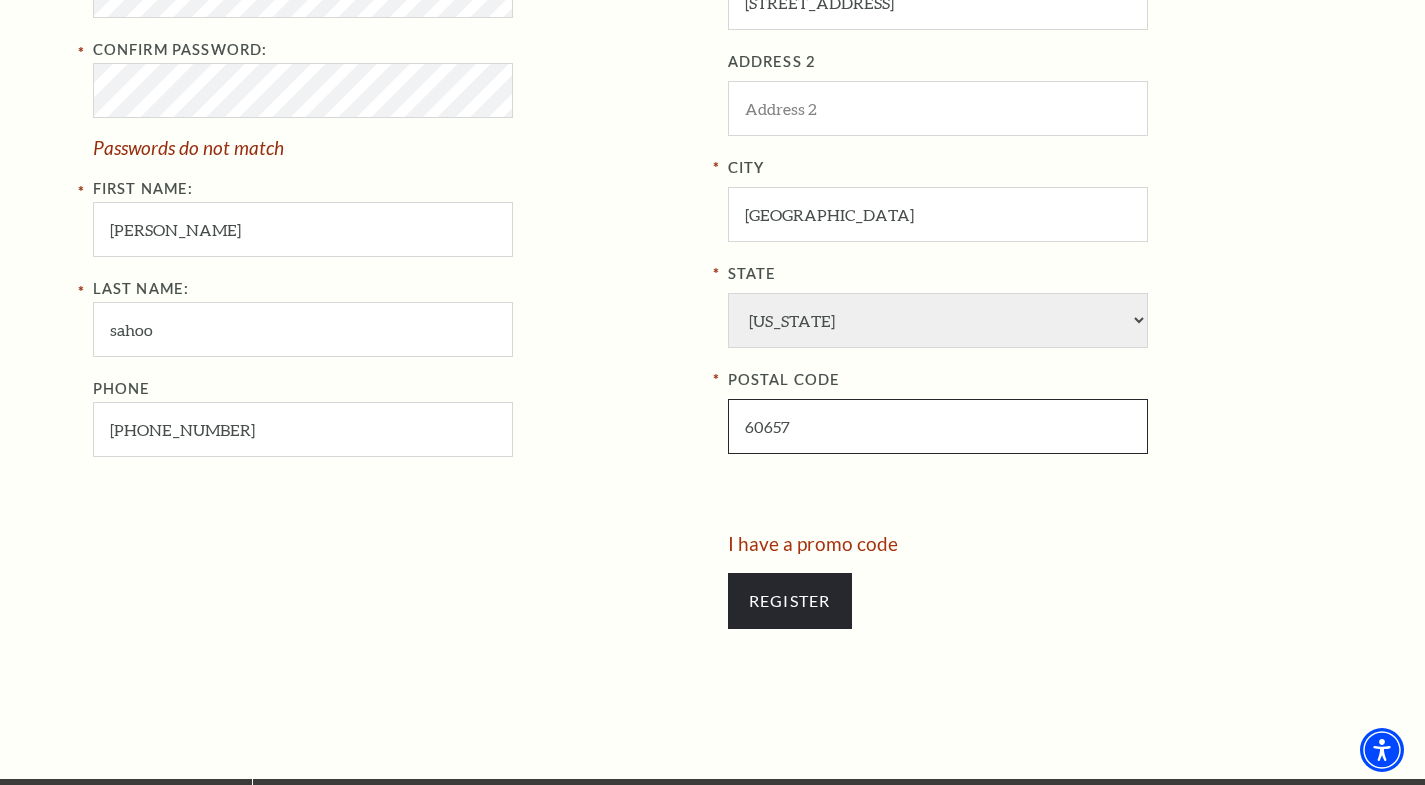 click on "60657" at bounding box center [938, 426] 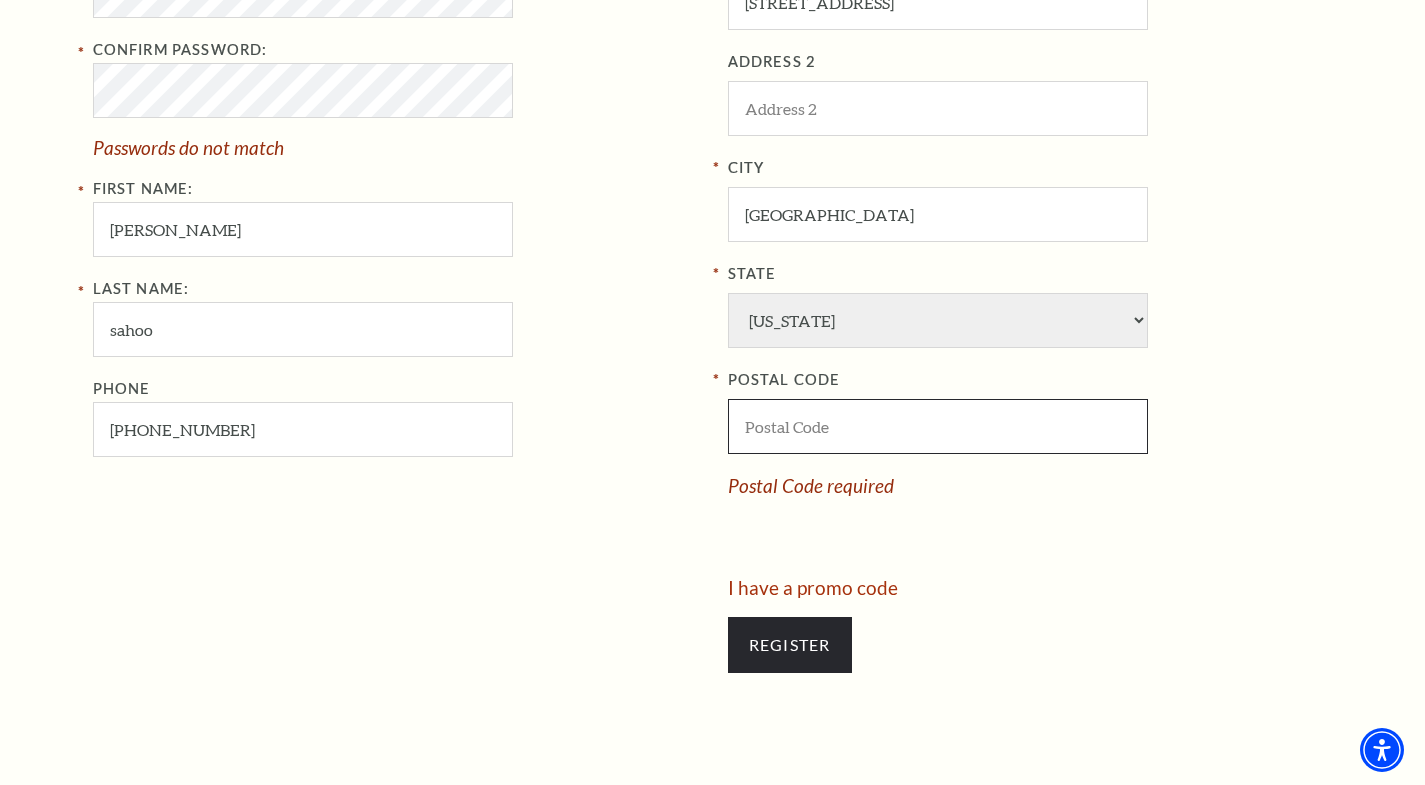 paste on "525 Commerce Street  Fort Worth, Texas 76102" 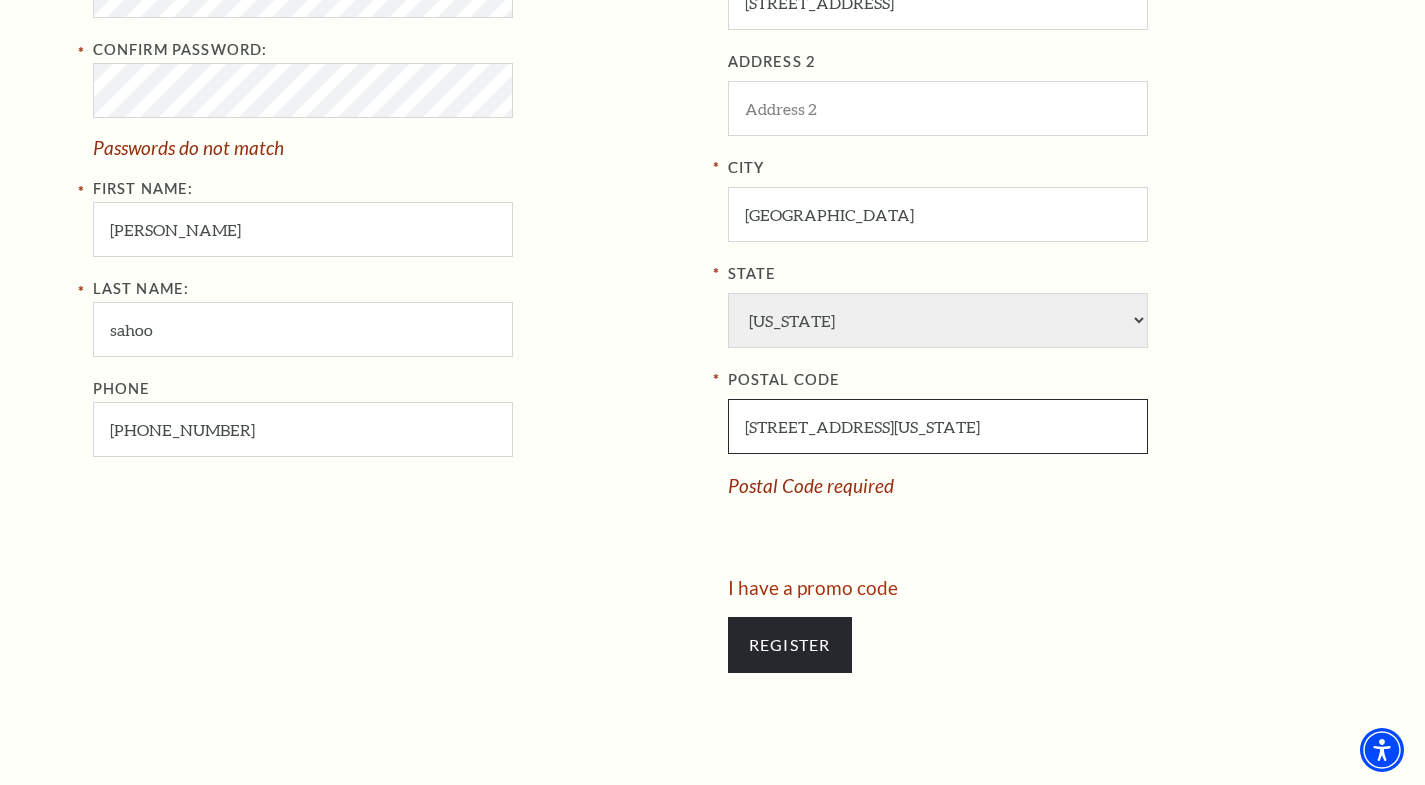 click on "525 Commerce Street  Fort Worth, Texas 76102" at bounding box center (938, 426) 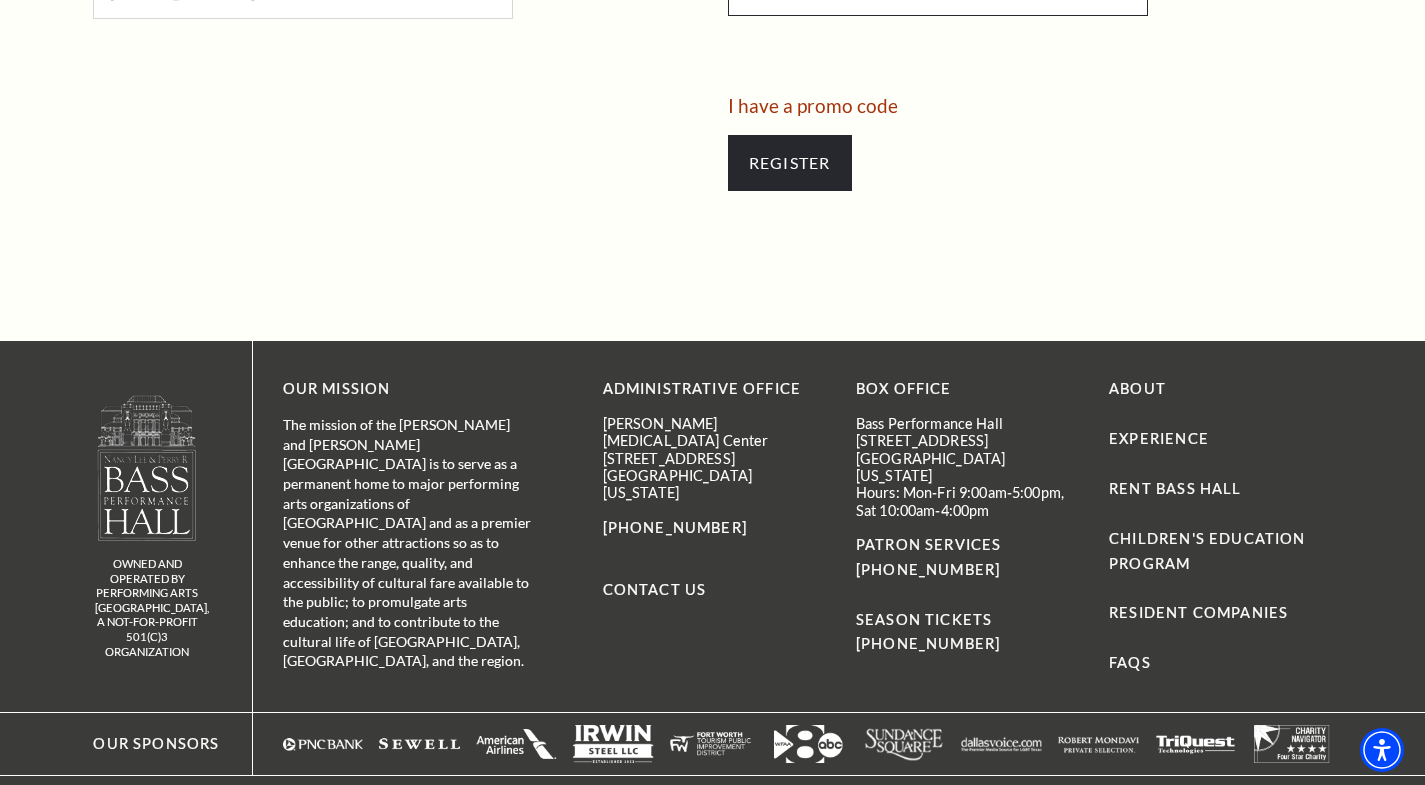 scroll, scrollTop: 1285, scrollLeft: 0, axis: vertical 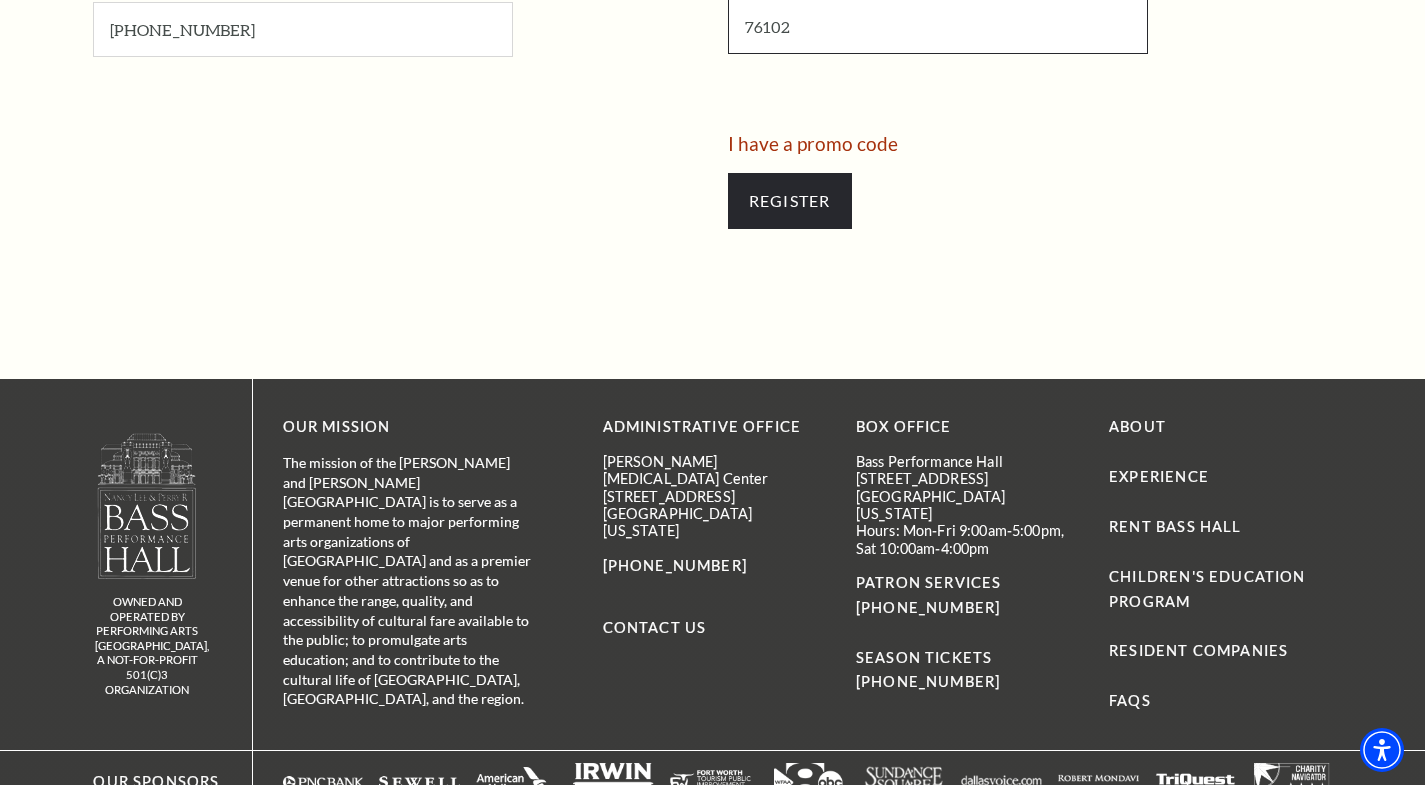 type on "76102" 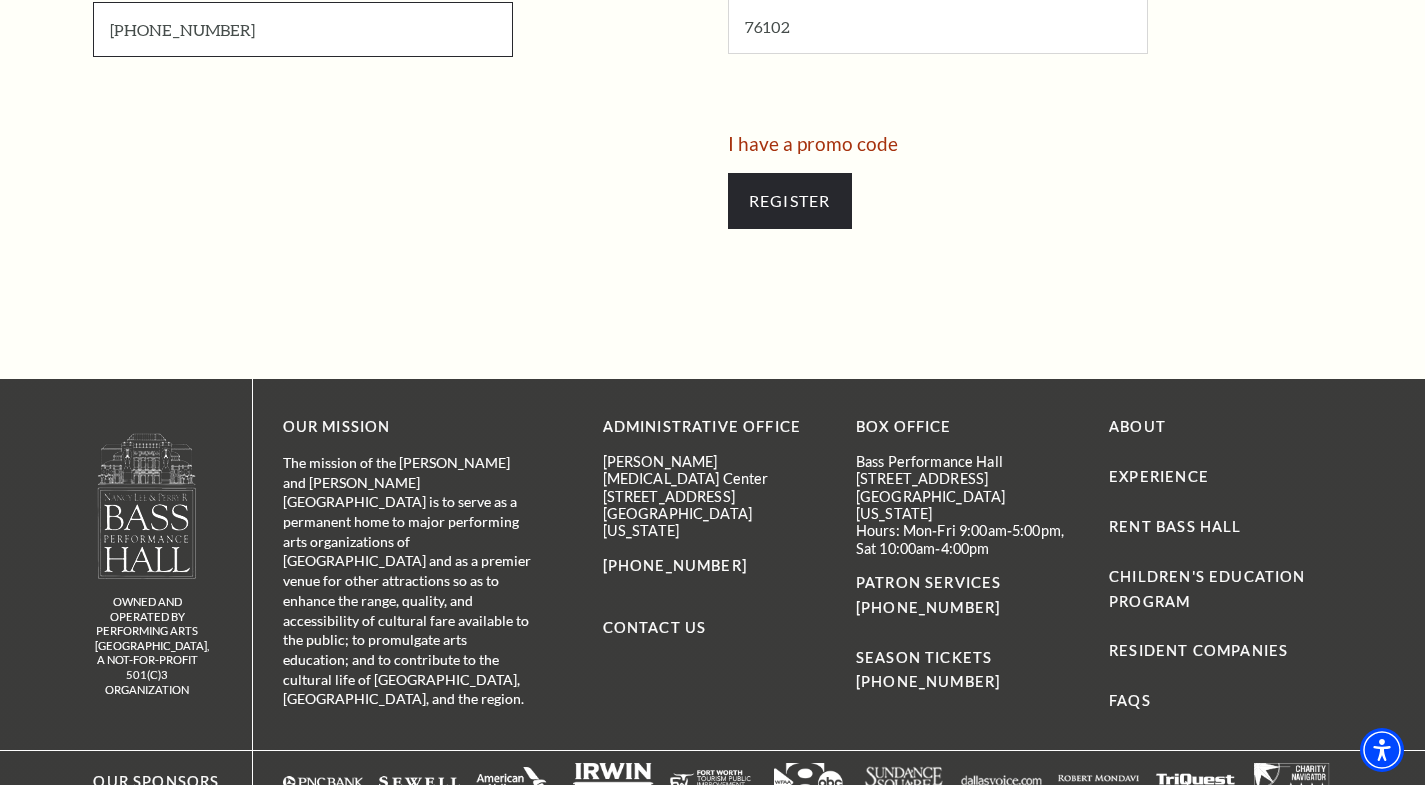 drag, startPoint x: 246, startPoint y: 39, endPoint x: 102, endPoint y: 55, distance: 144.88617 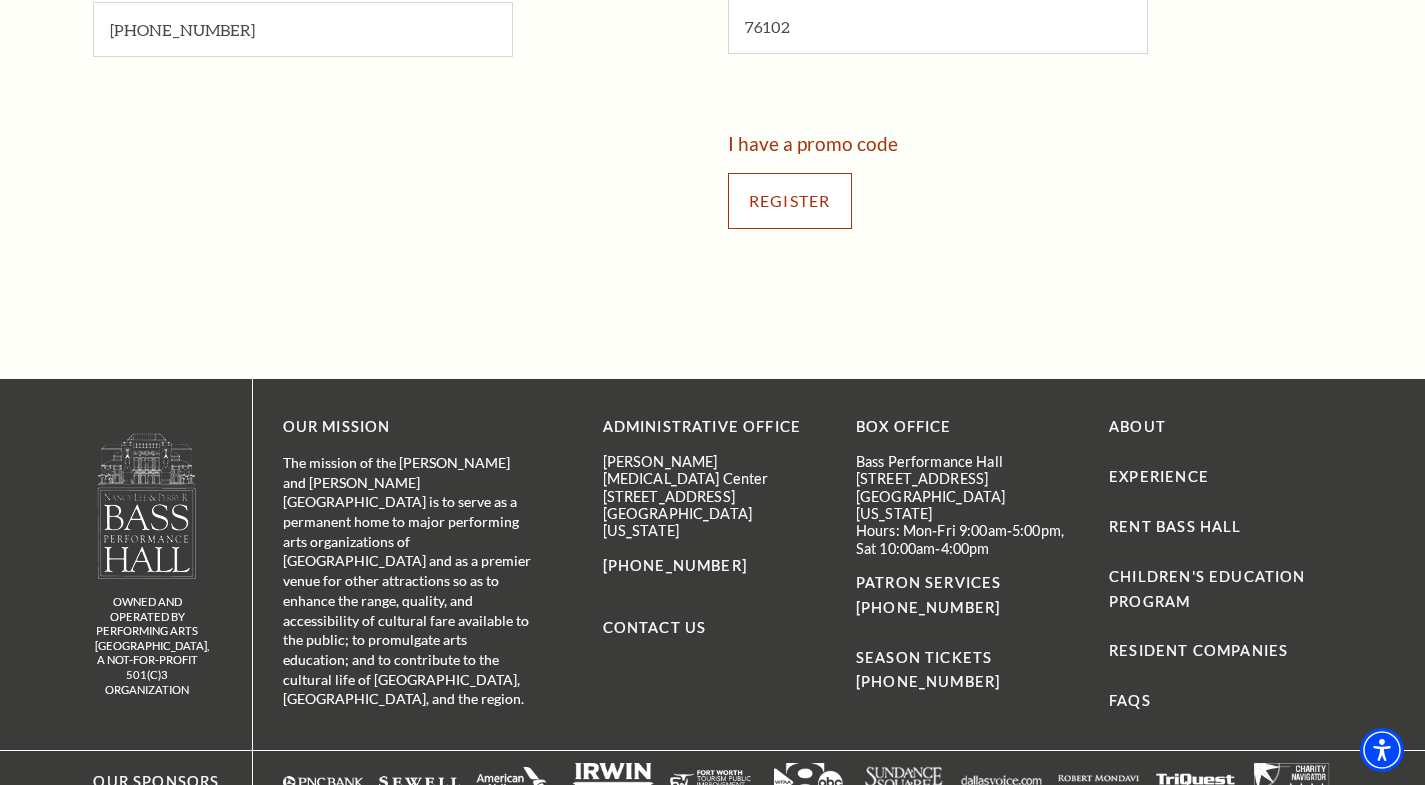 click on "Register" at bounding box center (790, 201) 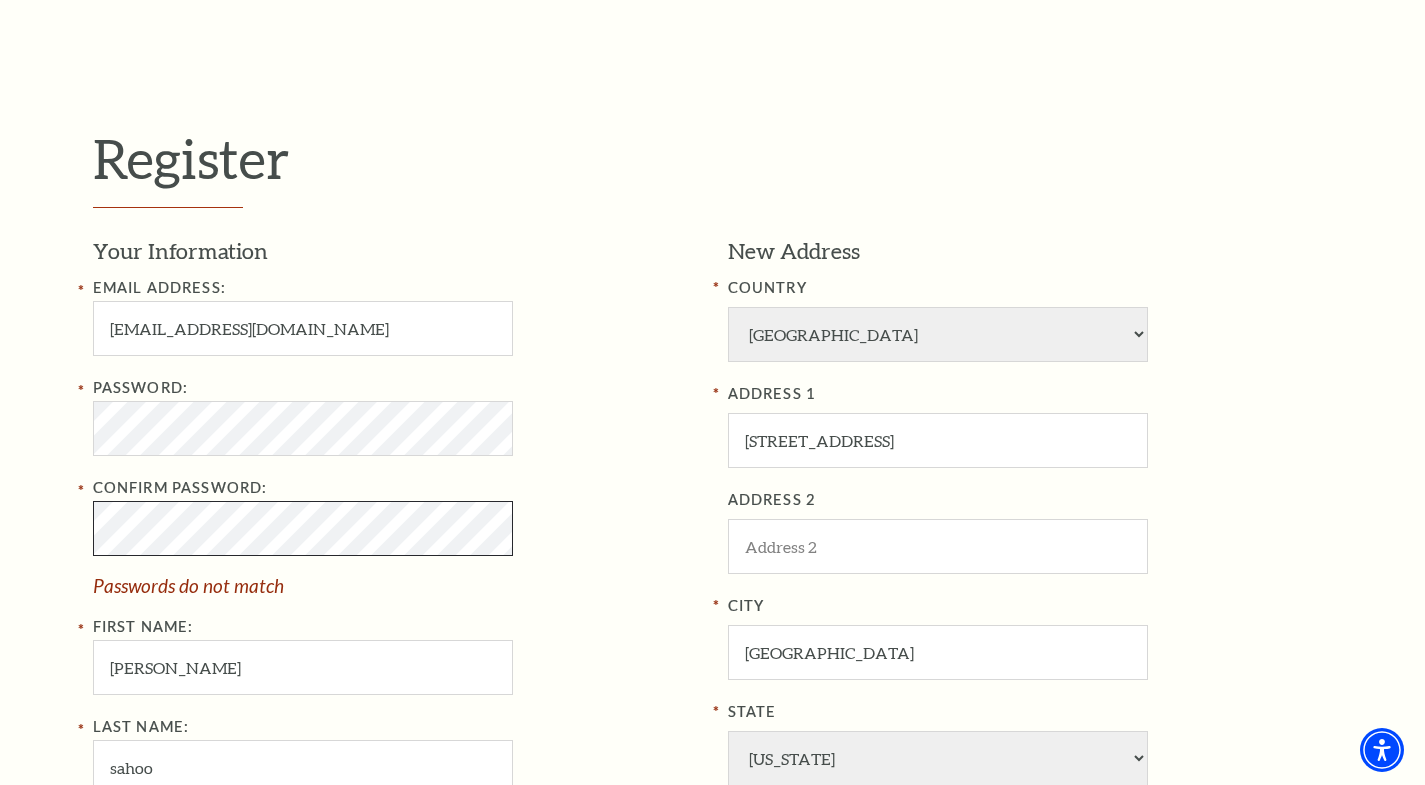 scroll, scrollTop: 783, scrollLeft: 0, axis: vertical 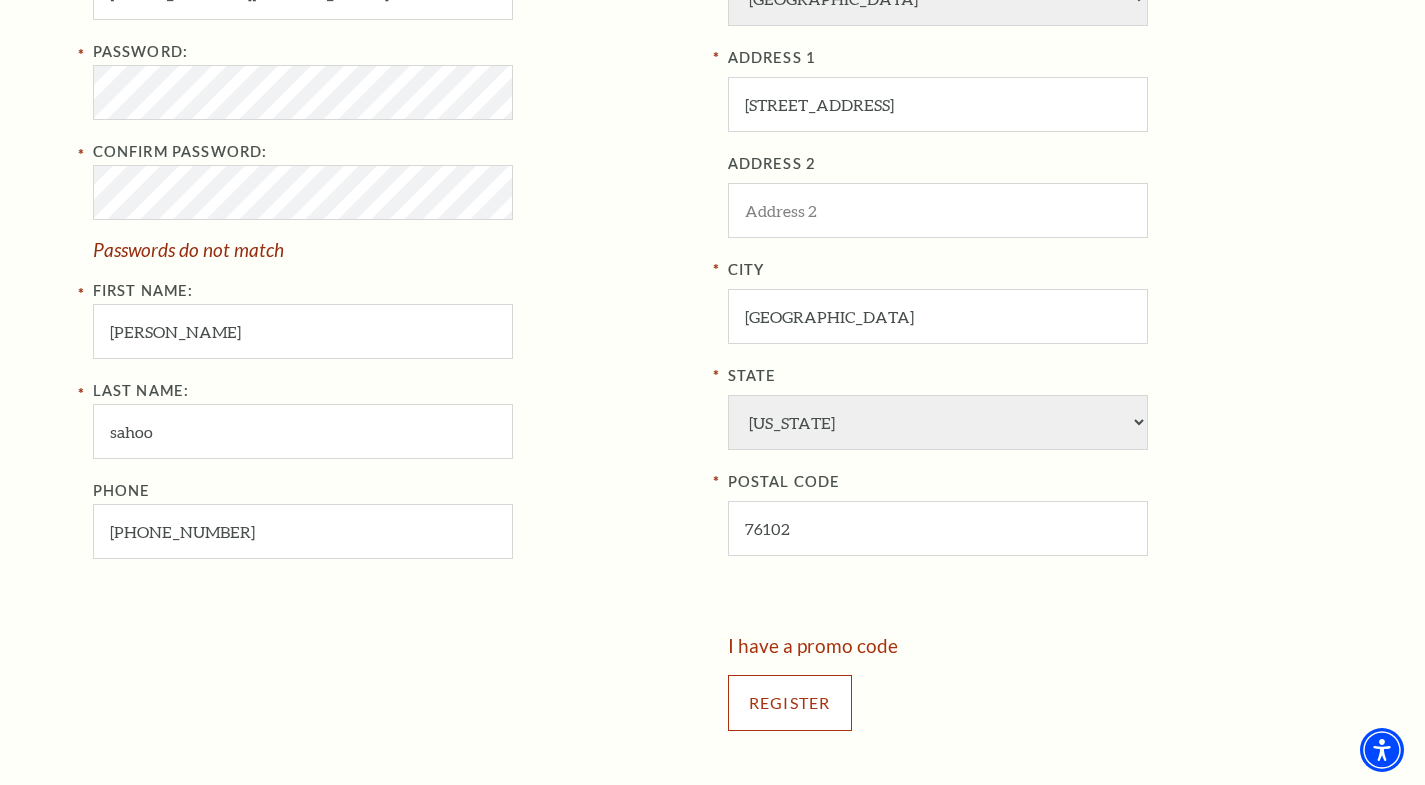 click on "Register" at bounding box center (790, 703) 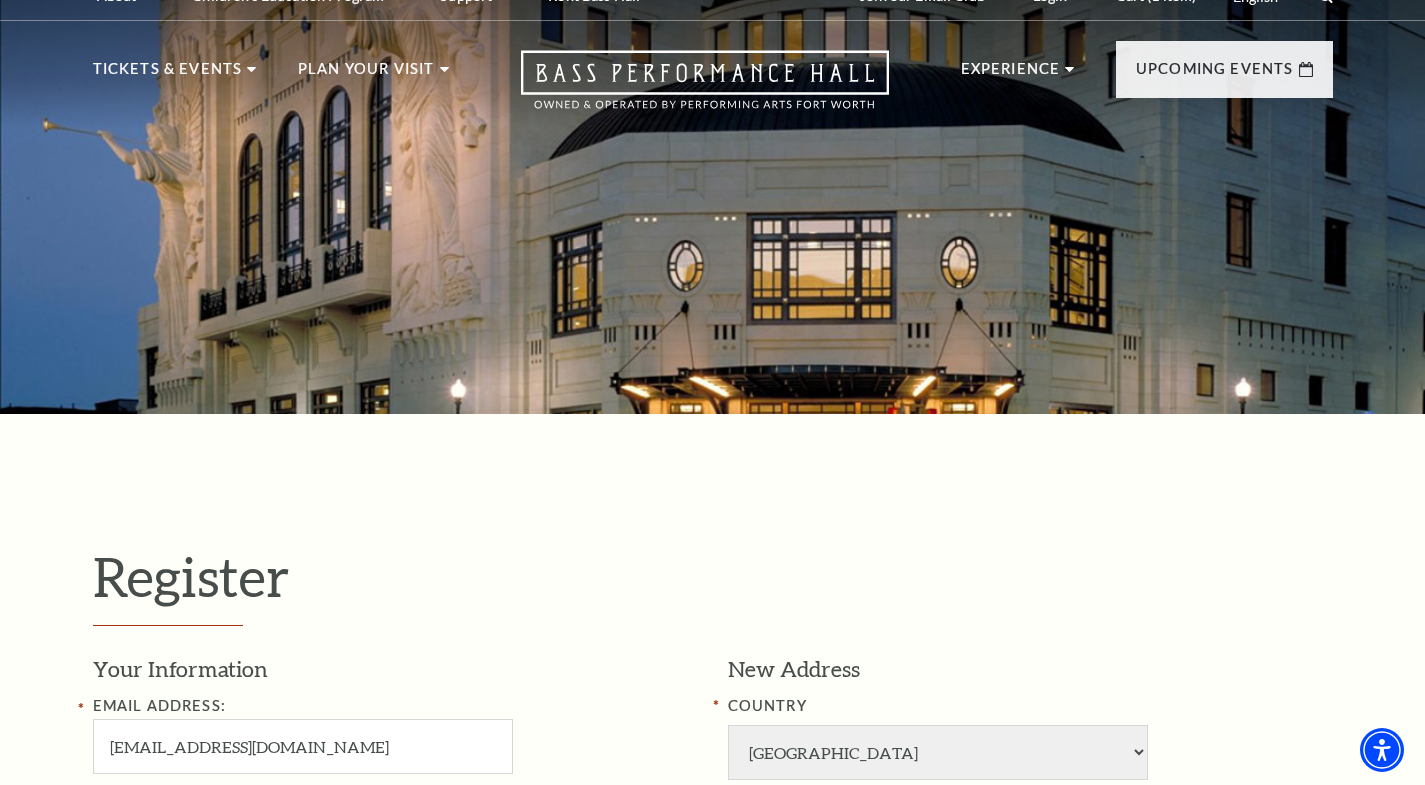 scroll, scrollTop: 0, scrollLeft: 0, axis: both 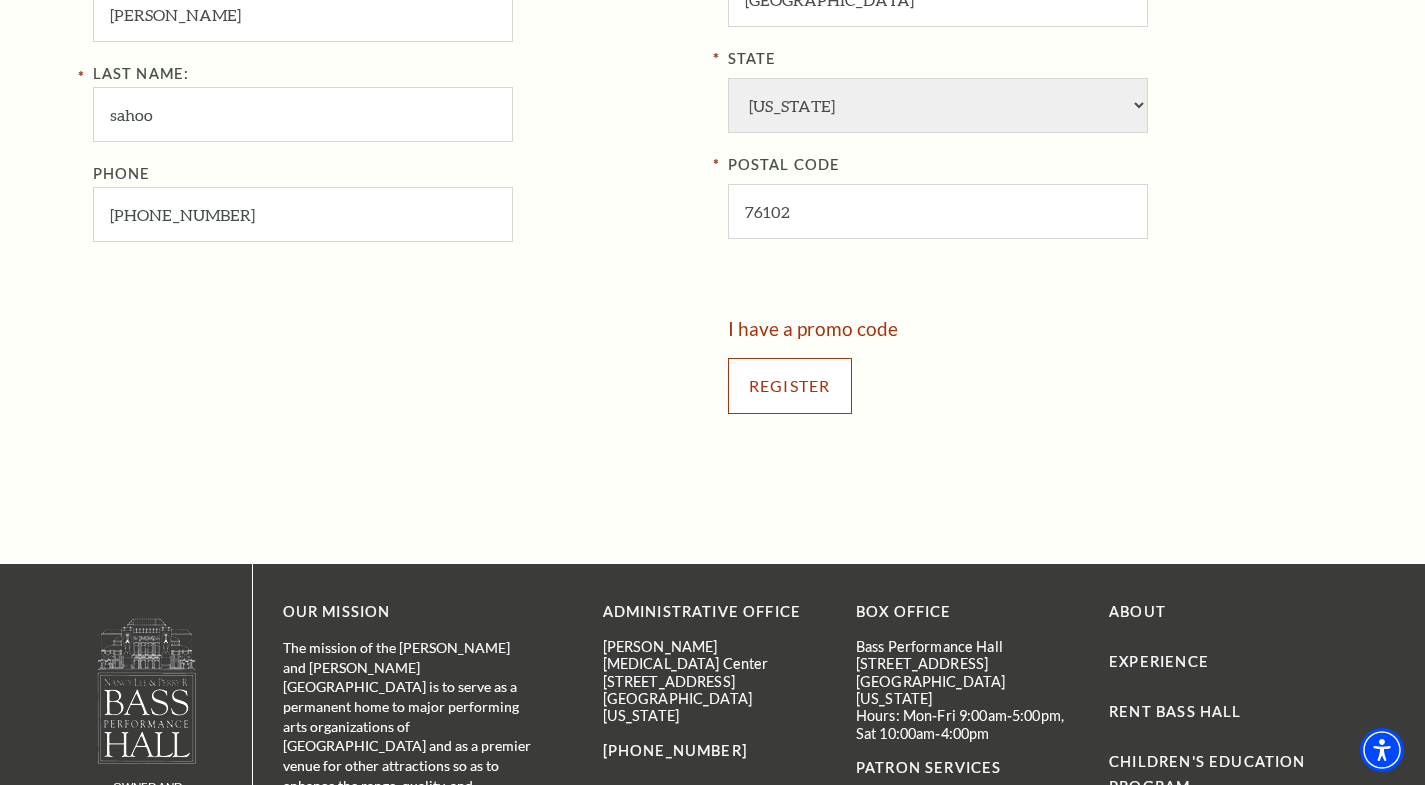click on "Register" at bounding box center (790, 386) 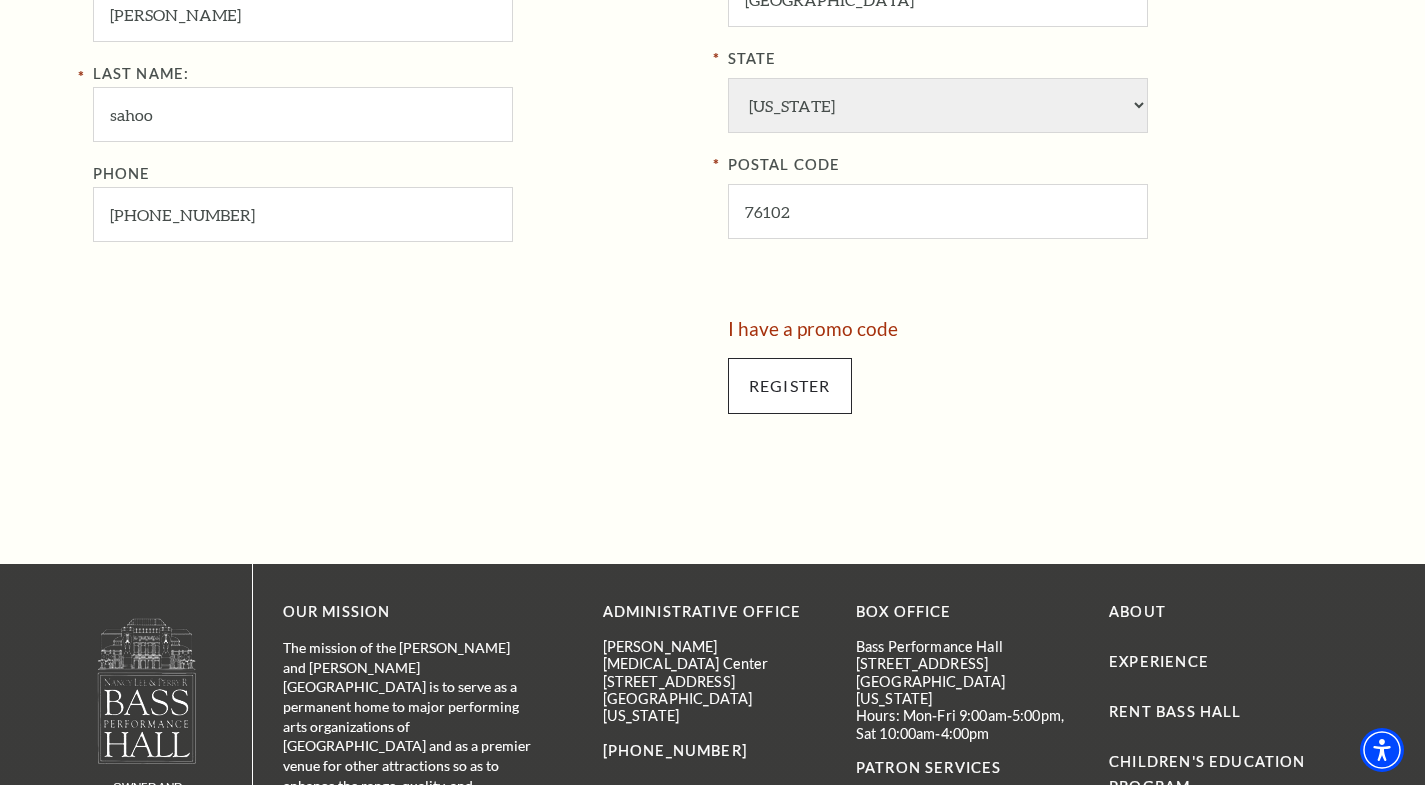 scroll, scrollTop: 583, scrollLeft: 0, axis: vertical 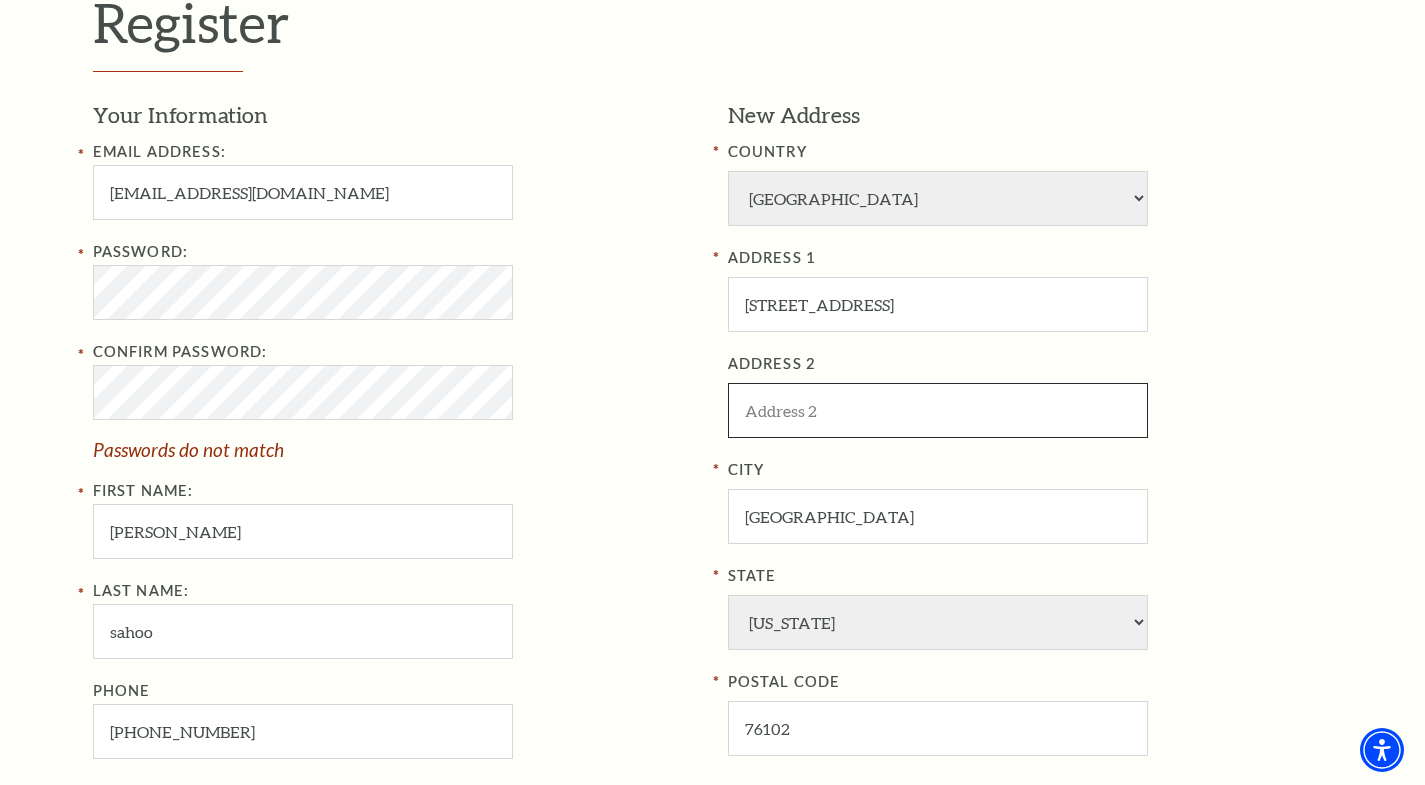 click at bounding box center [938, 410] 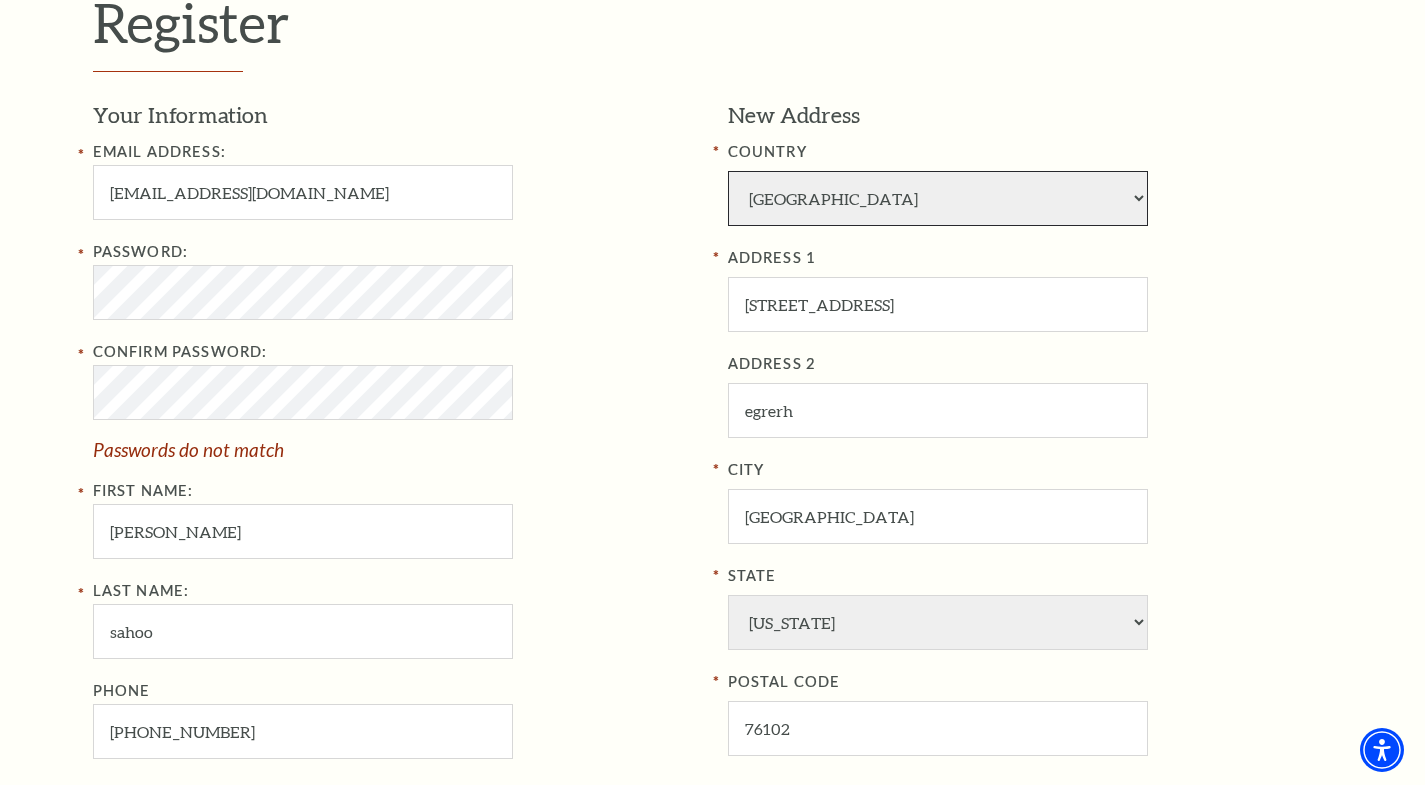 select on "92" 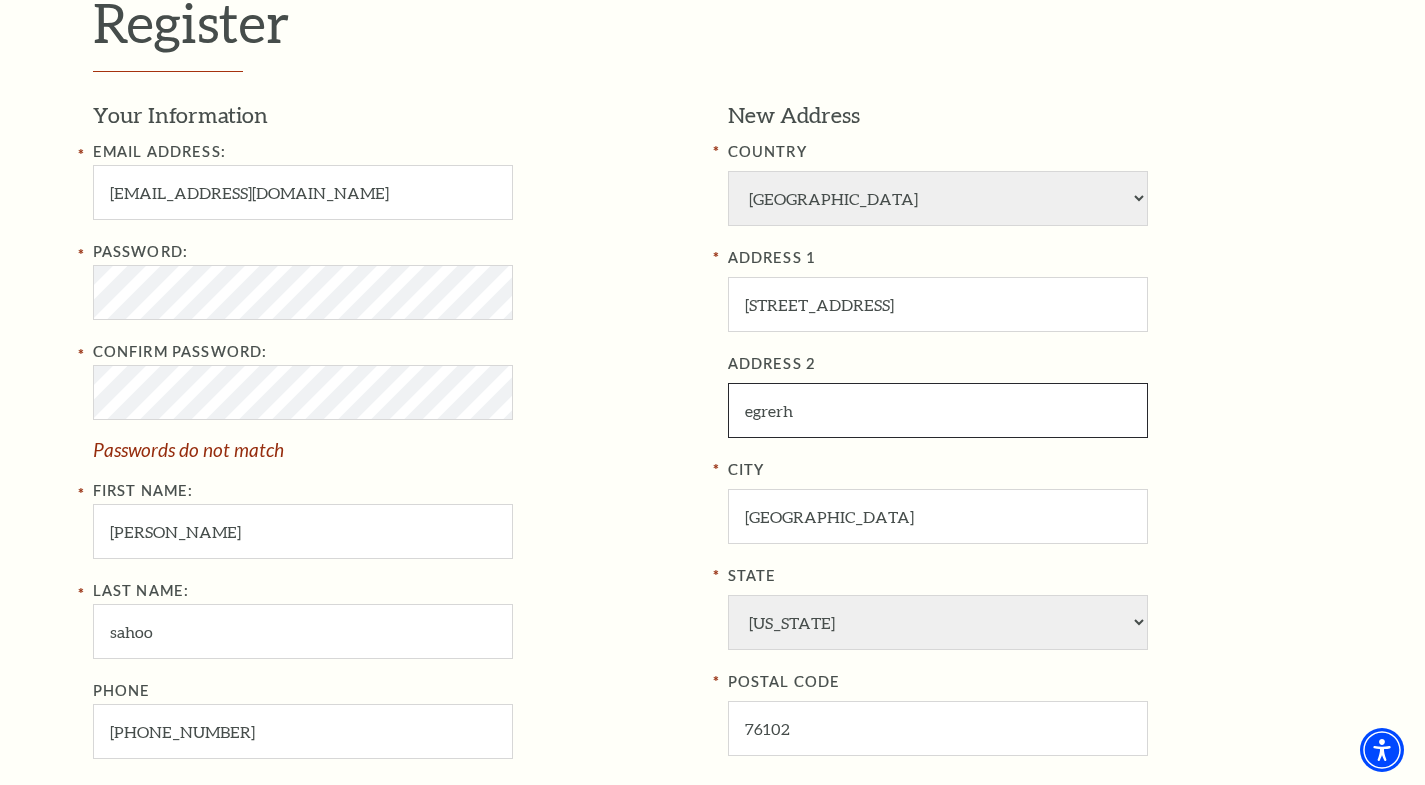 select 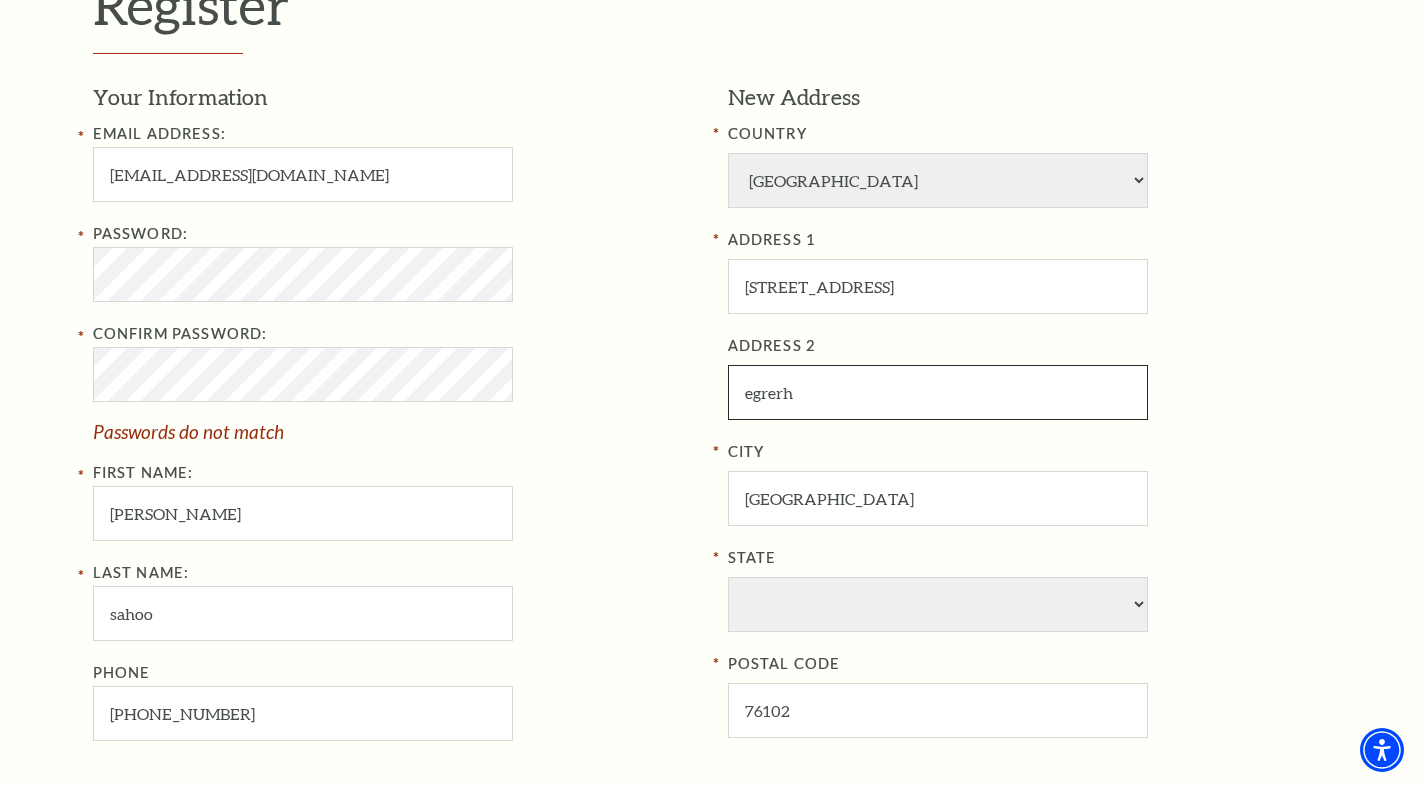 scroll, scrollTop: 583, scrollLeft: 0, axis: vertical 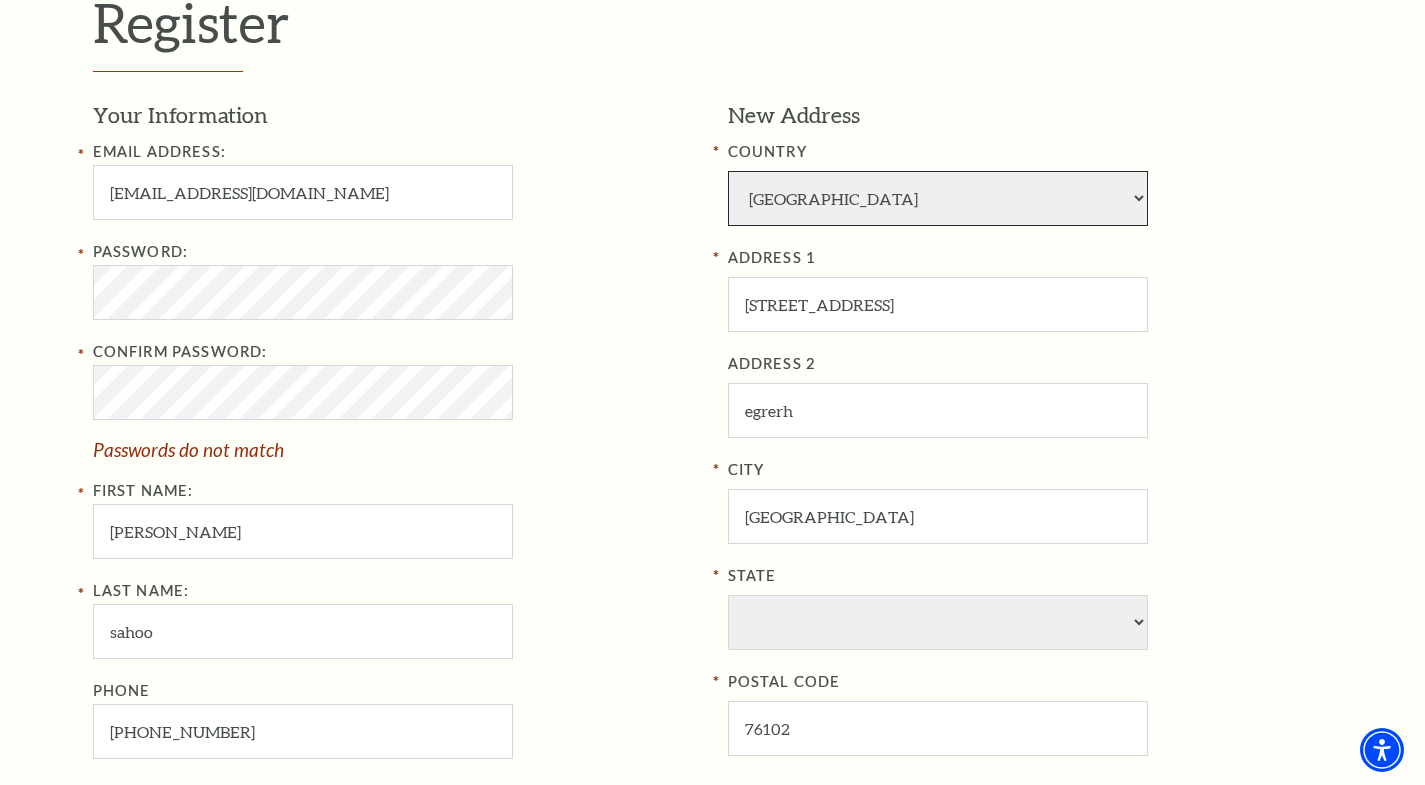 click on "Afghanistan Albania Algeria Andorra Angola Antigua and Barbuda Argentina Aruba Australia Austria Azores Bahamas Bahrain Bangladesh Barbados Belgium Belize Benin Bermuda Bhutan Bolivia Botswana Brazil British Virgin Islnd Brunei Darussalam Bulgaria Burkina Faso Burma Burundi Cameroon Canada Canal Zone Canary Islands Cape Verde Cayman Islands Central African Rep Chad Channel Islands Chile Colombia Comoros Confed of Senegambia Congo Cook Islands Costa Rica Croatia Cuba Curacao Cyprus Czechoslovakia Dahomey Denmark Djibouti Dm People's Rp Korea Dominica Dominican Republic Ecuador Egypt El Salvador England Equatorial Guinea Estonia Ethiopia Faeroe Islands Falkland Islands Fed Rep of Germany Fiji Finland France French Guiana French Polynesia Gabon Germany Ghana Gibraltar Gilbert & Ellice Is Greece Greenland Grenada Guadaloupe Guatemala Guinea Guinea-Bissau Guyana Haiti Honduras Hong Kong Hungary Iceland India Indonesia Iran Iraq Ireland Isle Of Man Israel Italy Ivory Coast Jamaica Japan Jordan Kampuchea Kenya Laos" at bounding box center [938, 198] 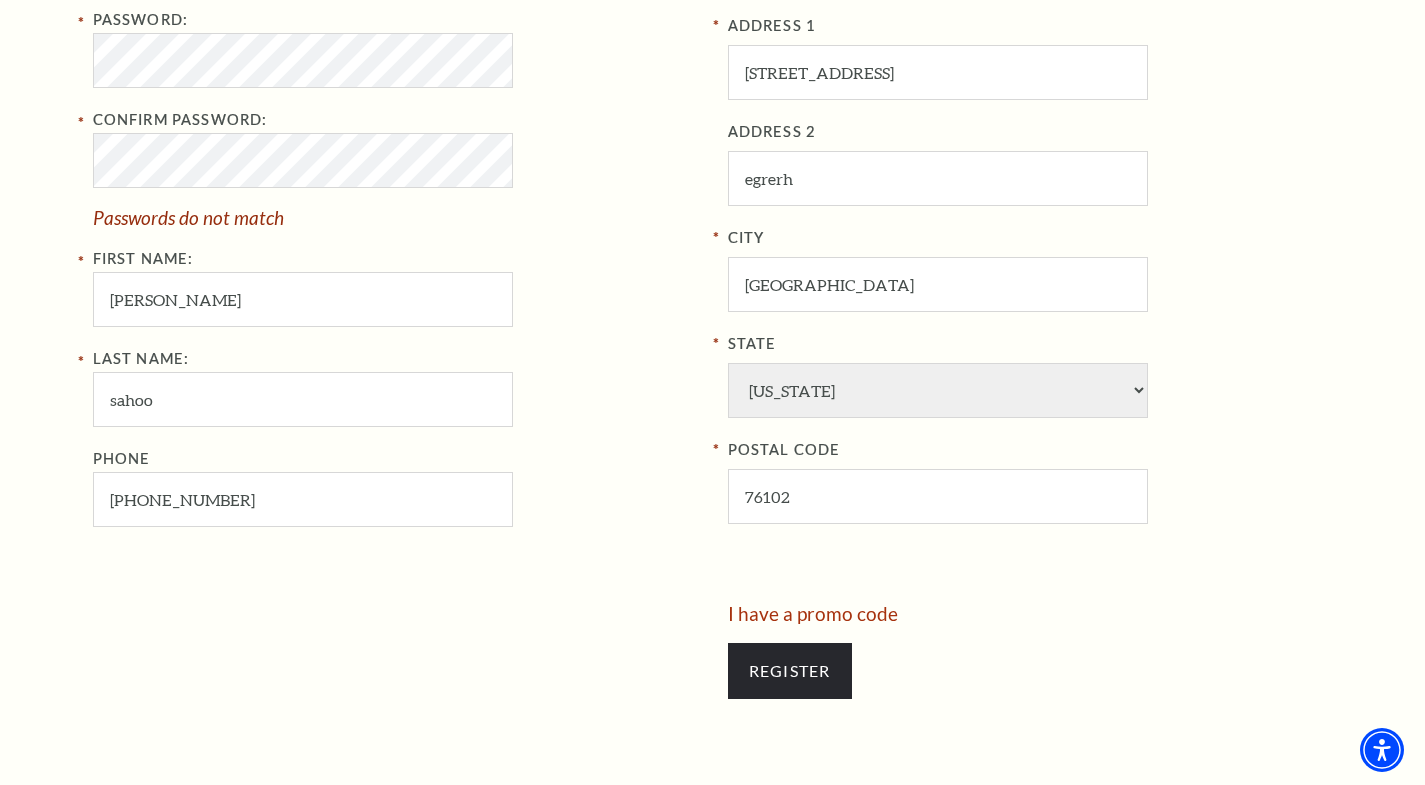 scroll, scrollTop: 1183, scrollLeft: 0, axis: vertical 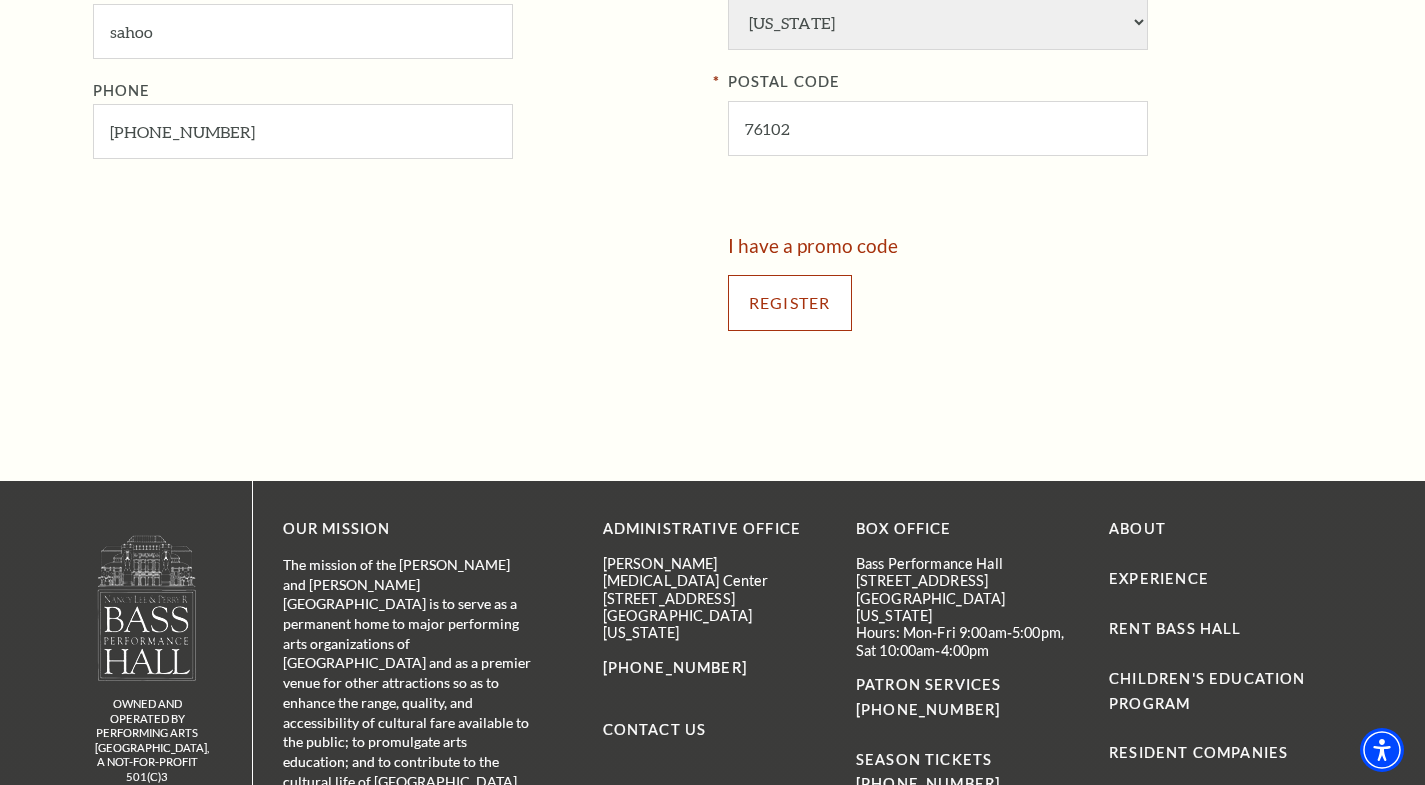 click on "Register" at bounding box center [790, 303] 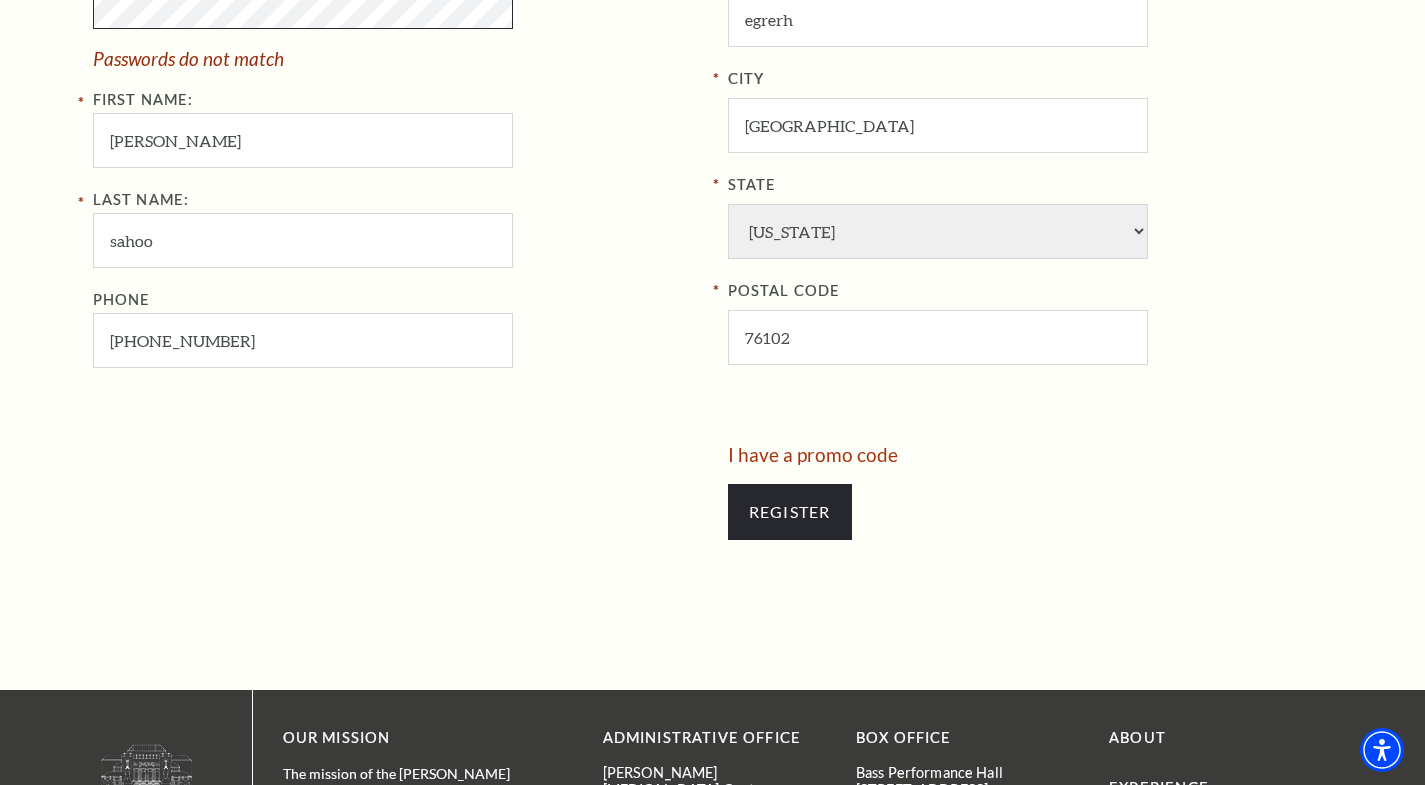 scroll, scrollTop: 800, scrollLeft: 0, axis: vertical 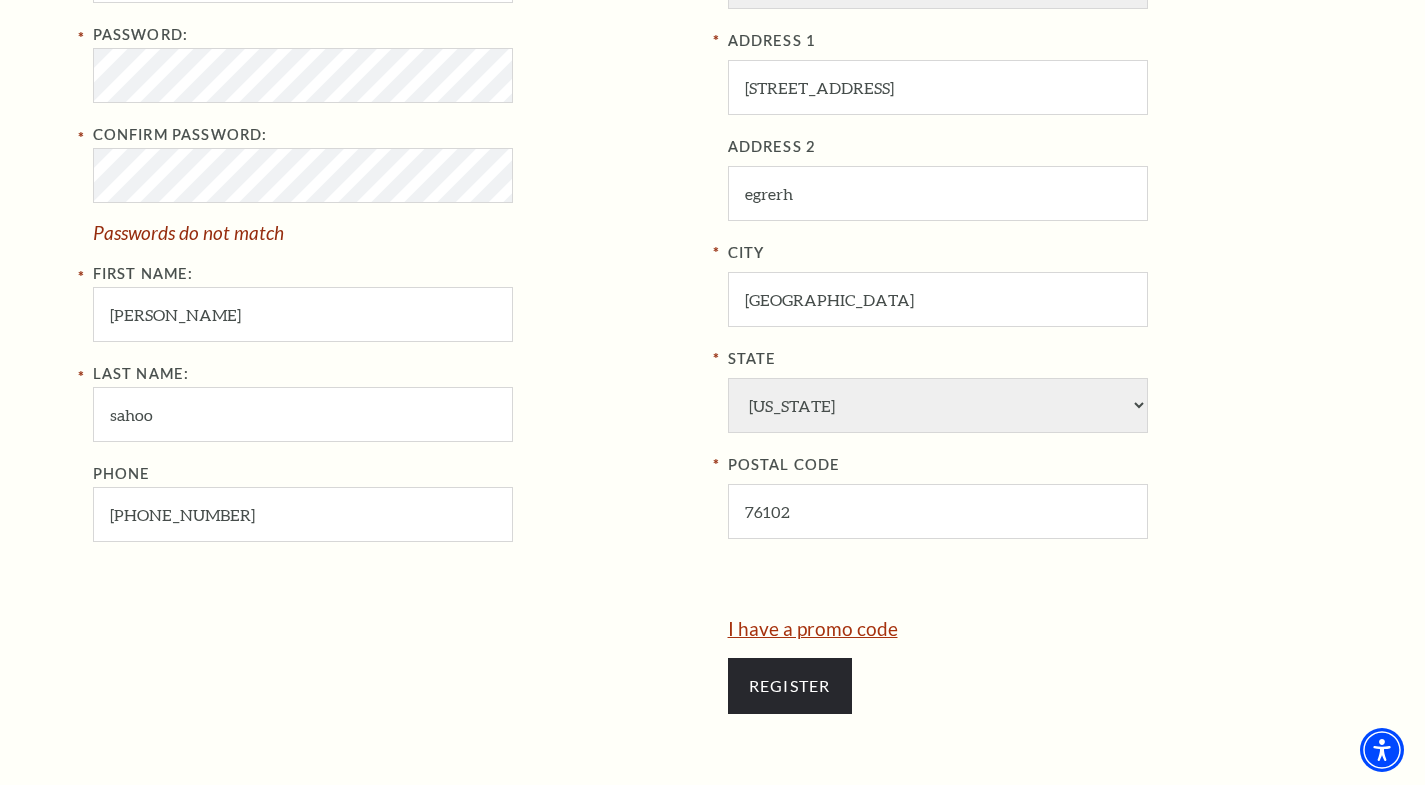 click on "I have a promo code" at bounding box center (813, 628) 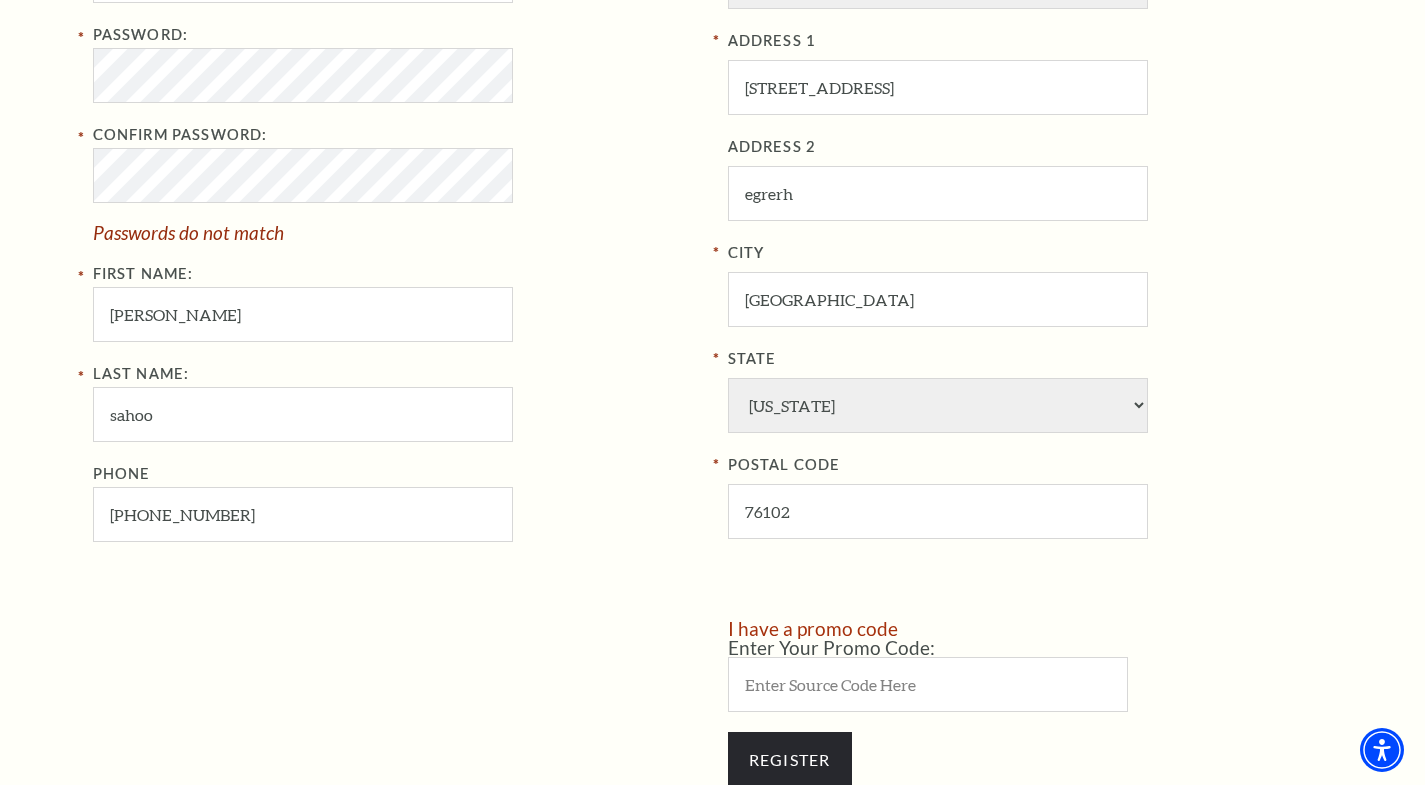 click on "New Address
COUNTRY   Afghanistan Albania Algeria Andorra Angola Antigua and Barbuda Argentina Aruba Australia Austria Azores Bahamas Bahrain Bangladesh Barbados Belgium Belize Benin Bermuda Bhutan Bolivia Botswana Brazil British Virgin Islnd Brunei Darussalam Bulgaria Burkina Faso Burma Burundi Cameroon Canada Canal Zone Canary Islands Cape Verde Cayman Islands Central African Rep Chad Channel Islands Chile Colombia Comoros Confed of Senegambia Congo Cook Islands Costa Rica Croatia Cuba Curacao Cyprus Czechoslovakia Dahomey Denmark Djibouti Dm People's Rp Korea Dominica Dominican Republic Ecuador Egypt El Salvador England Equatorial Guinea Estonia Ethiopia Faeroe Islands Falkland Islands Fed Rep of Germany Fiji Finland France French Guiana French Polynesia Gabon Germany Ghana Gibraltar Gilbert & Ellice Is Greece Greenland Grenada Guadaloupe Guatemala Guinea Guinea-Bissau Guyana Haiti Honduras Hong Kong Hungary USA" at bounding box center (1023, 251) 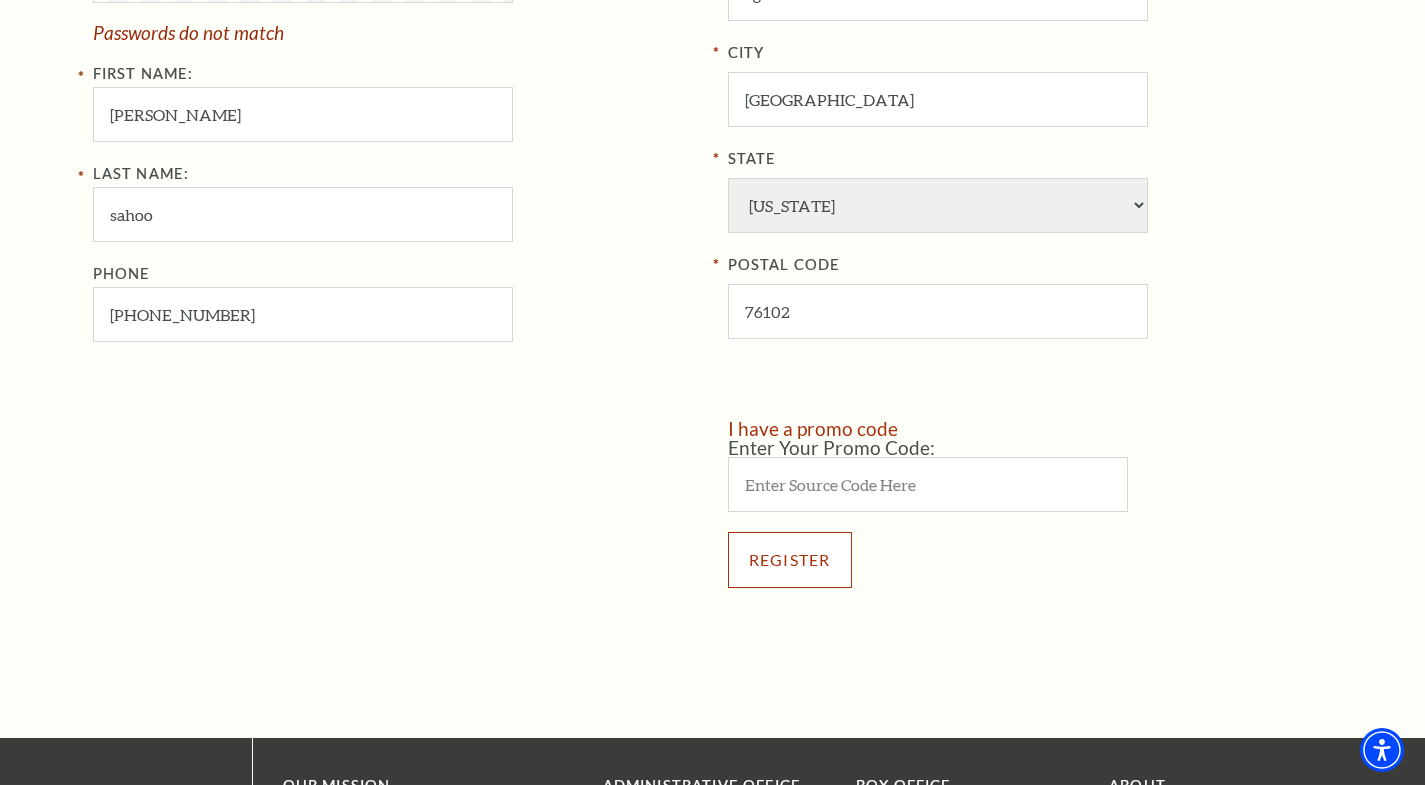 click on "Register" at bounding box center (790, 560) 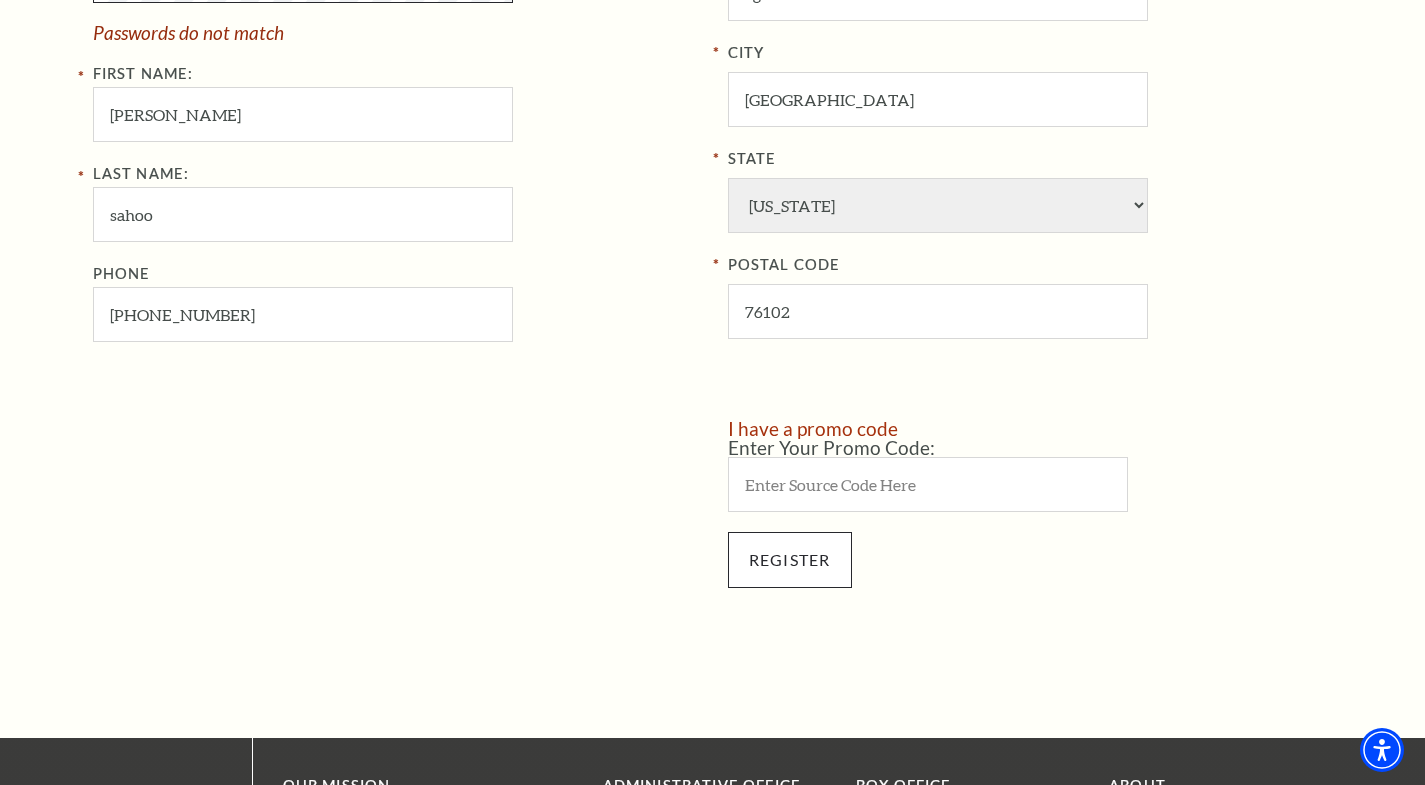 scroll, scrollTop: 948, scrollLeft: 0, axis: vertical 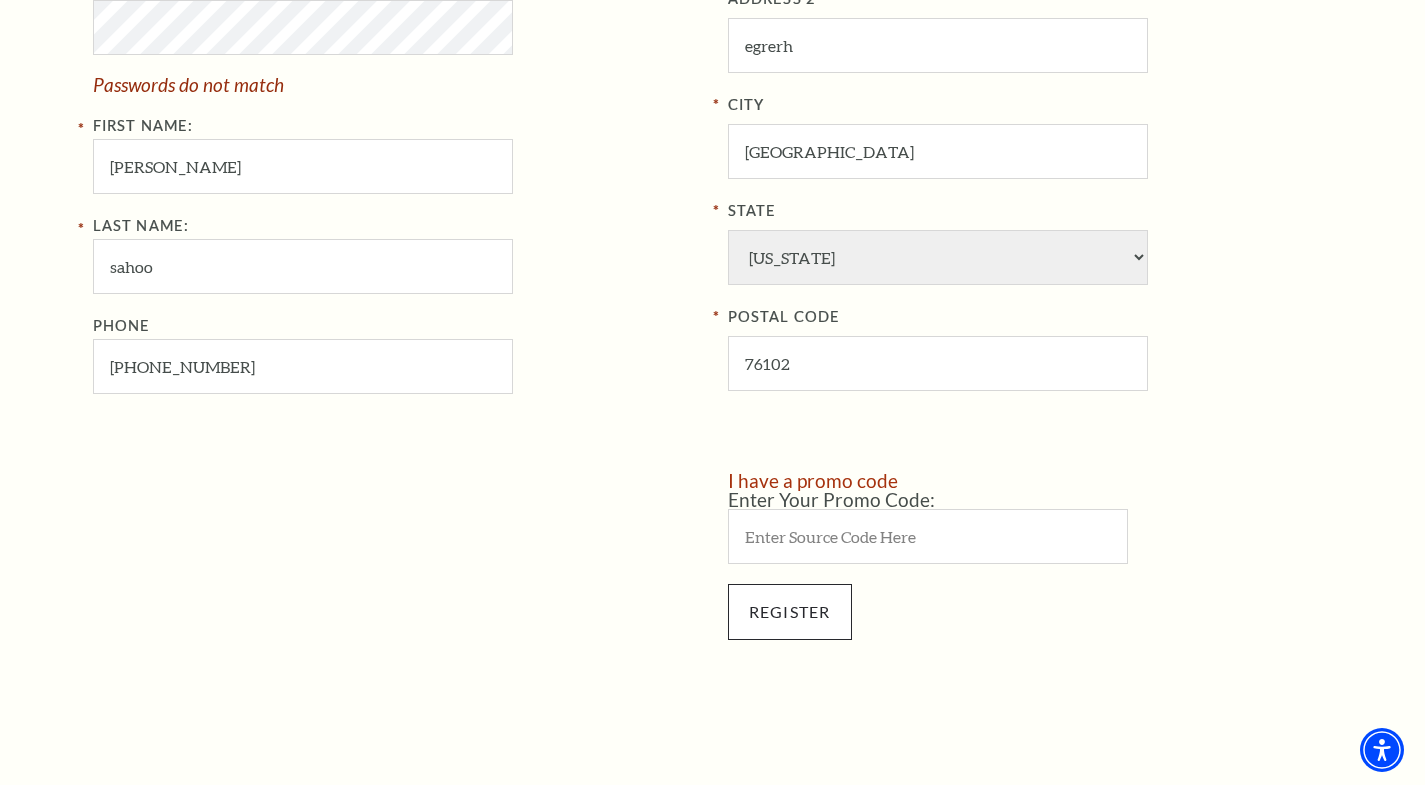 click on "Register" at bounding box center (1030, 612) 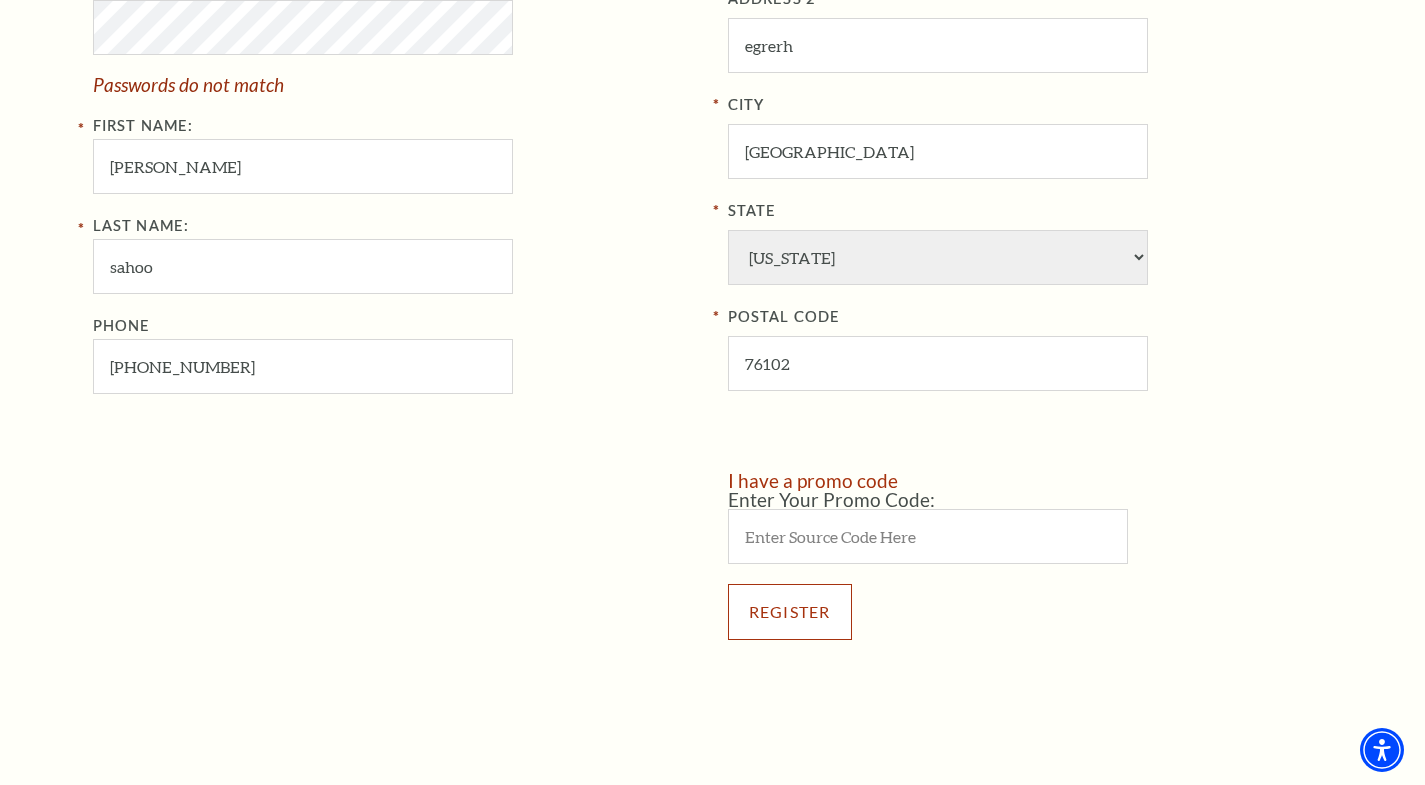 click on "Register" at bounding box center [790, 612] 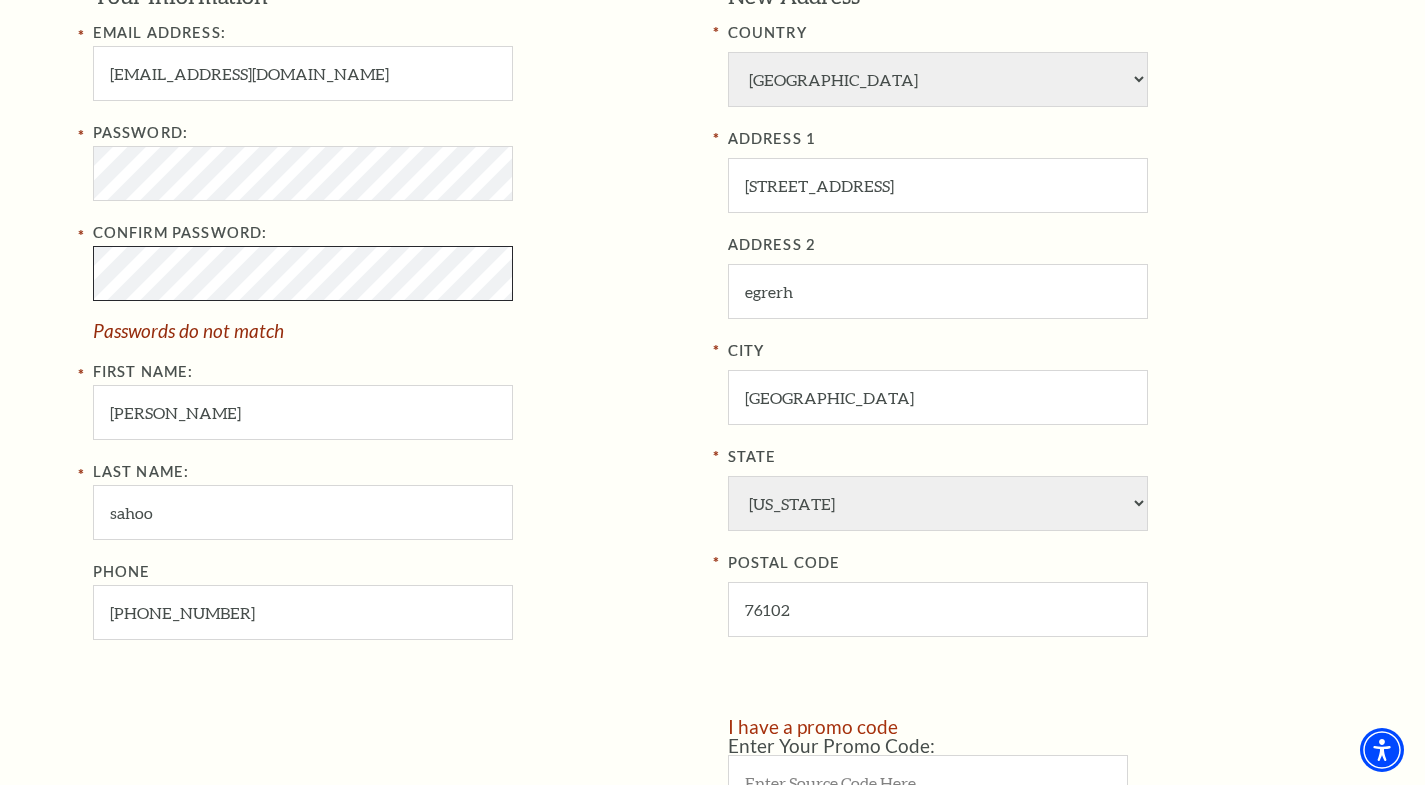 scroll, scrollTop: 700, scrollLeft: 0, axis: vertical 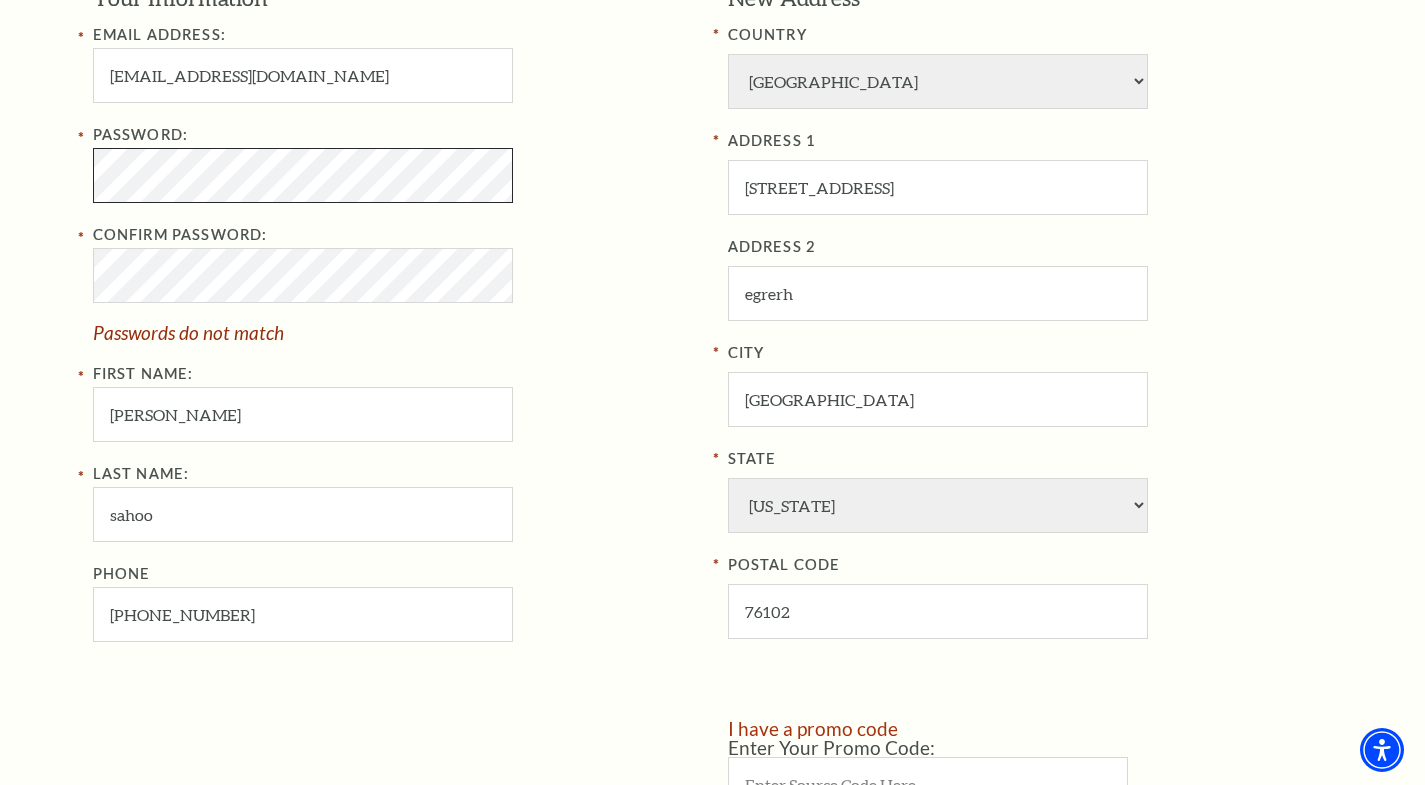 click on "Register
Your Information
Email Address:   subhamghgg.shoo@stellar.digital.com     Password:       Confirm Password:     Passwords do not match   First Name:   subham     Last Name:   sahoo     Phone   817-212-4280
New Address
COUNTRY   Afghanistan Albania Algeria Andorra Angola Antigua and Barbuda Argentina Aruba Australia Austria Azores Bahamas Bahrain Bangladesh Barbados Belgium Belize Benin Bermuda Bhutan Bolivia Botswana Brazil British Virgin Islnd Brunei Darussalam Bulgaria Burkina Faso Burma Burundi Cameroon Canada Canal Zone Canary Islands Cape Verde Cayman Islands Central African Rep Chad Channel Islands Chile Colombia Comoros Confed of Senegambia Congo Cook Islands Costa Rica Croatia Cuba Curacao Cyprus Czechoslovakia Dahomey" at bounding box center (712, 390) 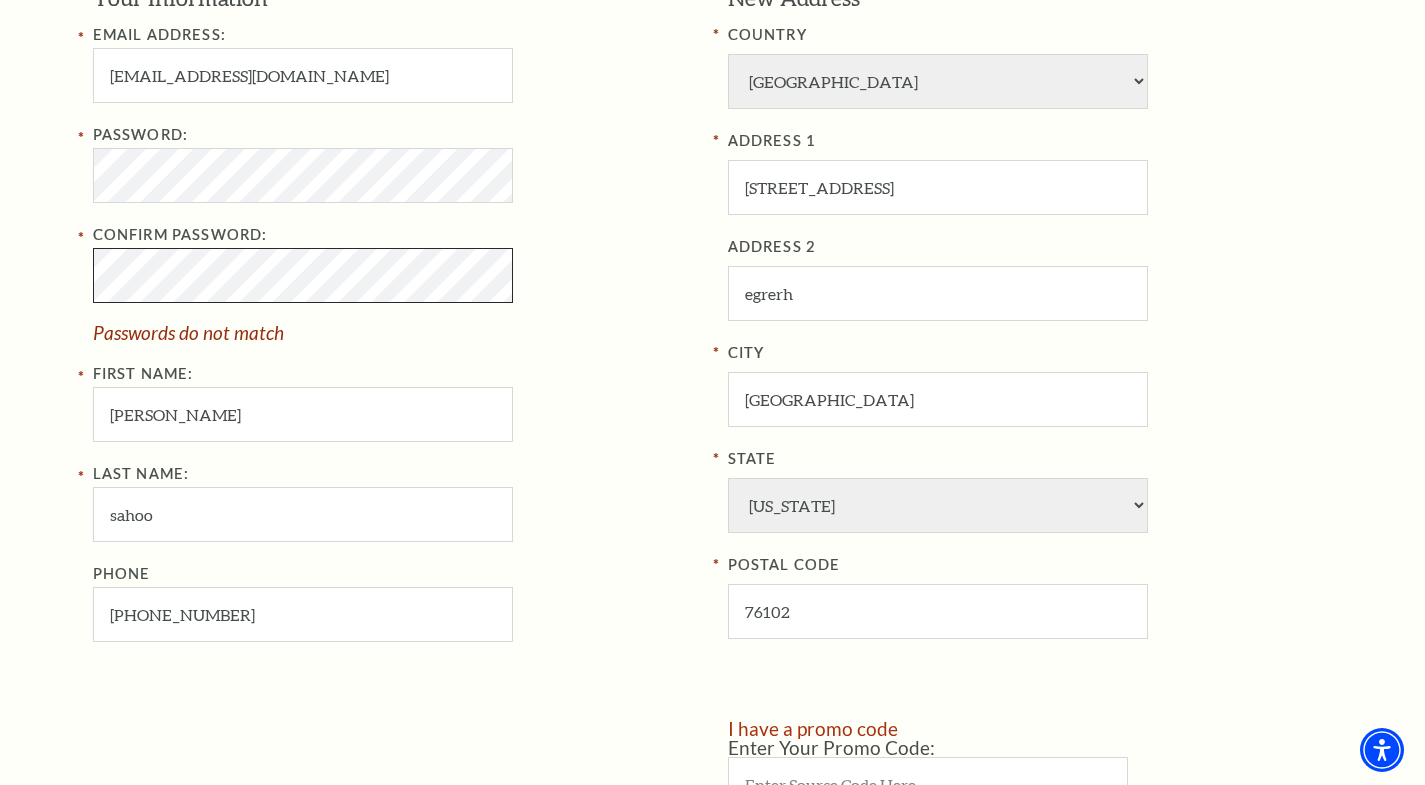 click on "Register
Your Information
Email Address:   subhamghgg.shoo@stellar.digital.com     Password:       Confirm Password:     Passwords do not match   First Name:   subham     Last Name:   sahoo     Phone   817-212-4280
New Address
COUNTRY   Afghanistan Albania Algeria Andorra Angola Antigua and Barbuda Argentina Aruba Australia Austria Azores Bahamas Bahrain Bangladesh Barbados Belgium Belize Benin Bermuda Bhutan Bolivia Botswana Brazil British Virgin Islnd Brunei Darussalam Bulgaria Burkina Faso Burma Burundi Cameroon Canada Canal Zone Canary Islands Cape Verde Cayman Islands Central African Rep Chad Channel Islands Chile Colombia Comoros Confed of Senegambia Congo Cook Islands Costa Rica Croatia Cuba Curacao Cyprus Czechoslovakia Dahomey Denmark" at bounding box center [713, 390] 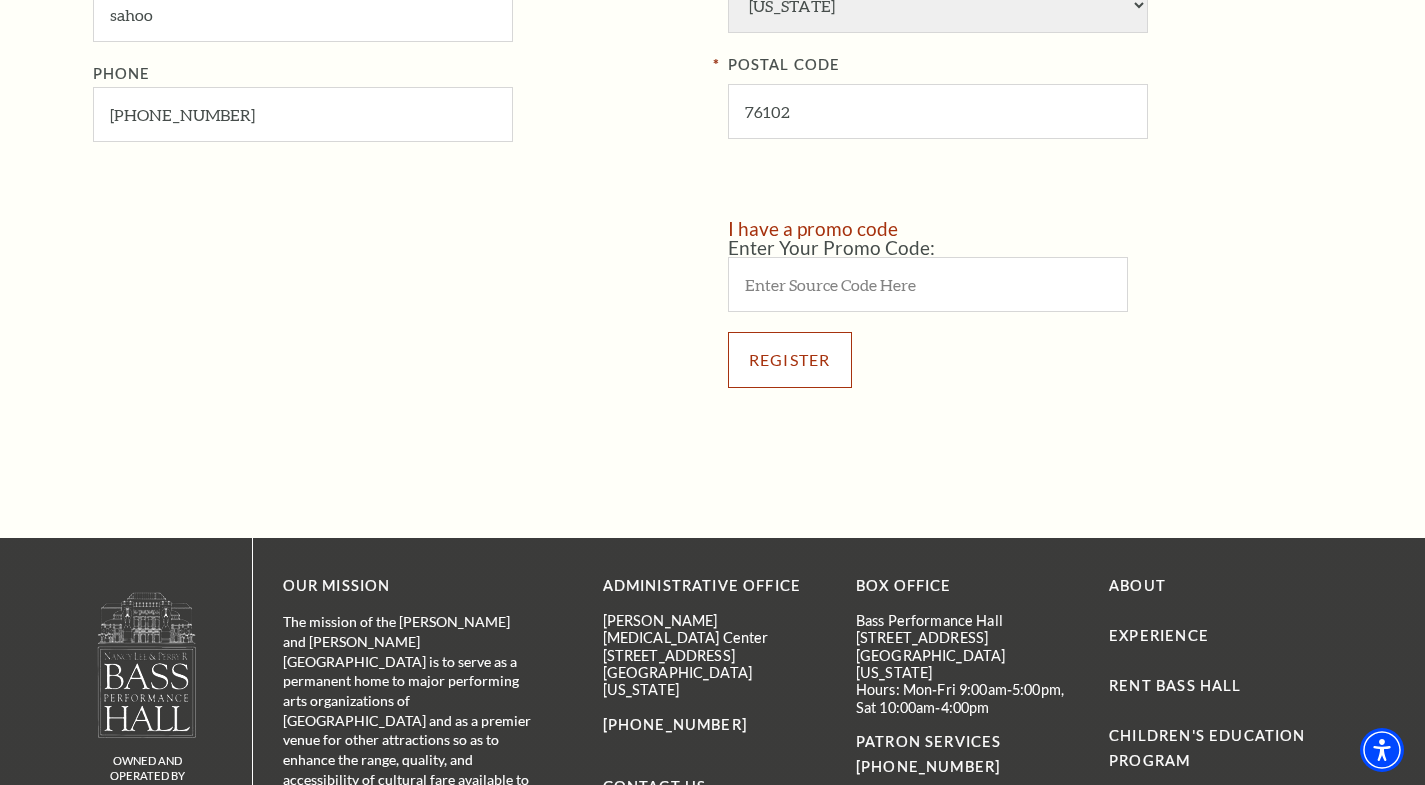 click on "Register" at bounding box center [790, 360] 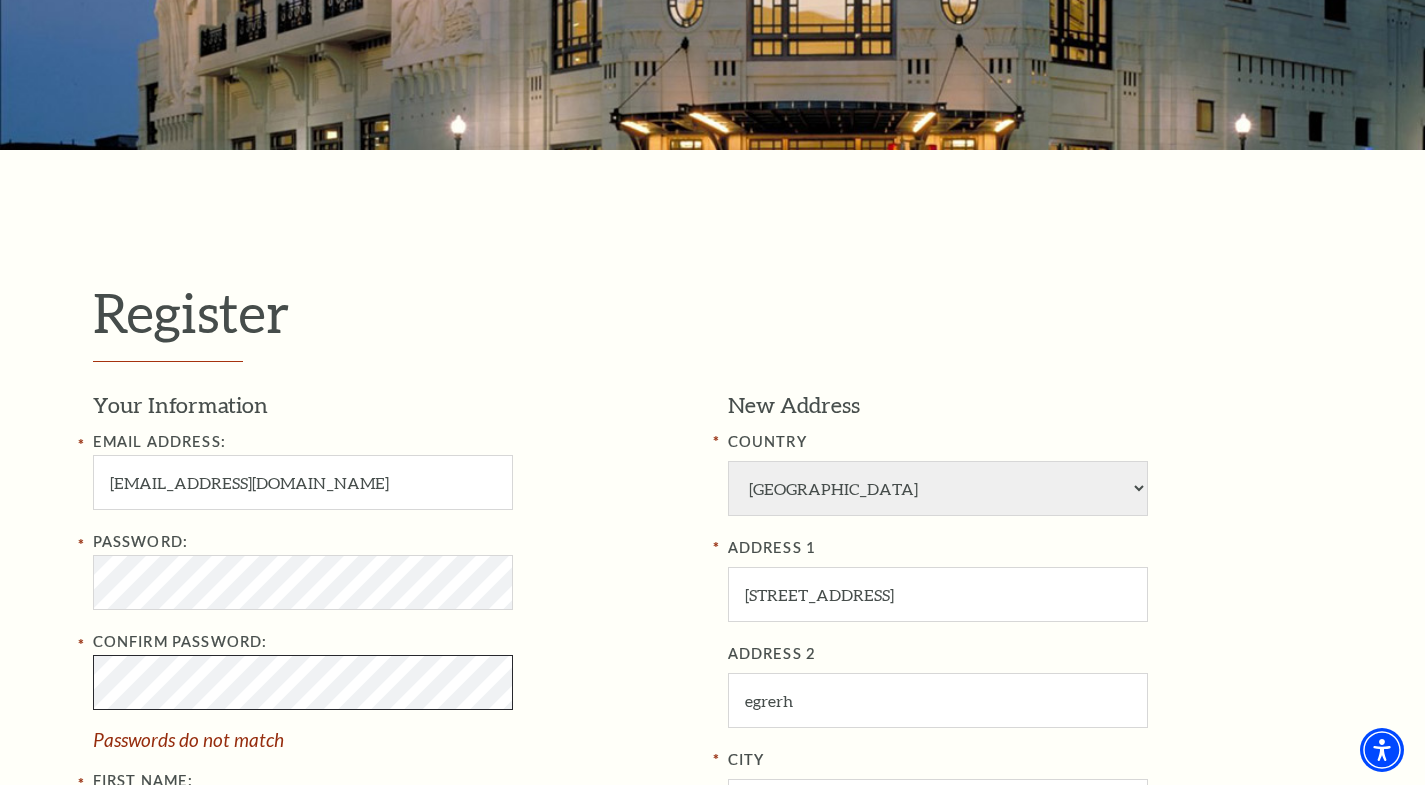 scroll, scrollTop: 783, scrollLeft: 0, axis: vertical 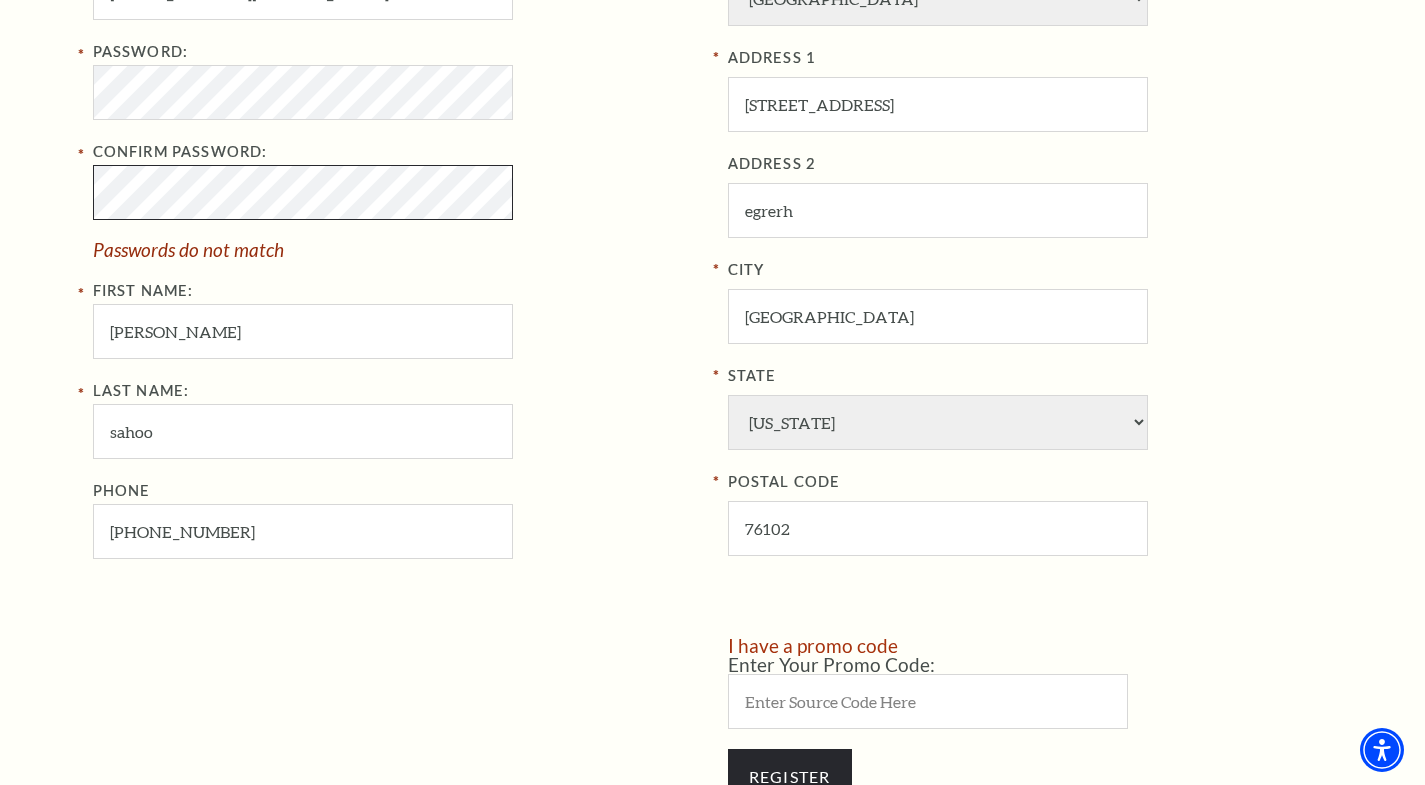 click on "Register
Your Information
Email Address:   subhamghgg.shoo@stellar.digital.com     Password:       Confirm Password:     Passwords do not match   First Name:   subham     Last Name:   sahoo     Phone   817-212-4280
New Address
COUNTRY   Afghanistan Albania Algeria Andorra Angola Antigua and Barbuda Argentina Aruba Australia Austria Azores Bahamas Bahrain Bangladesh Barbados Belgium Belize Benin Bermuda Bhutan Bolivia Botswana Brazil British Virgin Islnd Brunei Darussalam Bulgaria Burkina Faso Burma Burundi Cameroon Canada Canal Zone Canary Islands Cape Verde Cayman Islands Central African Rep Chad Channel Islands Chile Colombia Comoros Confed of Senegambia Congo Cook Islands Costa Rica Croatia Cuba Curacao Cyprus Czechoslovakia Dahomey" at bounding box center [712, 307] 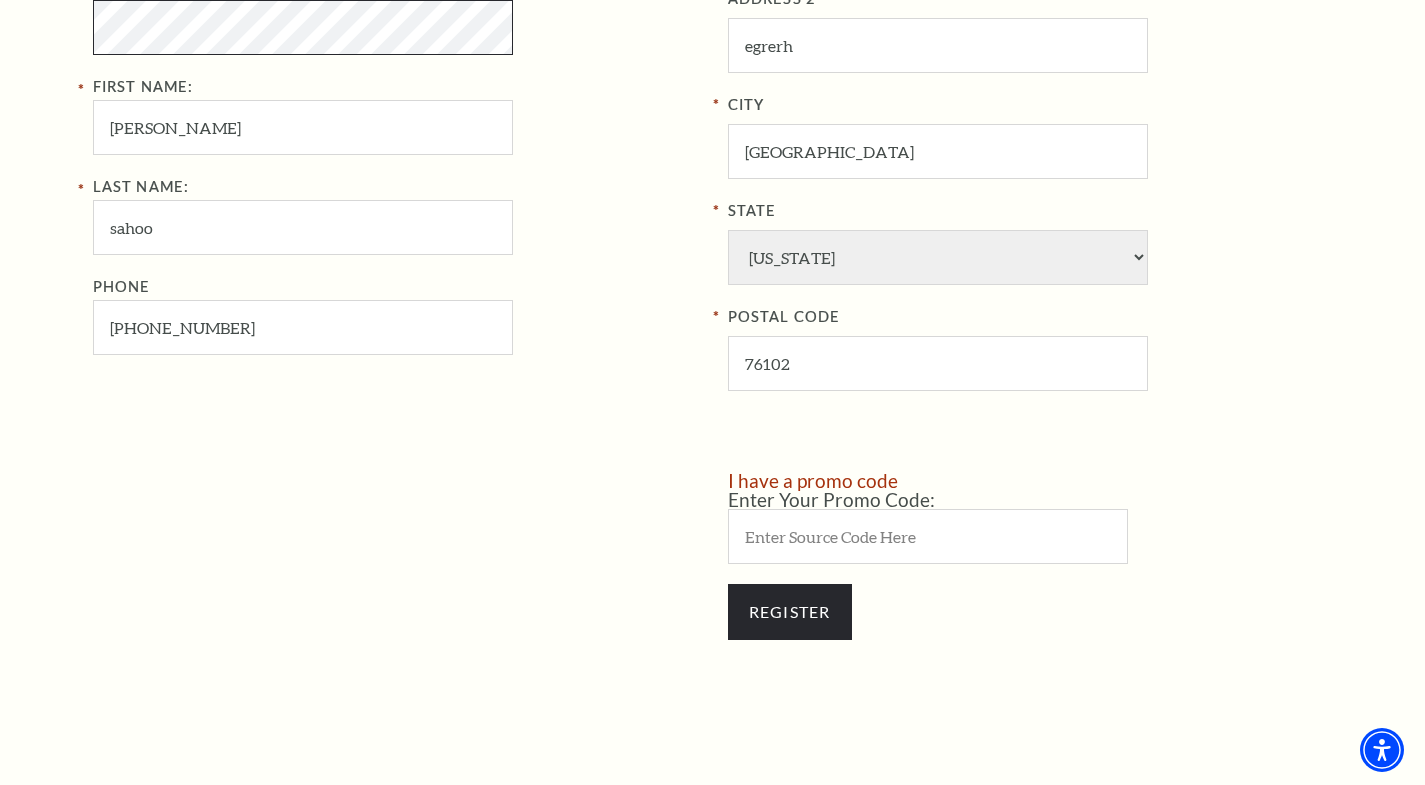 scroll, scrollTop: 983, scrollLeft: 0, axis: vertical 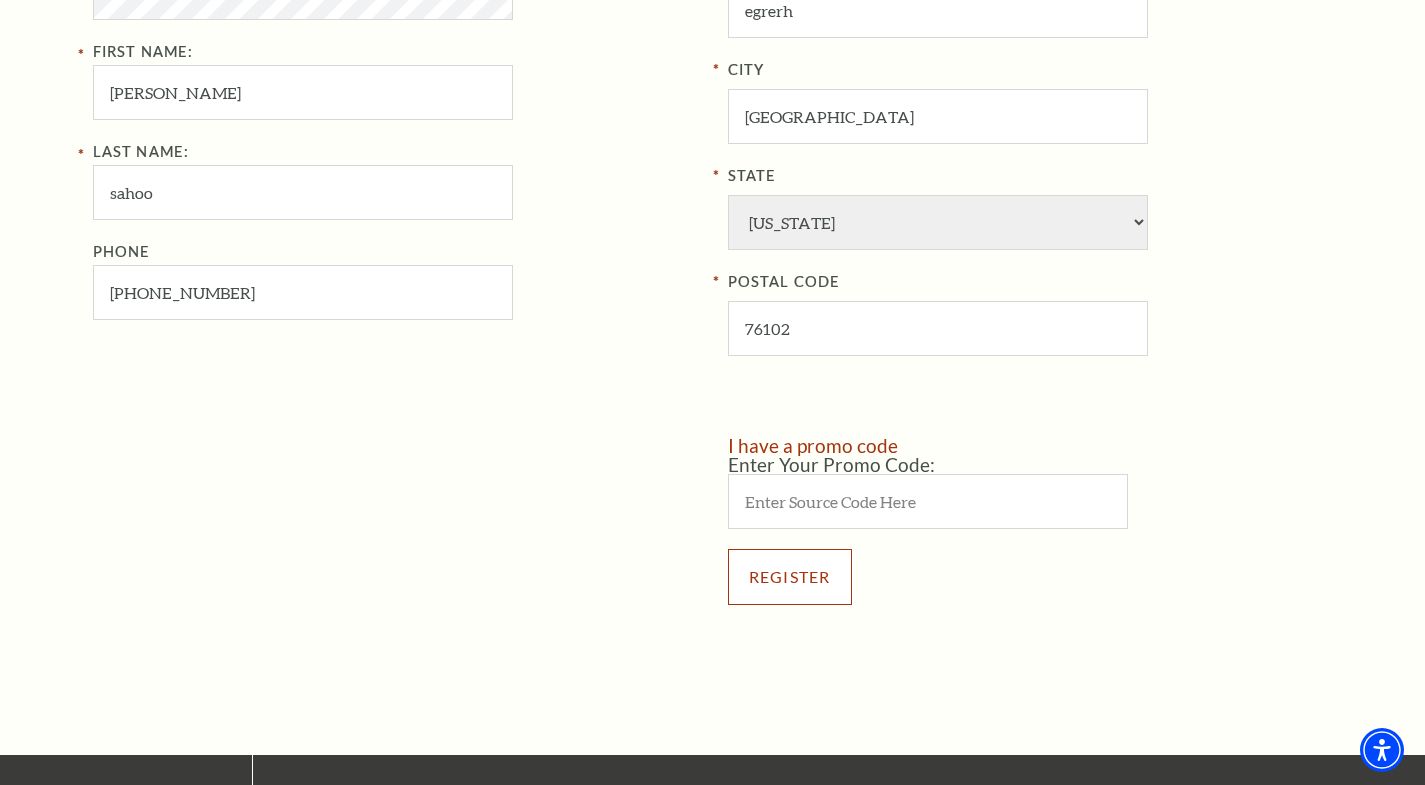 click on "Register" at bounding box center (790, 577) 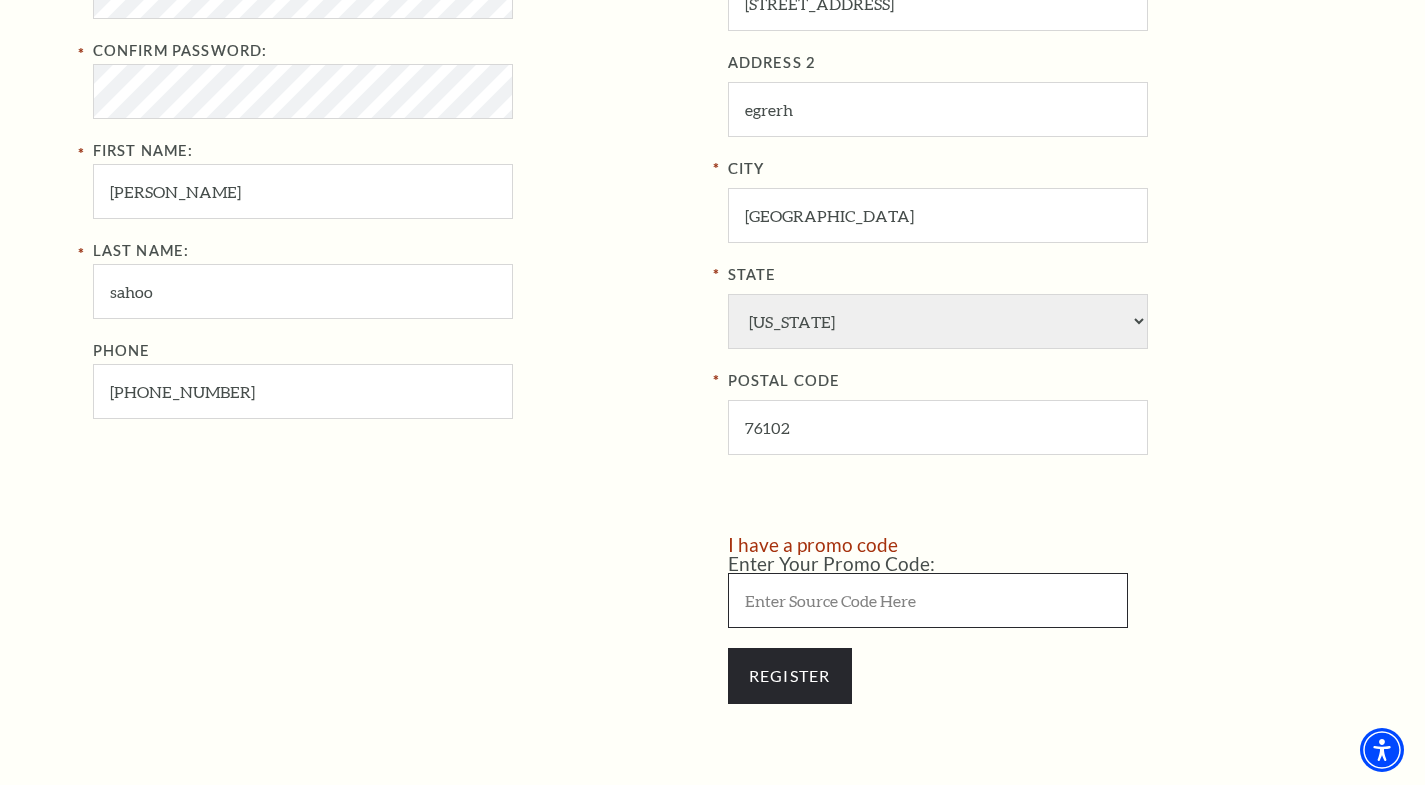 scroll, scrollTop: 883, scrollLeft: 0, axis: vertical 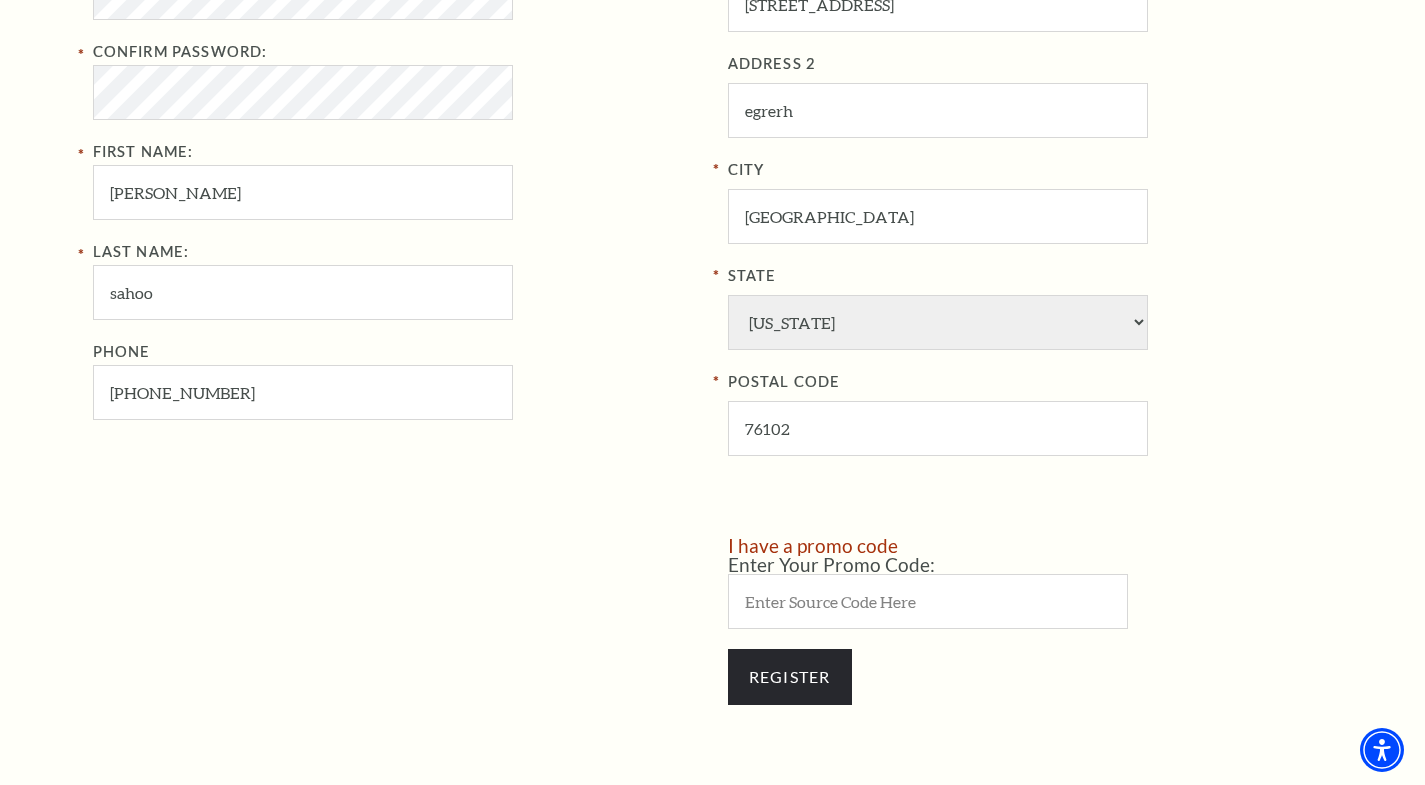 click on "New Address
COUNTRY   Afghanistan Albania Algeria Andorra Angola Antigua and Barbuda Argentina Aruba Australia Austria Azores Bahamas Bahrain Bangladesh Barbados Belgium Belize Benin Bermuda Bhutan Bolivia Botswana Brazil British Virgin Islnd Brunei Darussalam Bulgaria Burkina Faso Burma Burundi Cameroon Canada Canal Zone Canary Islands Cape Verde Cayman Islands Central African Rep Chad Channel Islands Chile Colombia Comoros Confed of Senegambia Congo Cook Islands Costa Rica Croatia Cuba Curacao Cyprus Czechoslovakia Dahomey Denmark Djibouti Dm People's Rp Korea Dominica Dominican Republic Ecuador Egypt El Salvador England Equatorial Guinea Estonia Ethiopia Faeroe Islands Falkland Islands Fed Rep of Germany Fiji Finland France French Guiana French Polynesia Gabon Germany Ghana Gibraltar Gilbert & Ellice Is Greece Greenland Grenada Guadaloupe Guatemala Guinea Guinea-Bissau Guyana Haiti Honduras Hong Kong Hungary USA" at bounding box center (1023, 168) 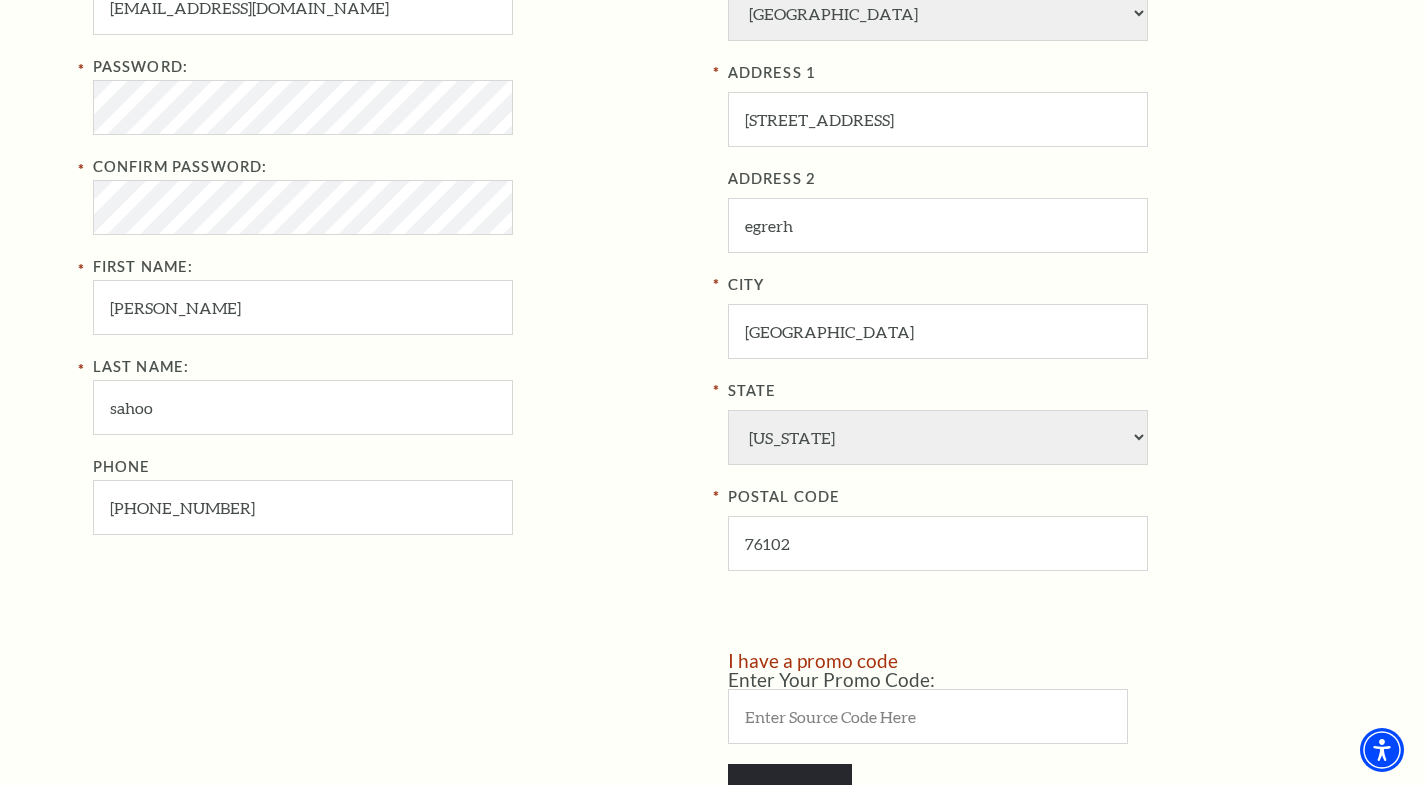 scroll, scrollTop: 783, scrollLeft: 0, axis: vertical 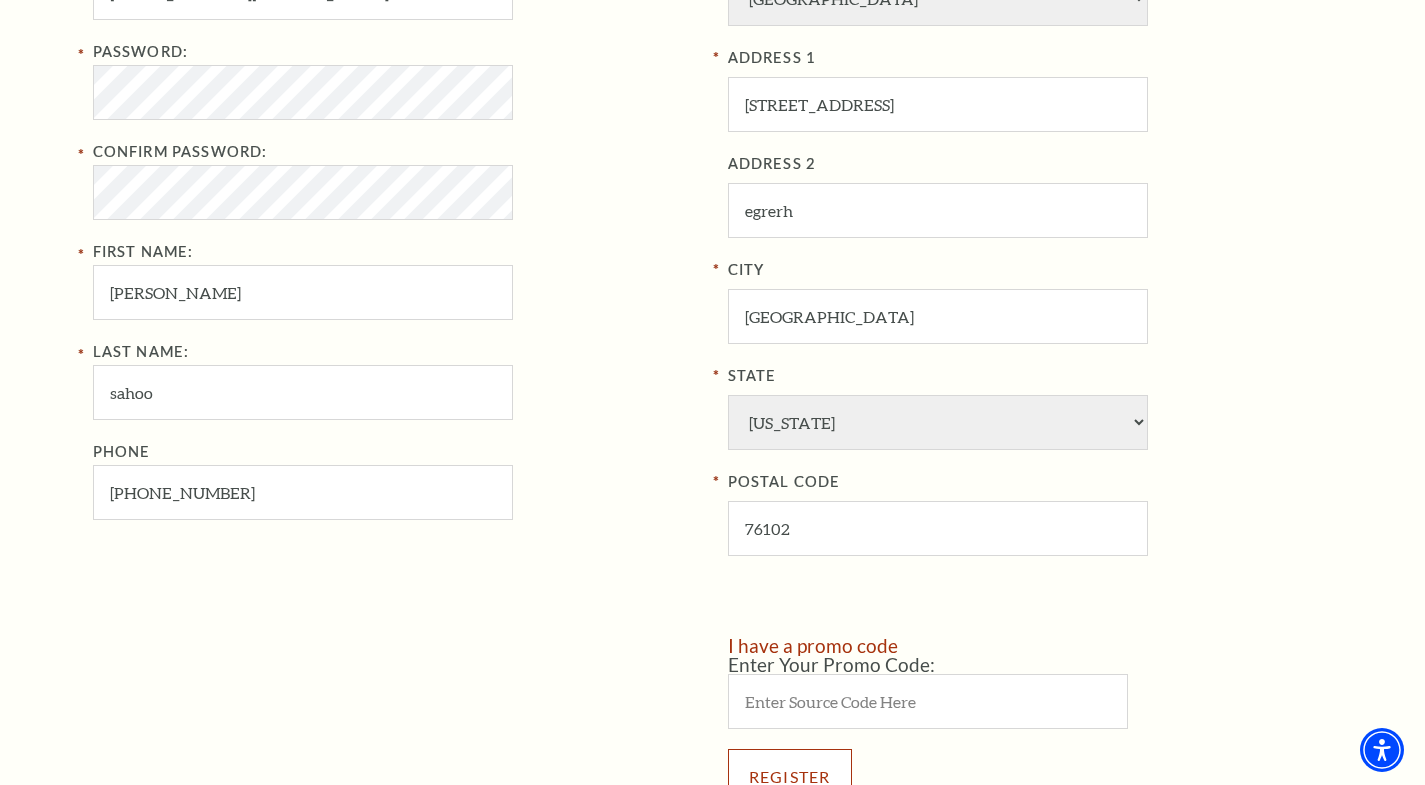 click on "Register" at bounding box center [790, 777] 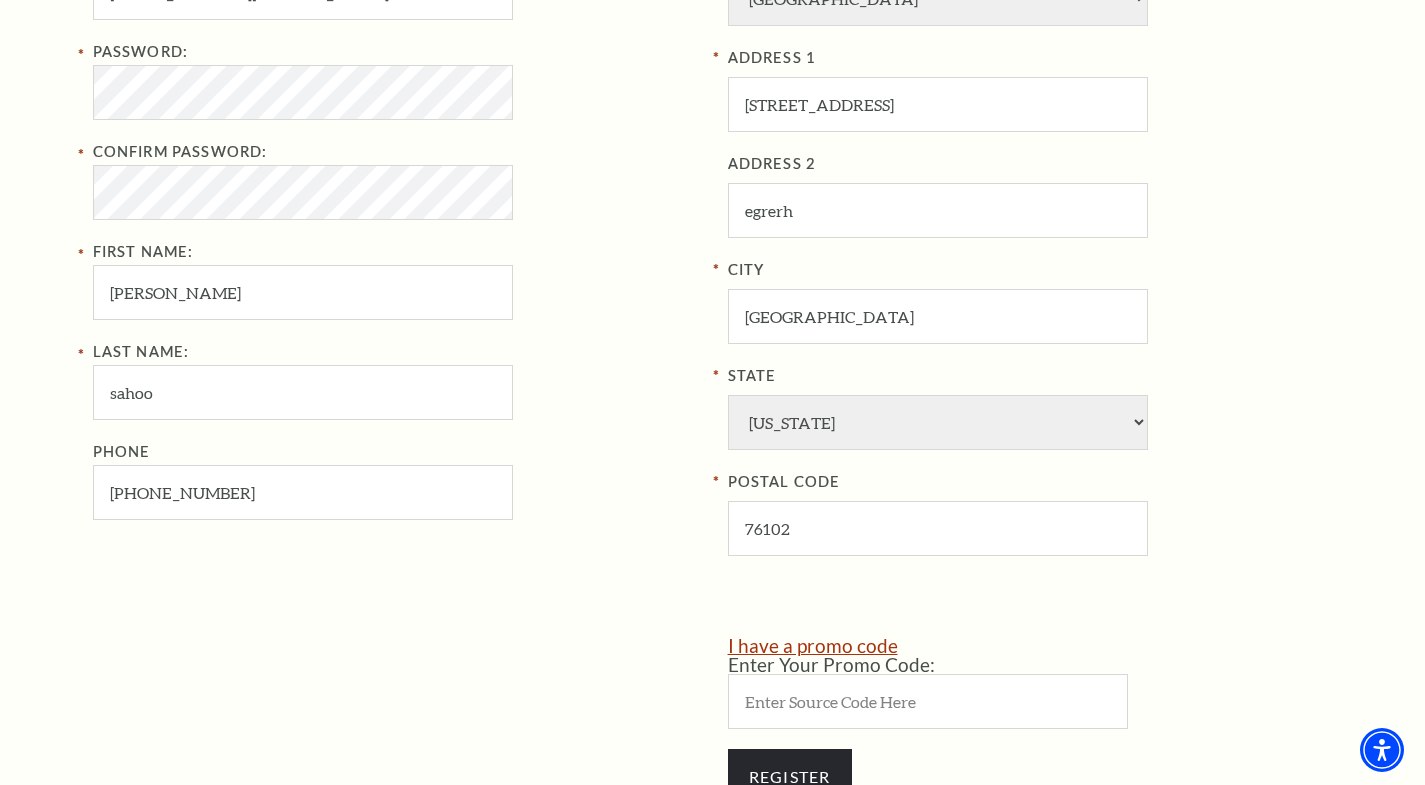 click on "I have a promo code" at bounding box center (813, 645) 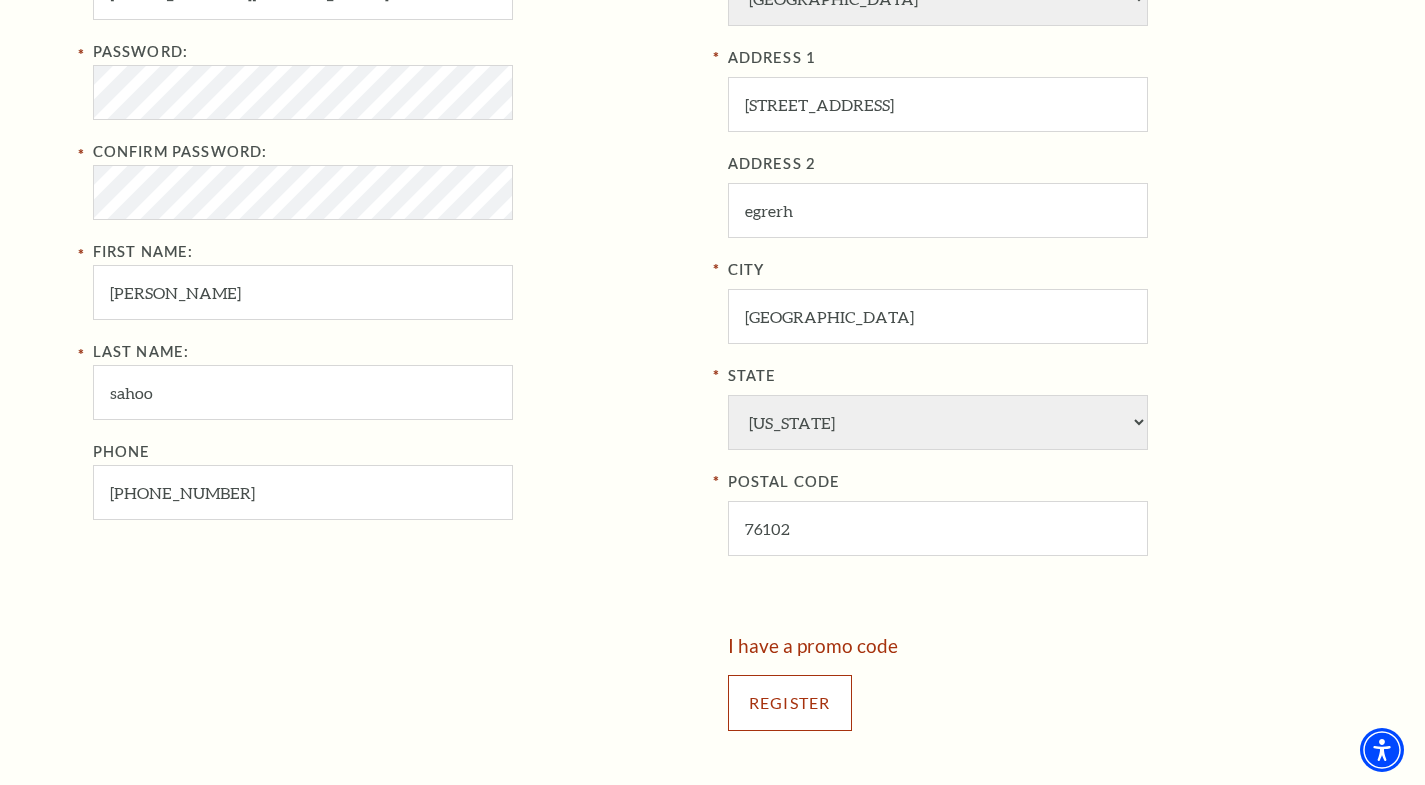 click on "Register" at bounding box center (790, 703) 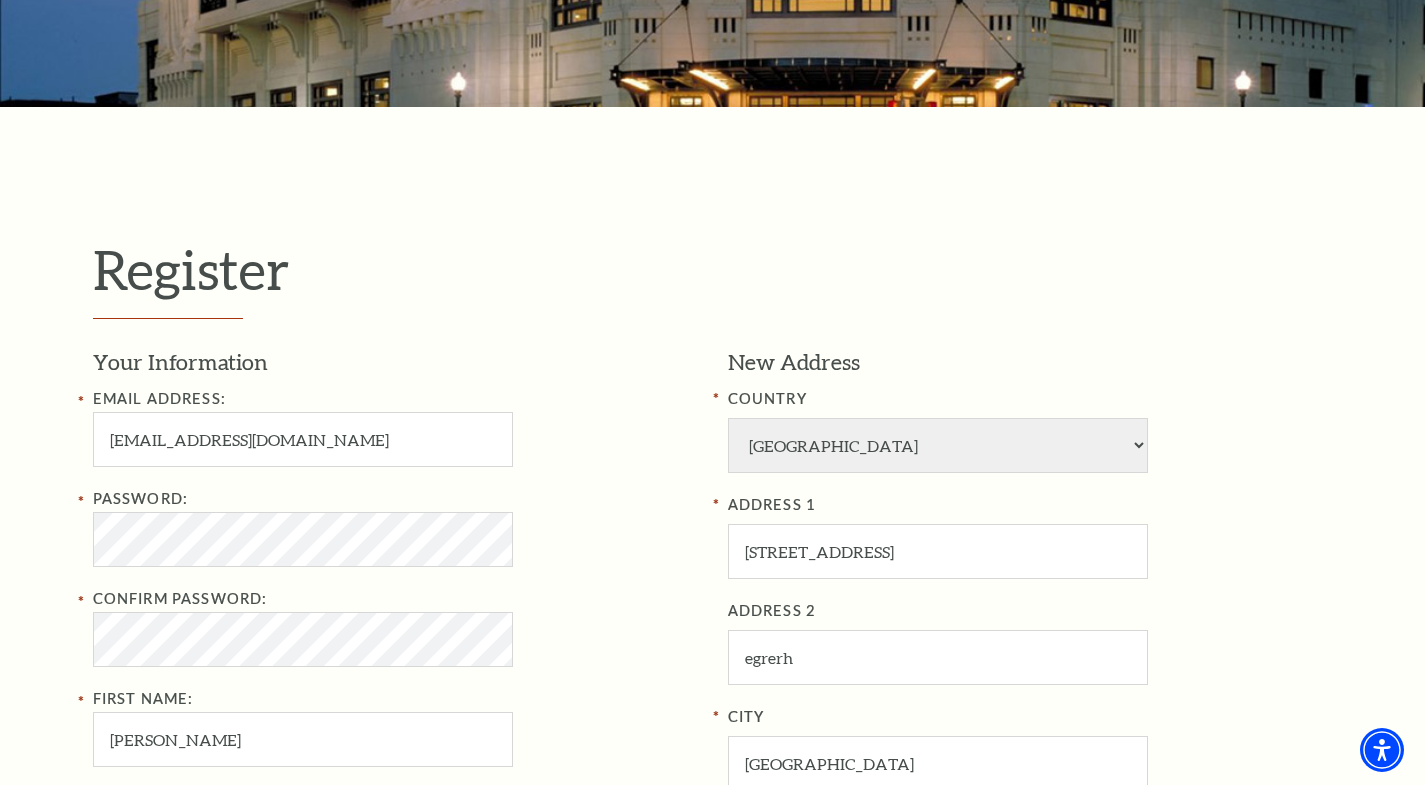 scroll, scrollTop: 461, scrollLeft: 0, axis: vertical 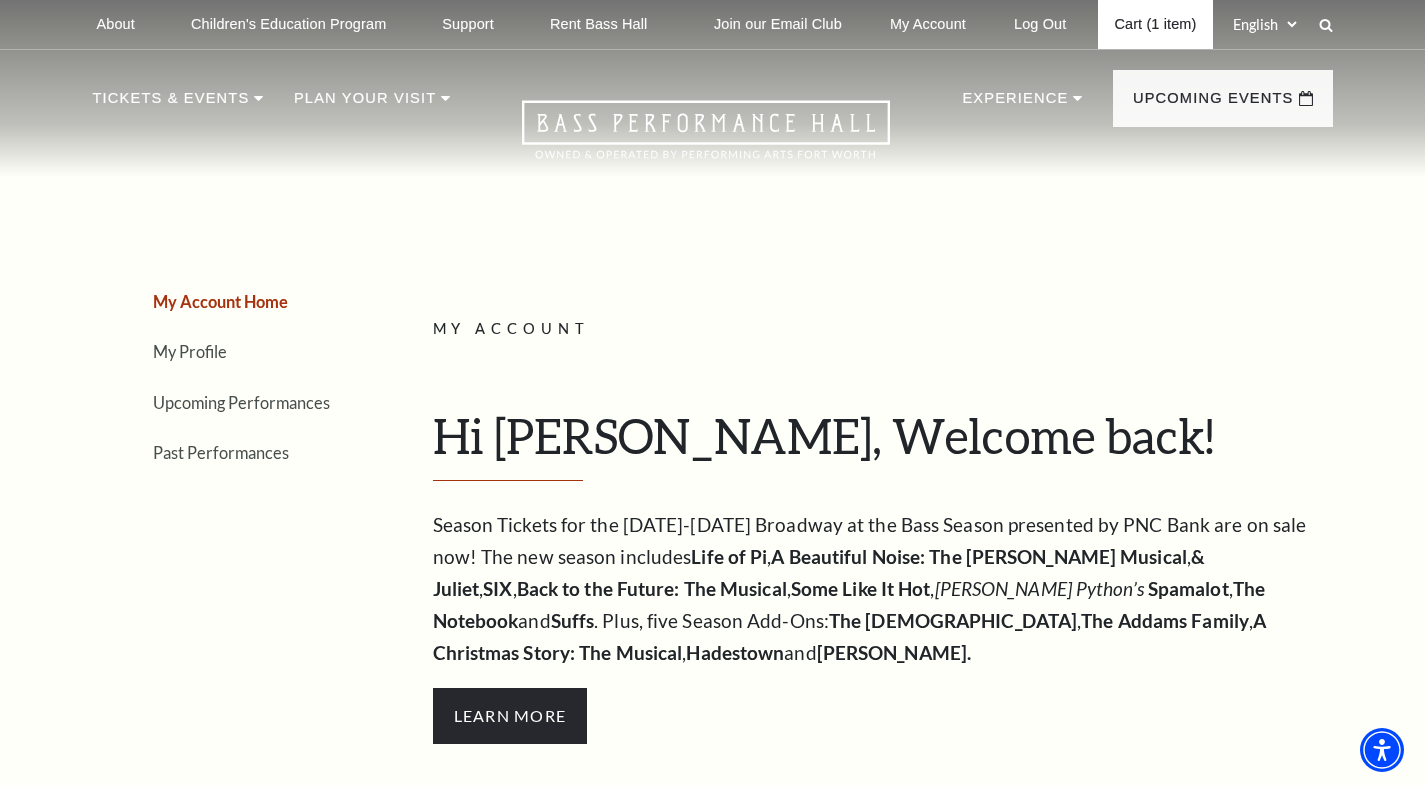 click on "Cart (1 item)" at bounding box center [1155, 24] 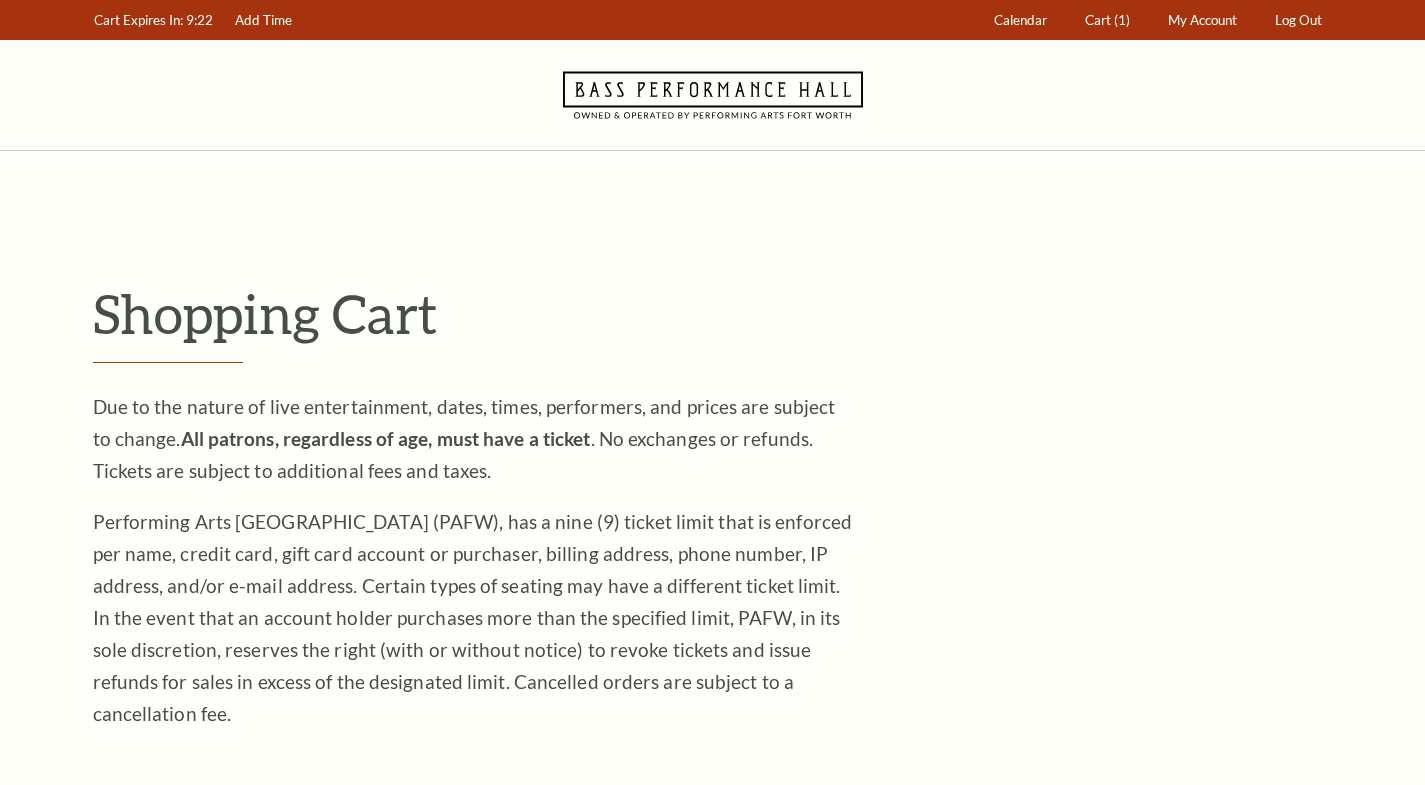 scroll, scrollTop: 0, scrollLeft: 0, axis: both 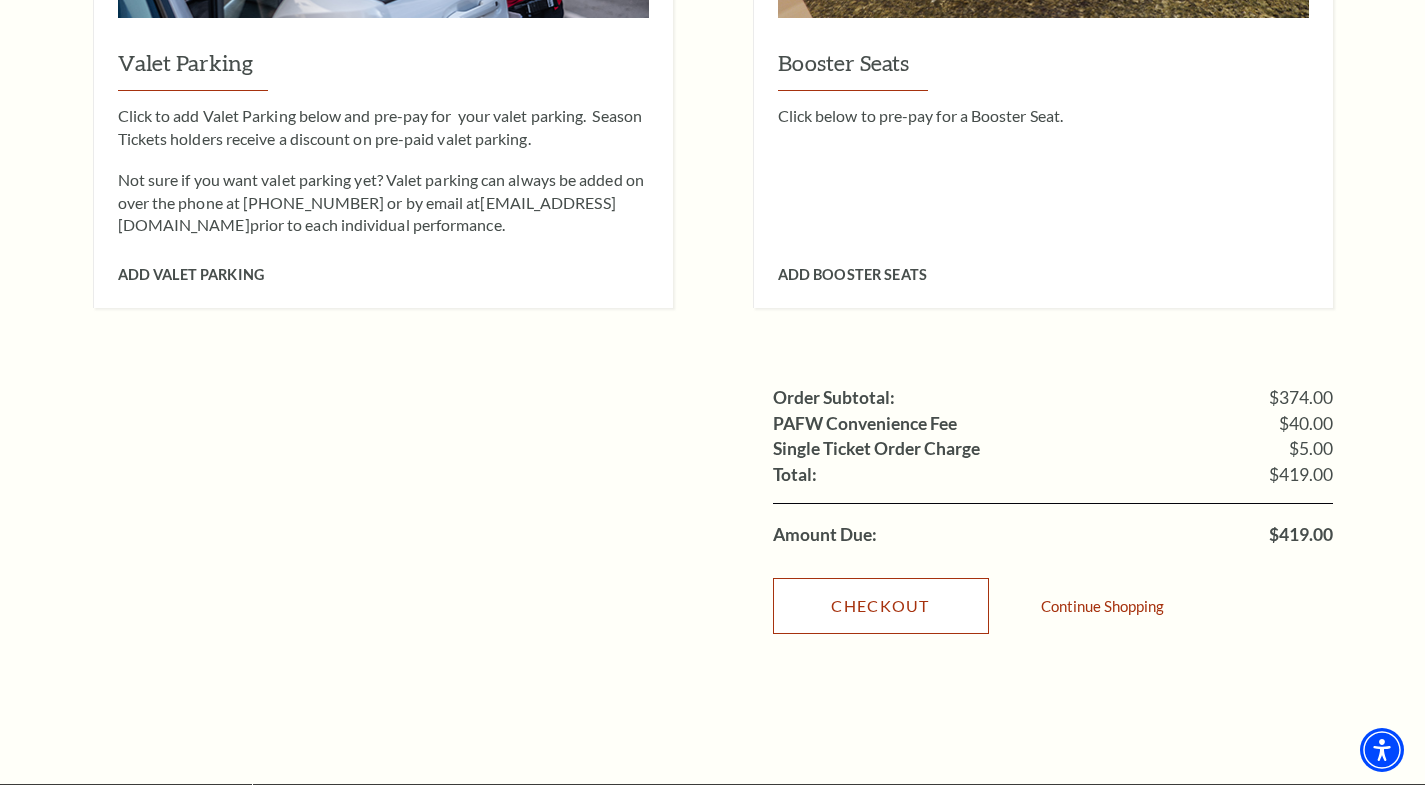 click on "Checkout" at bounding box center [881, 606] 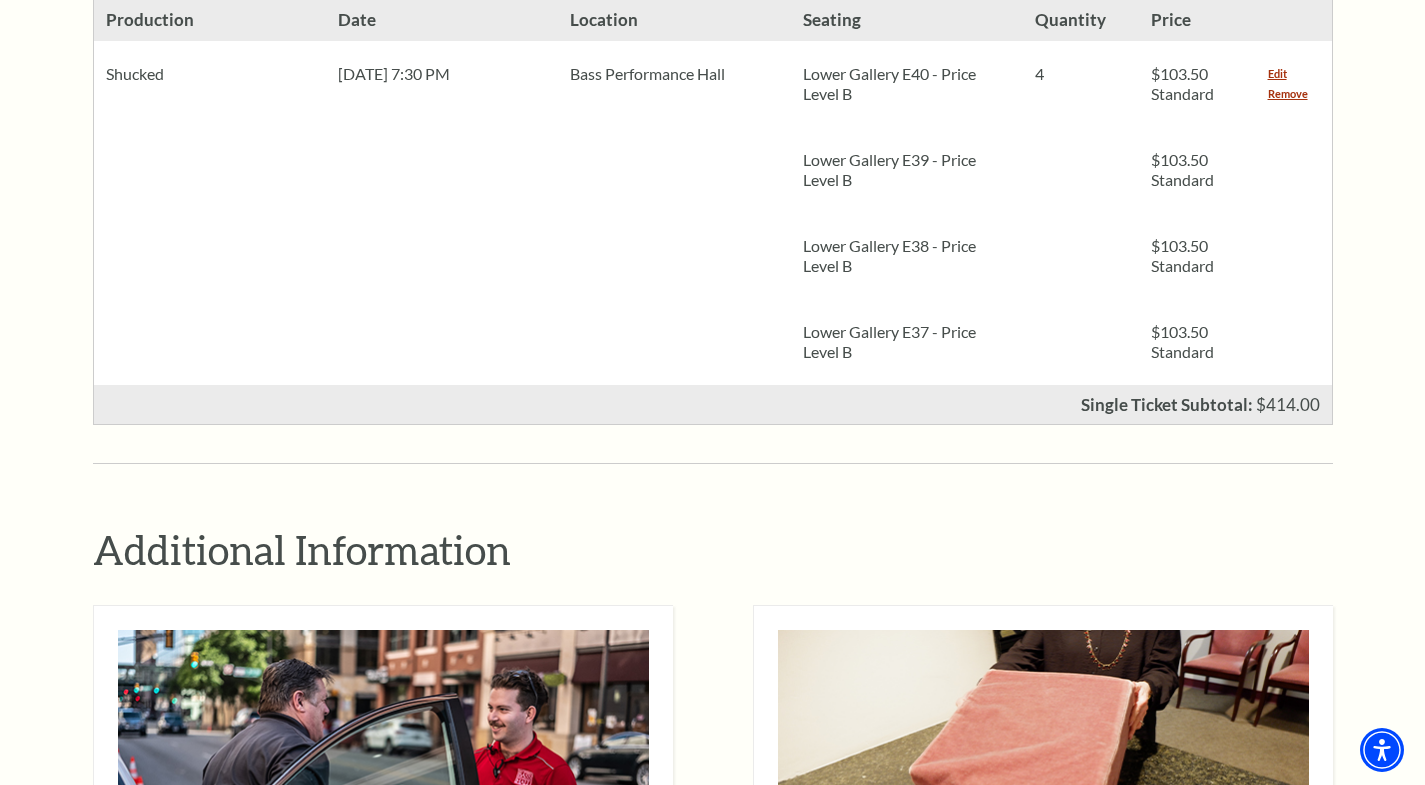 scroll, scrollTop: 1000, scrollLeft: 0, axis: vertical 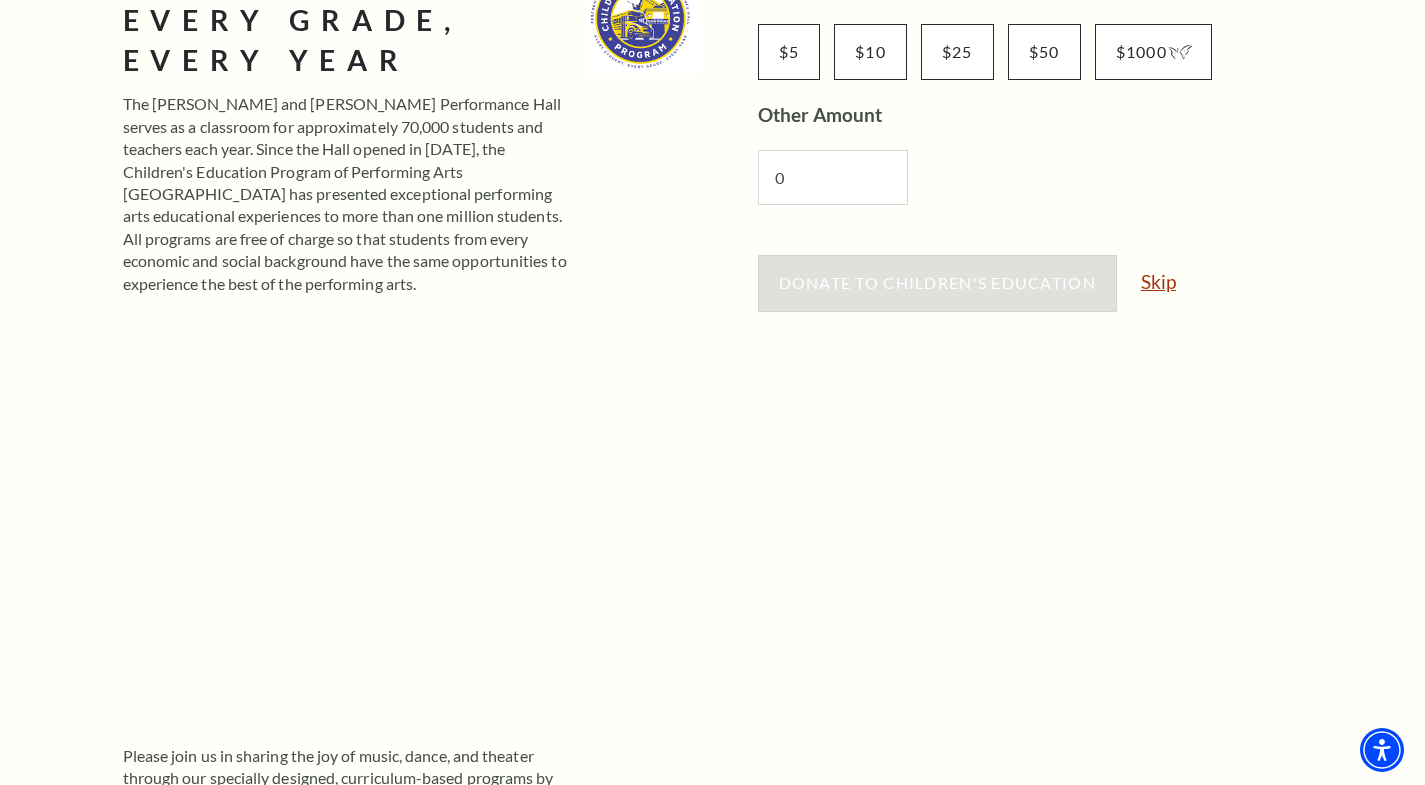 click on "Skip" at bounding box center [1158, 281] 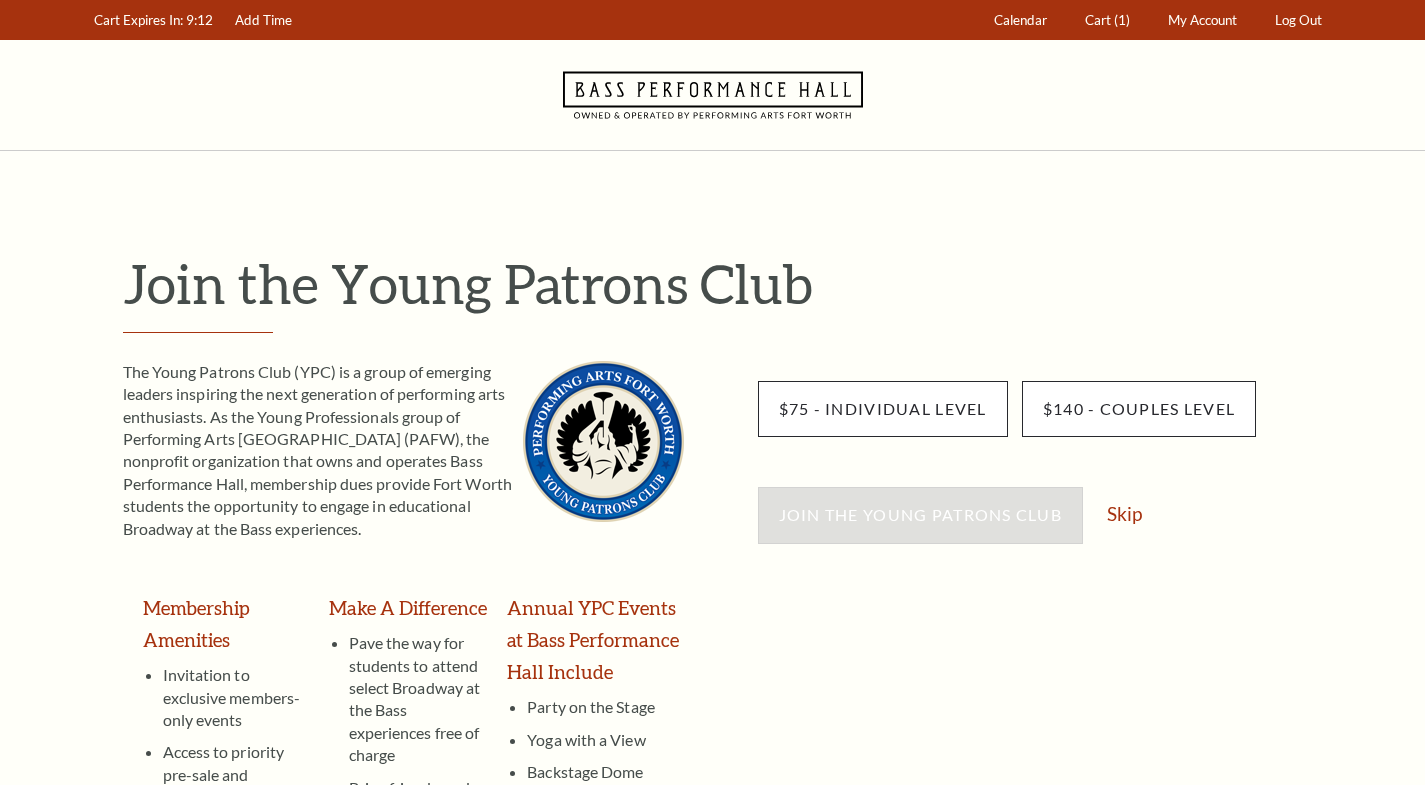 scroll, scrollTop: 0, scrollLeft: 0, axis: both 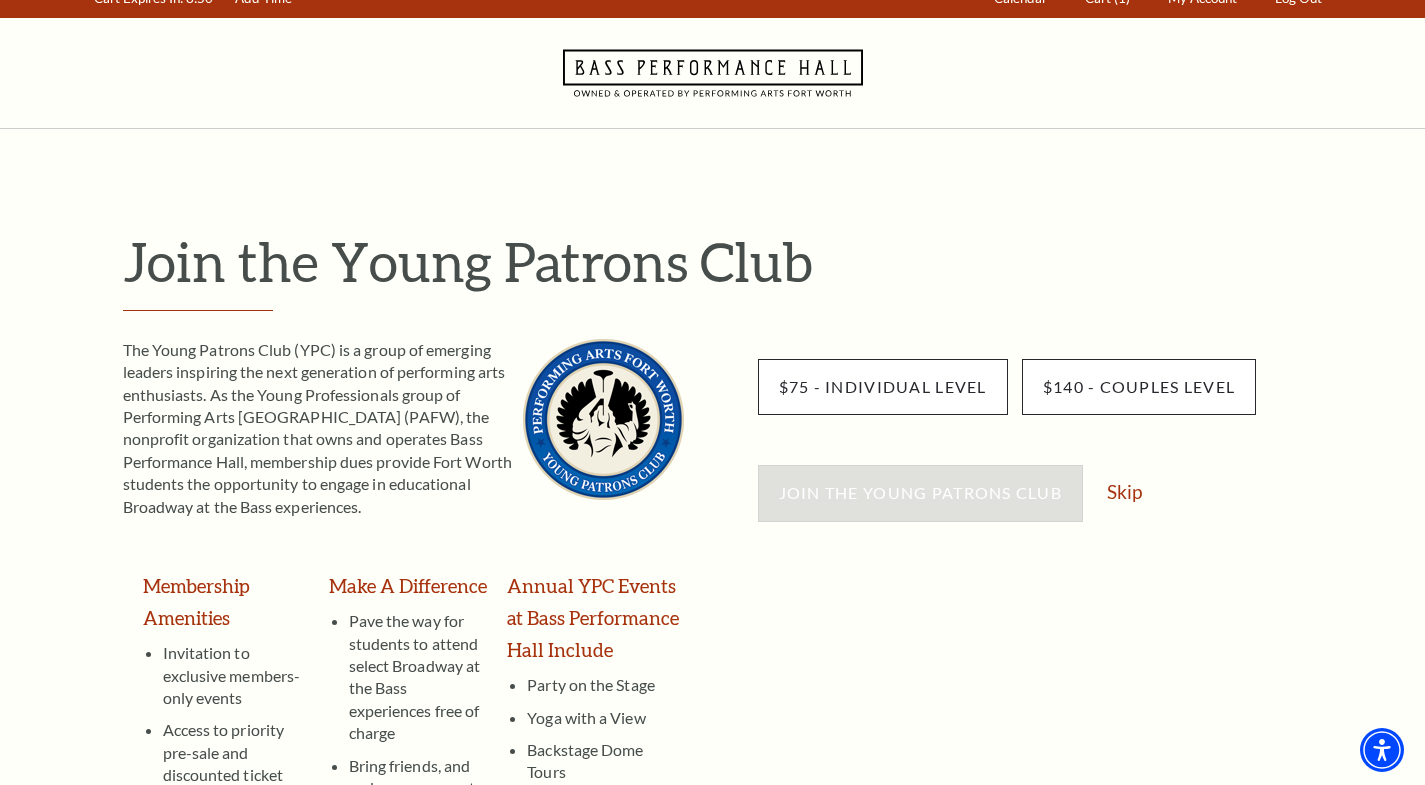 click on "Join the Young Patrons Club   Skip" at bounding box center (1045, 503) 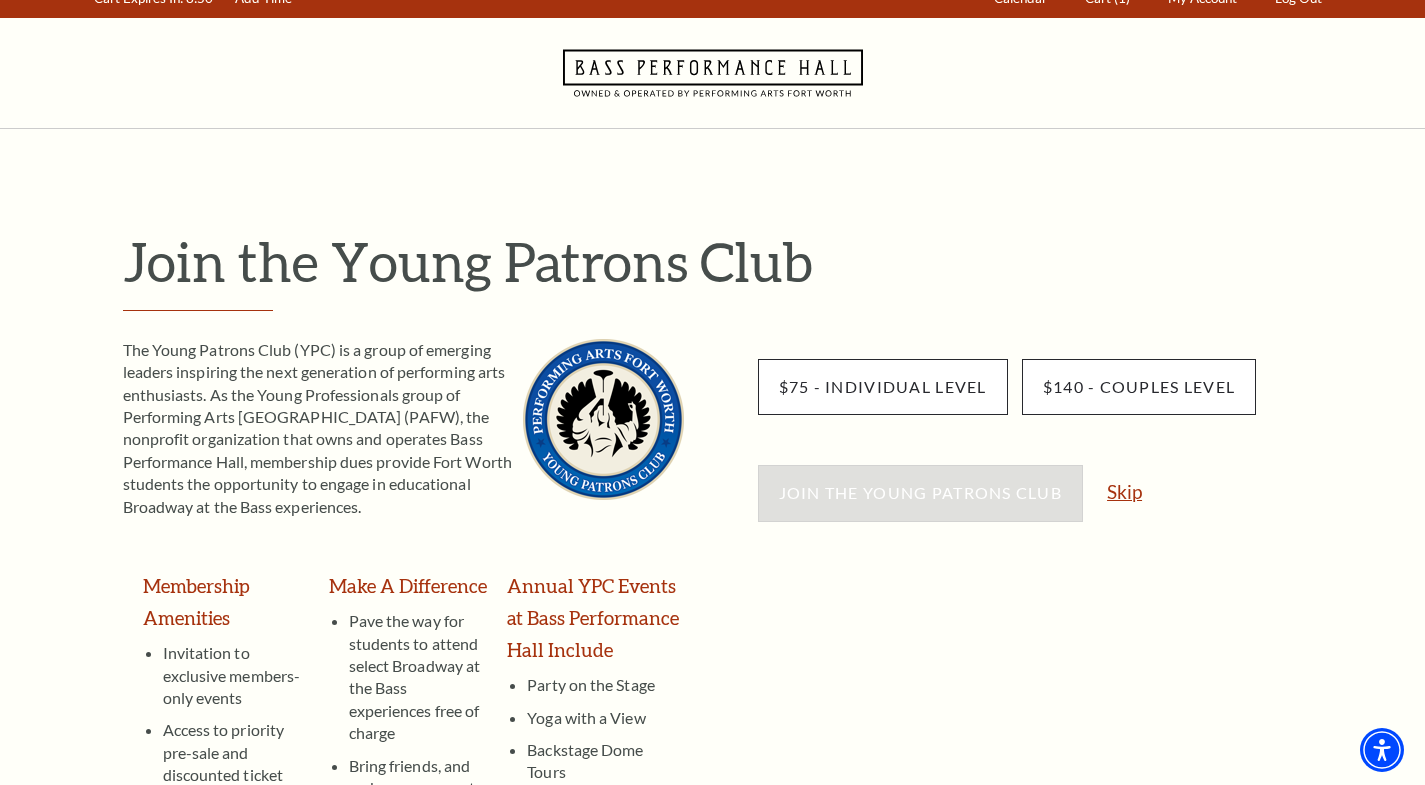 click on "Skip" at bounding box center (1124, 491) 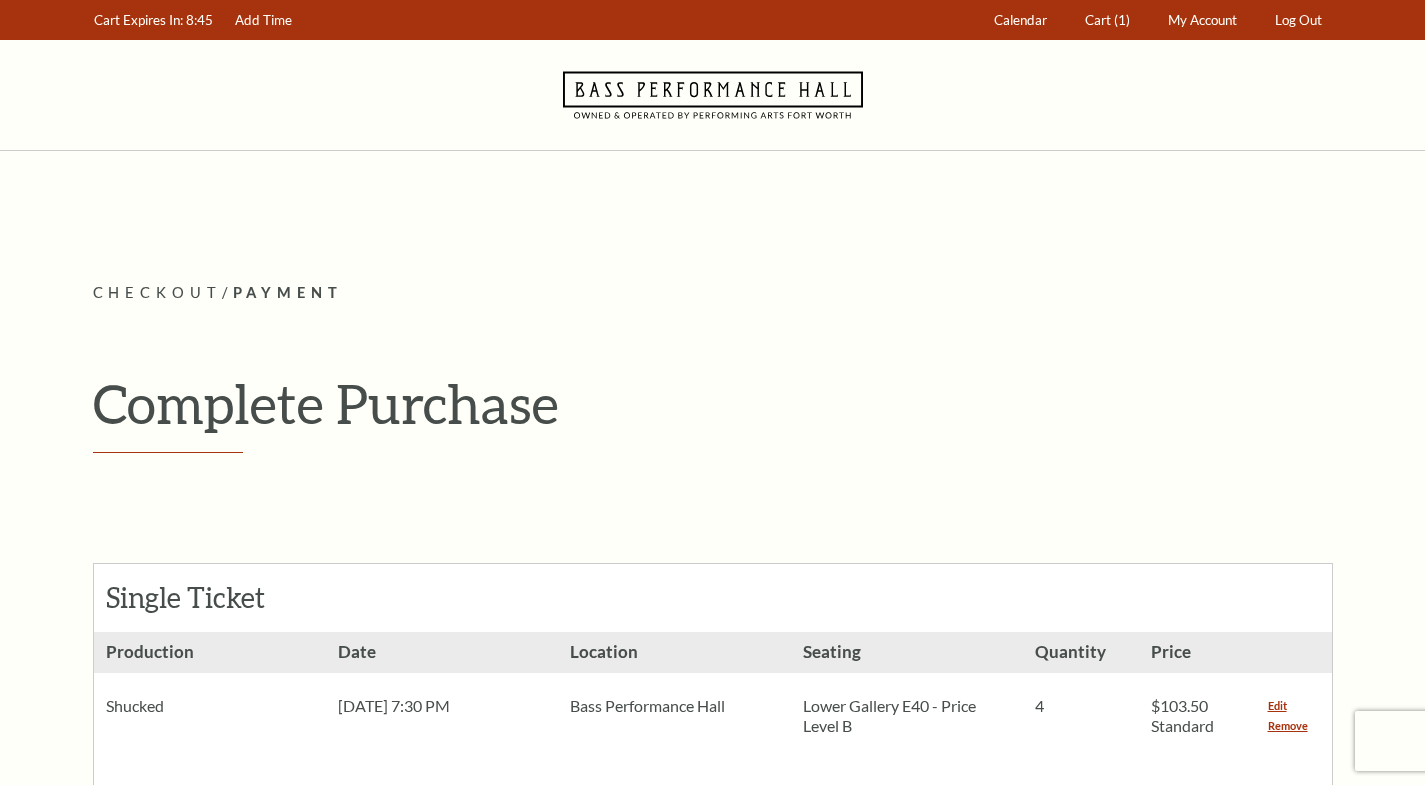 scroll, scrollTop: 0, scrollLeft: 0, axis: both 